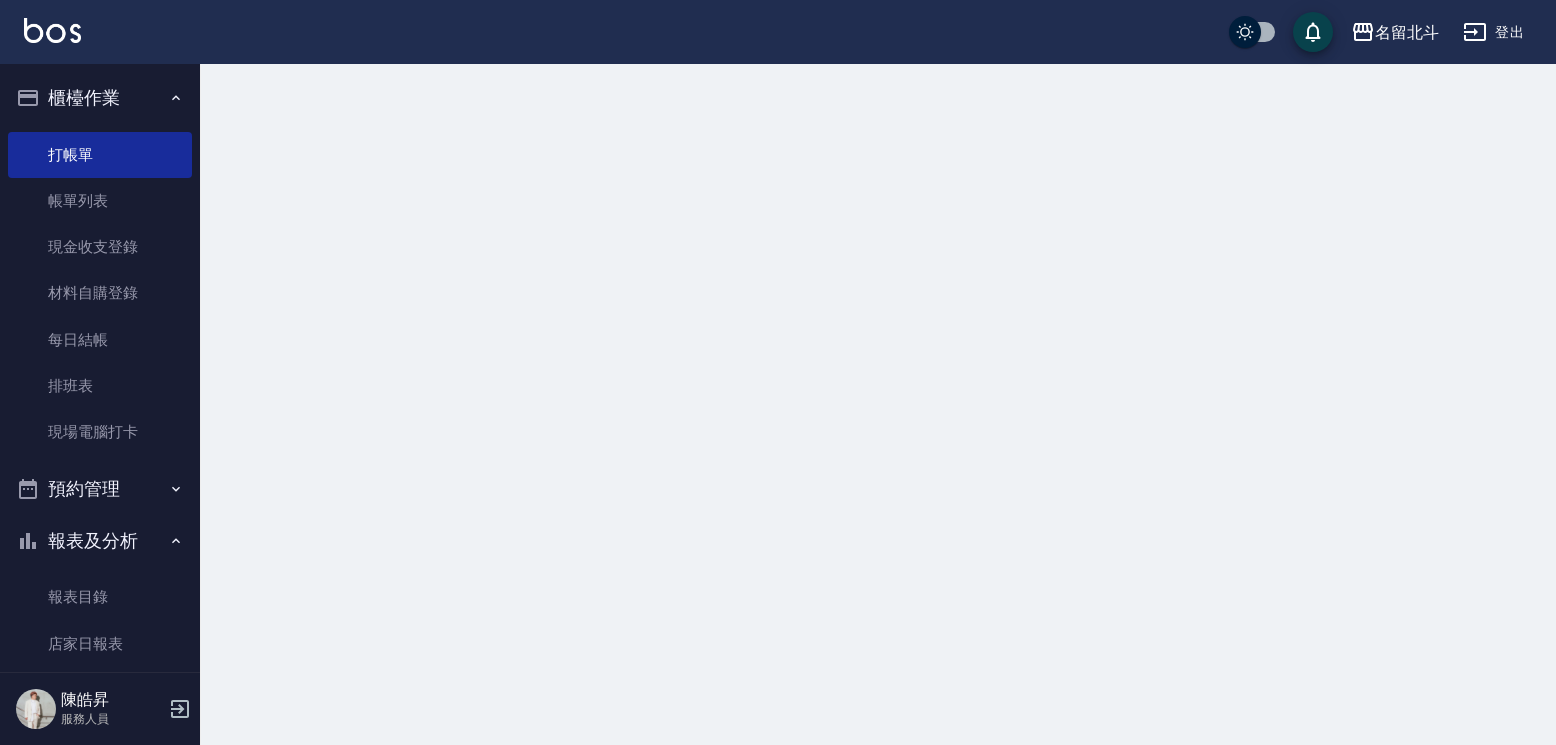 scroll, scrollTop: 0, scrollLeft: 0, axis: both 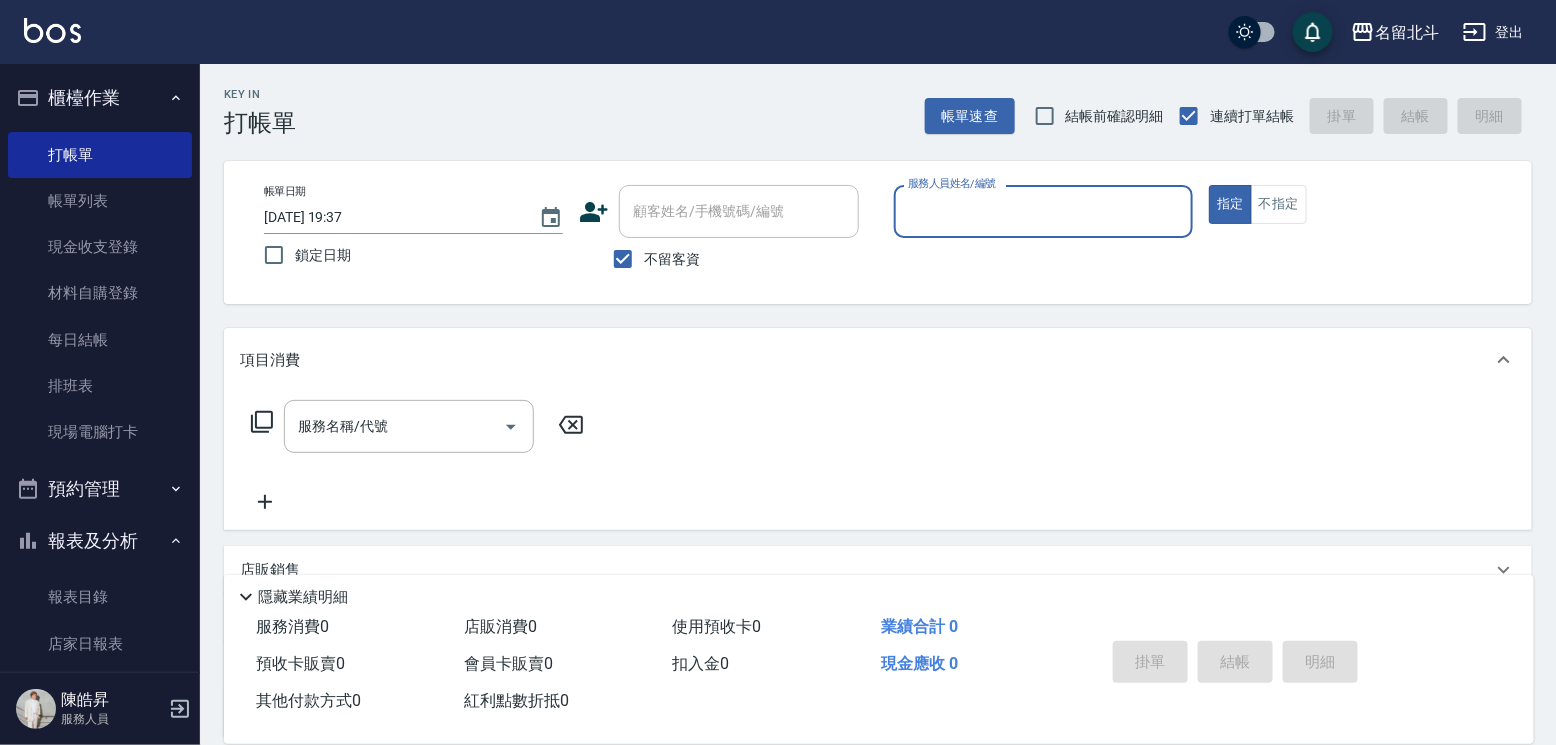type on "ㄎ" 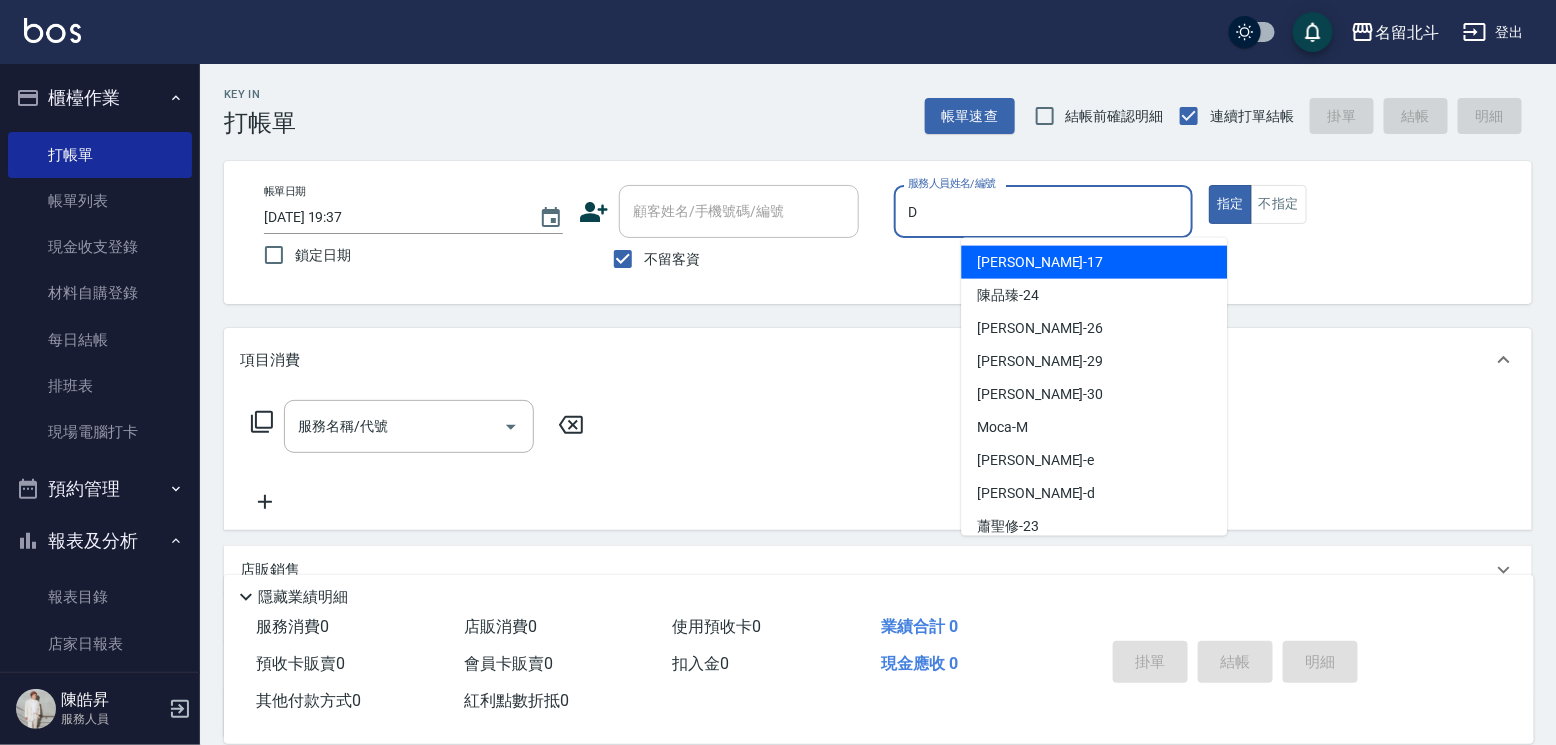 type on "[PERSON_NAME] -d" 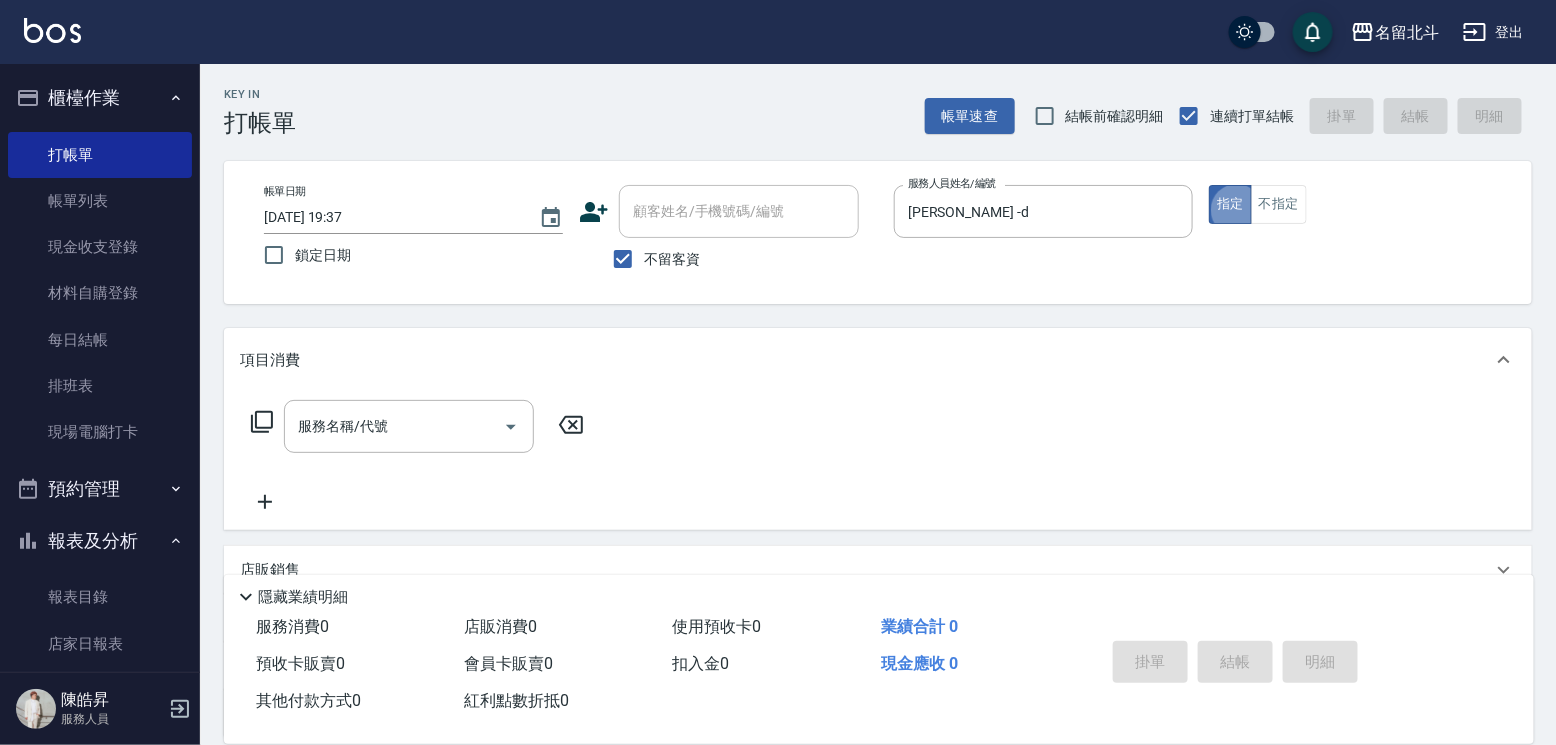 type on "true" 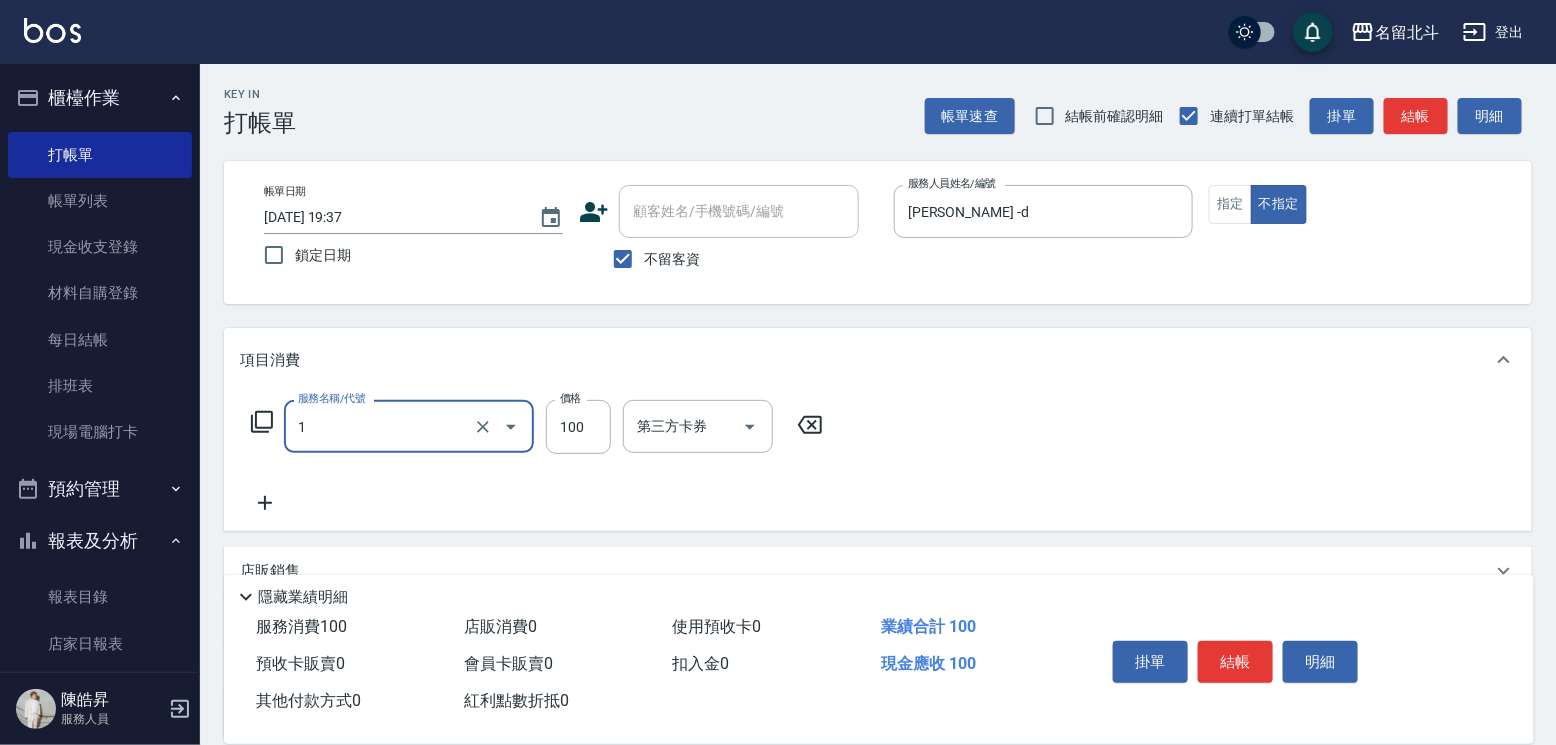 type on "剪髮(1)" 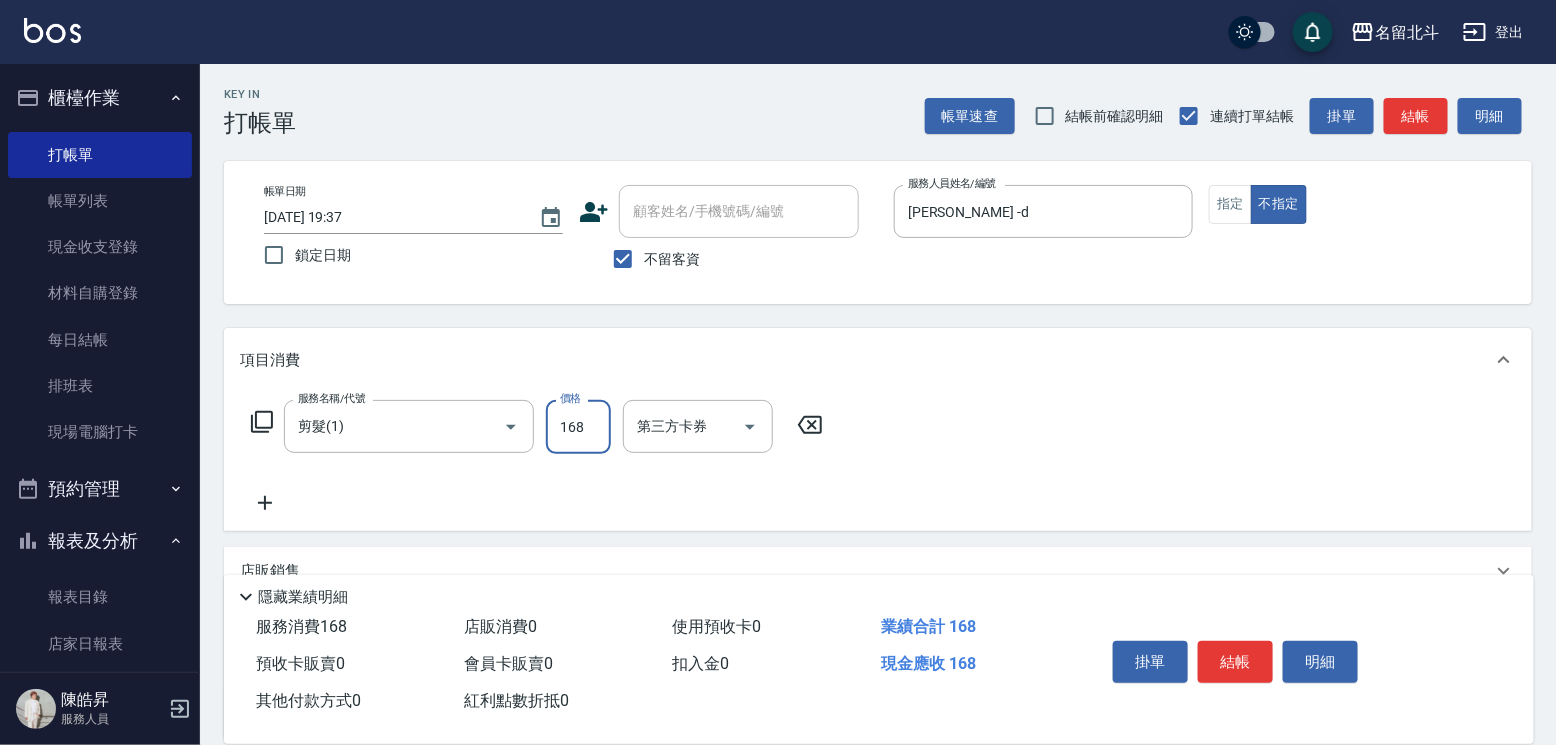 type on "168" 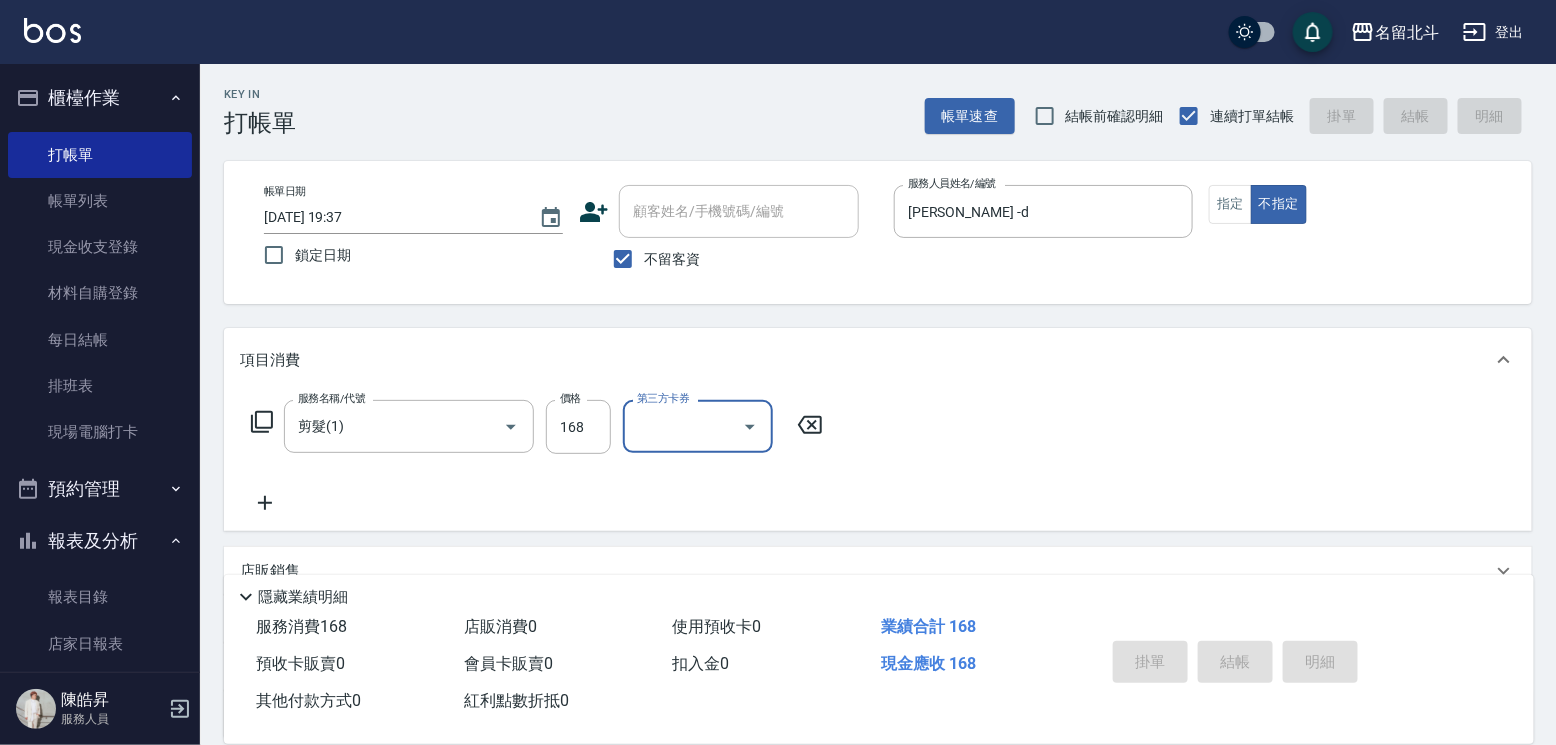 type 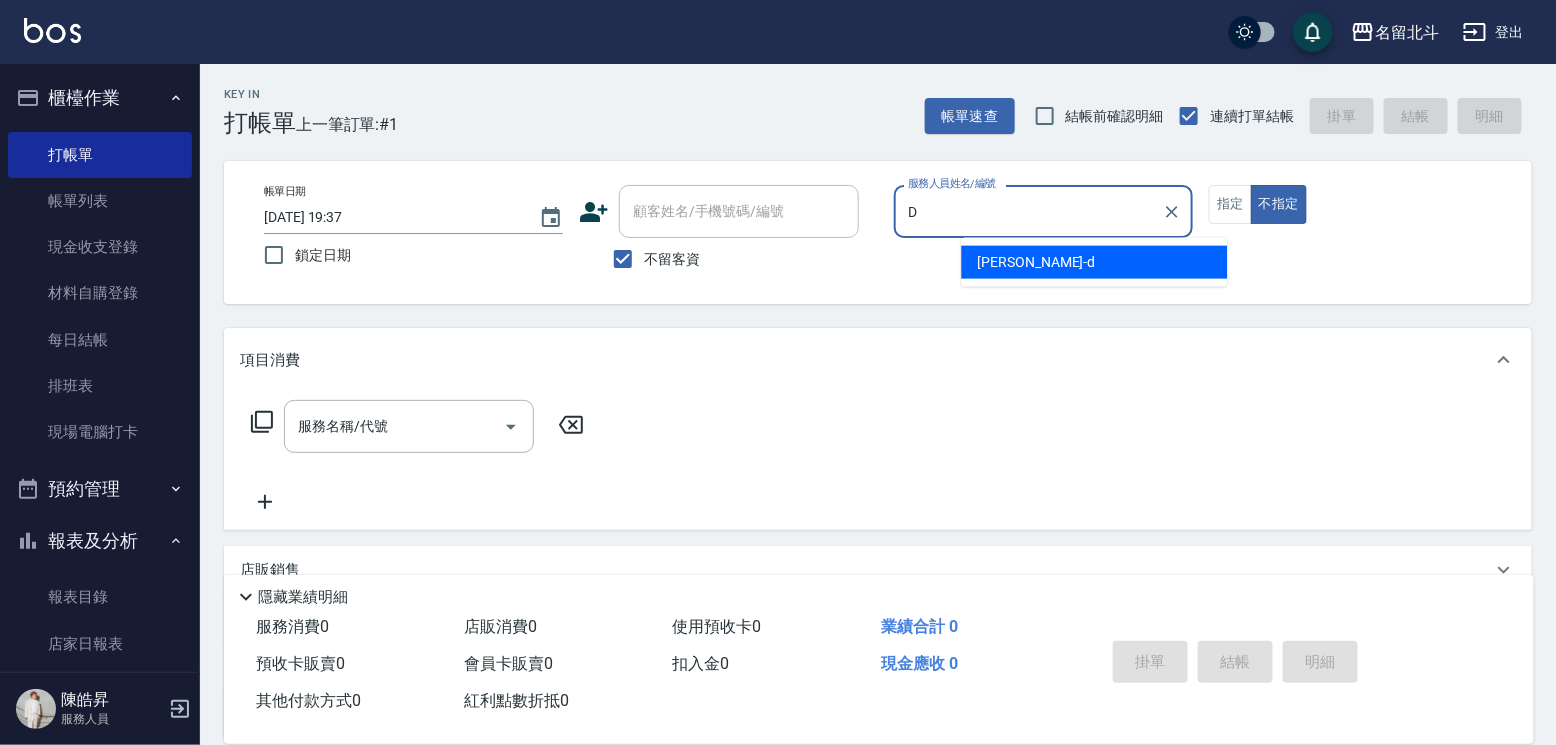 type on "[PERSON_NAME] -d" 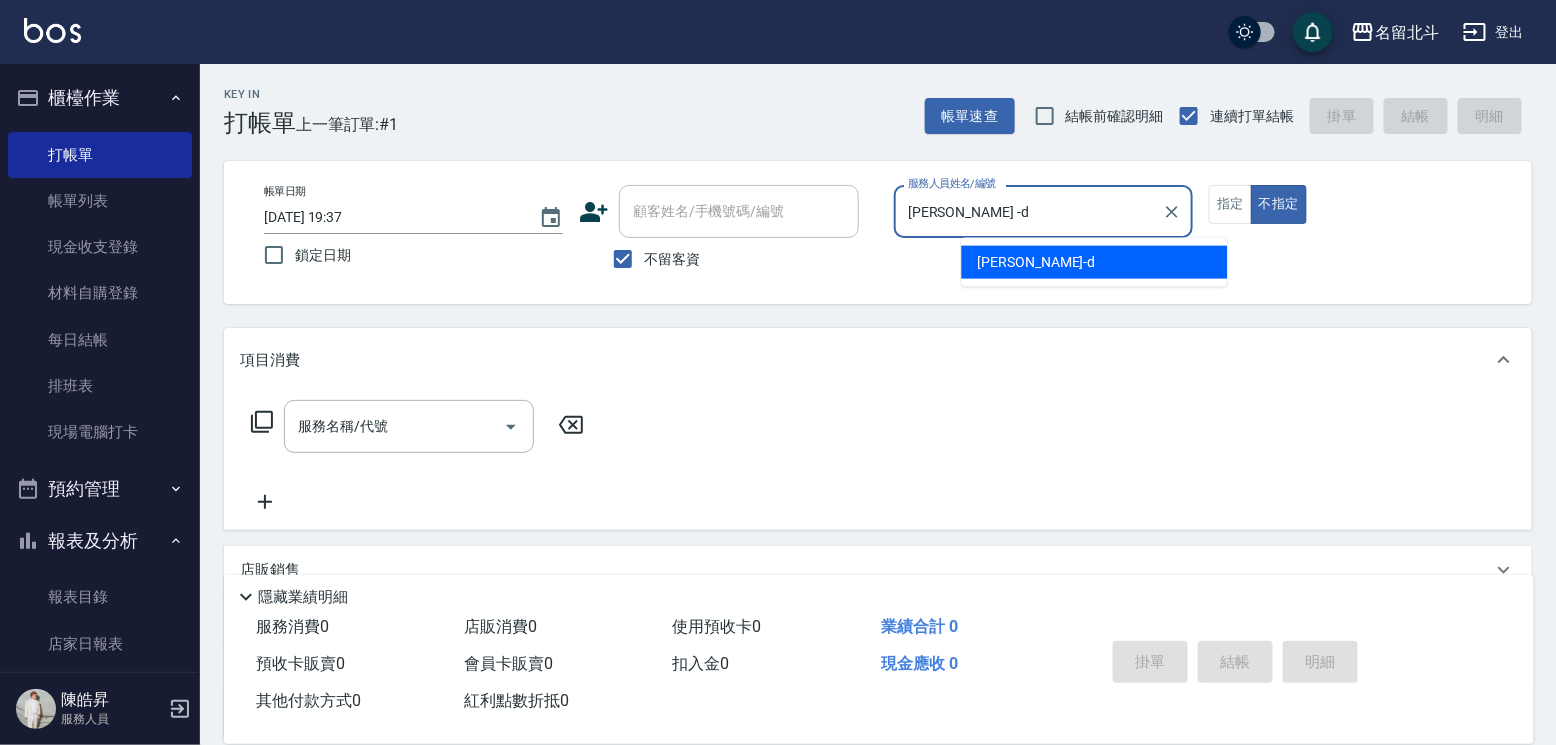 type on "false" 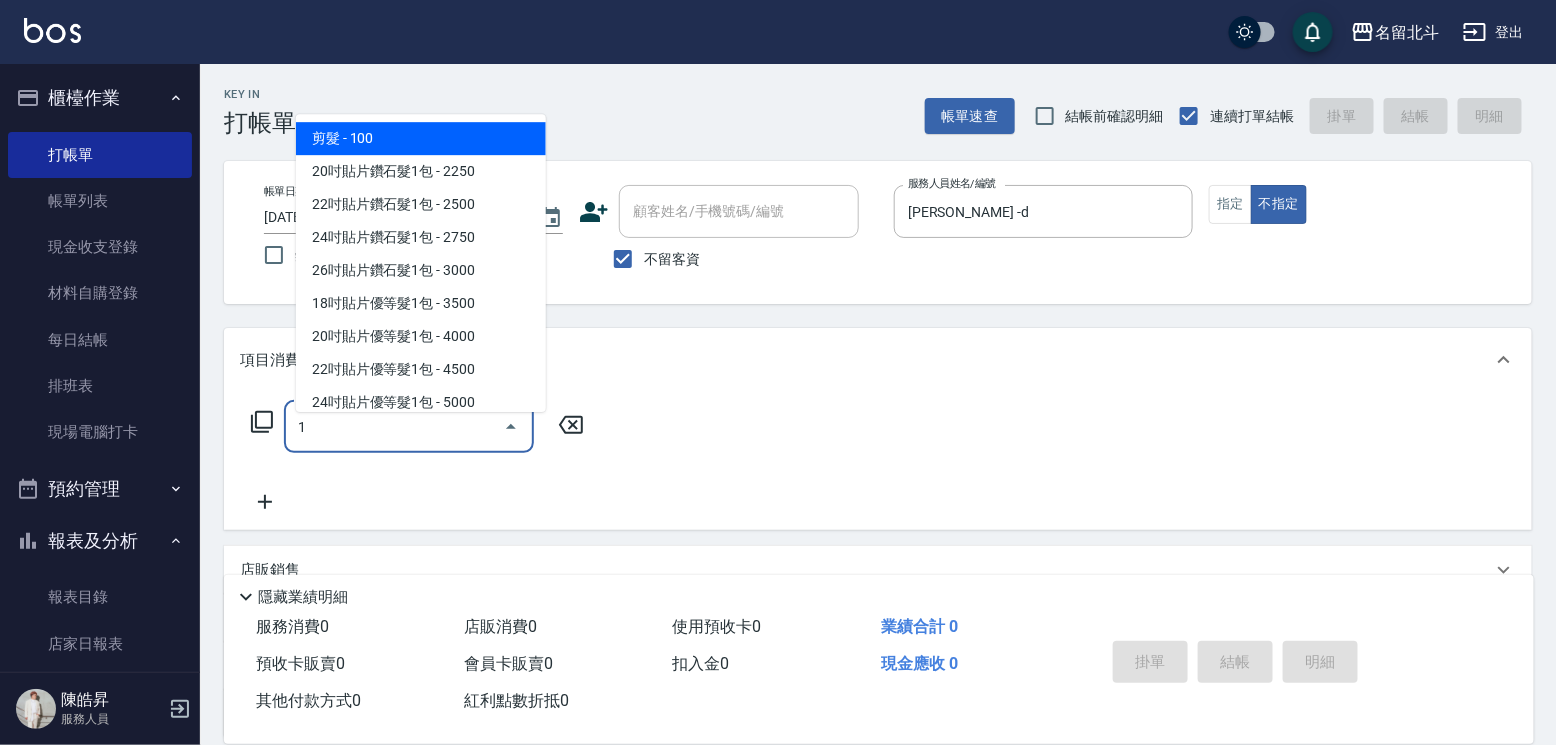 type on "剪髮(1)" 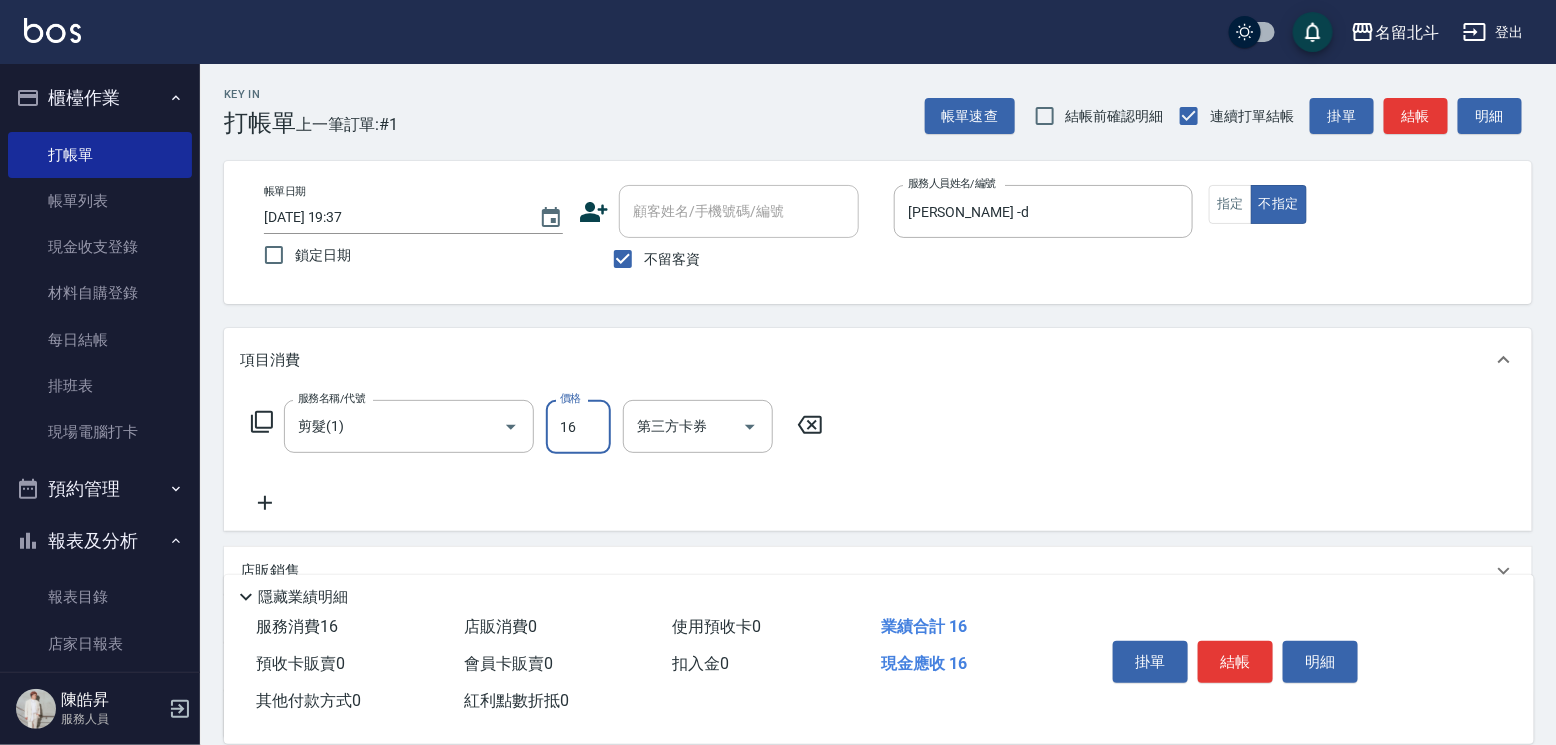 type on "168" 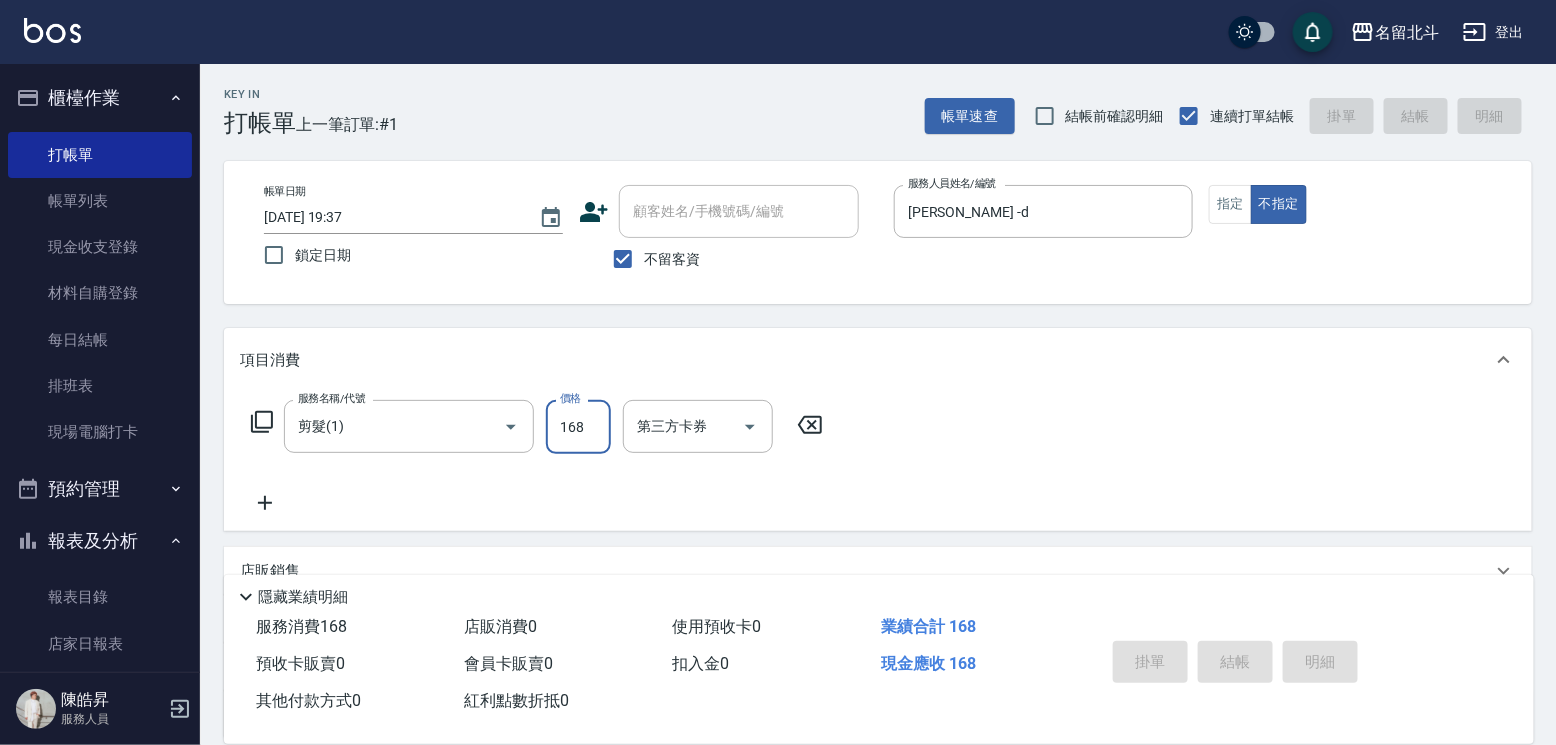 type 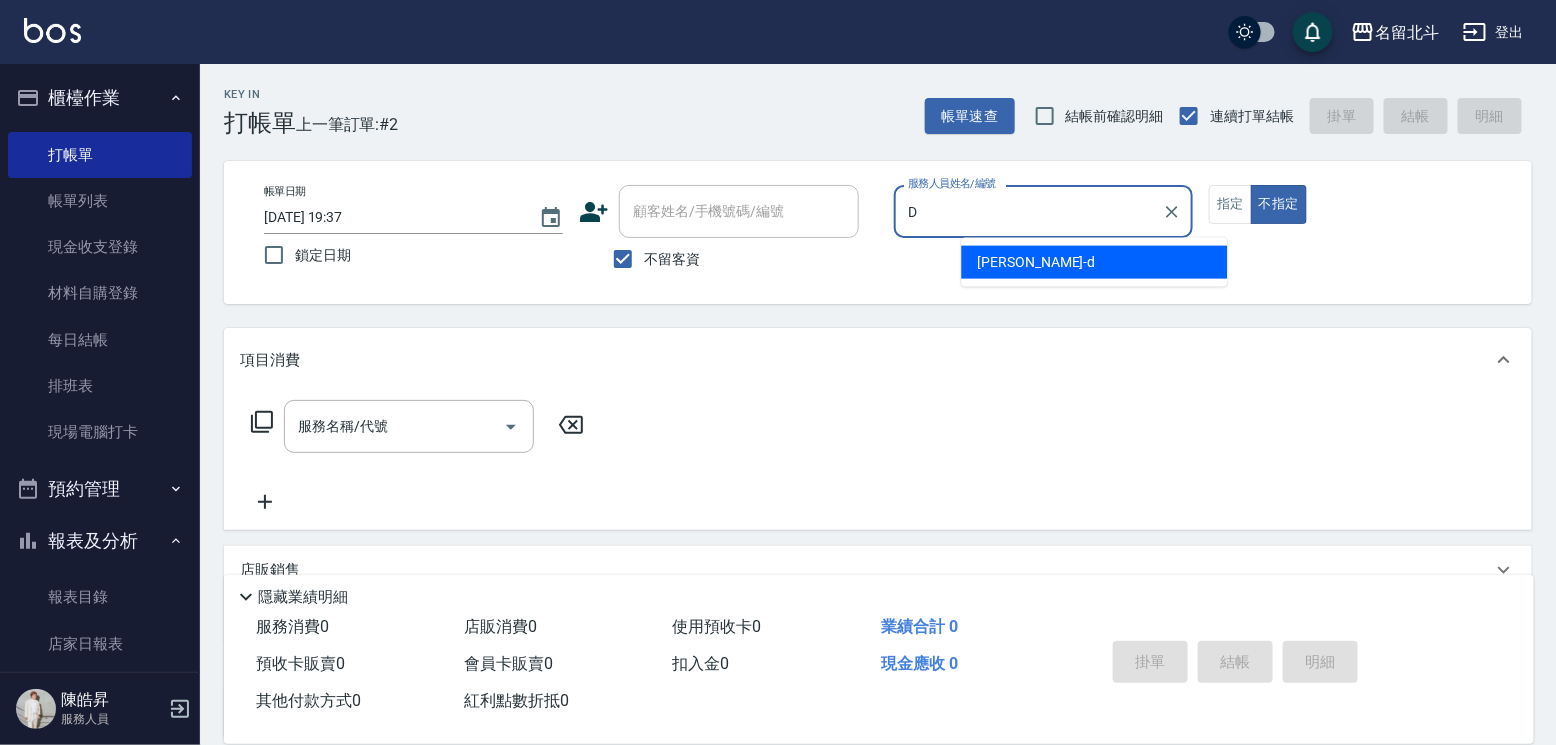 type on "[PERSON_NAME] -d" 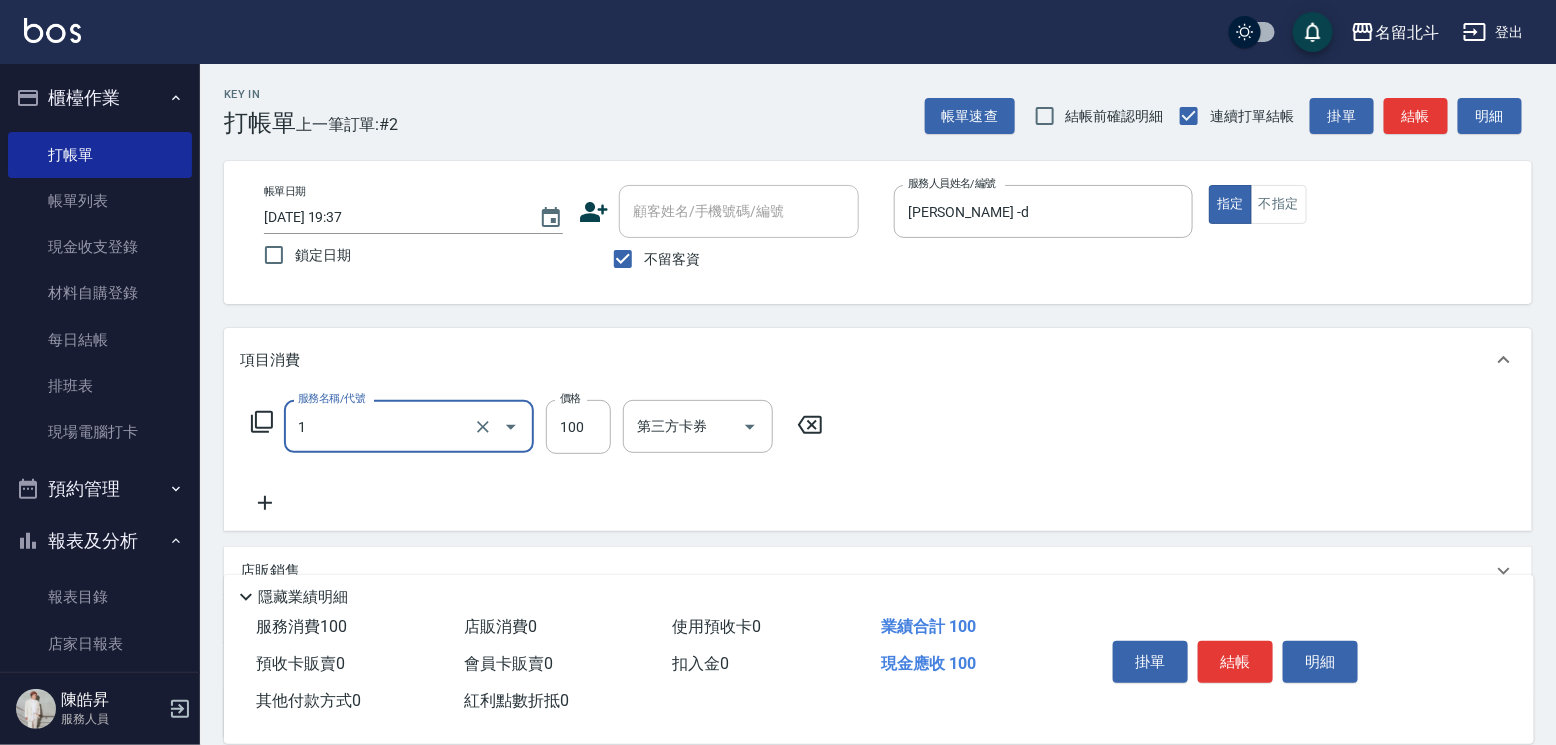 type on "剪髮(1)" 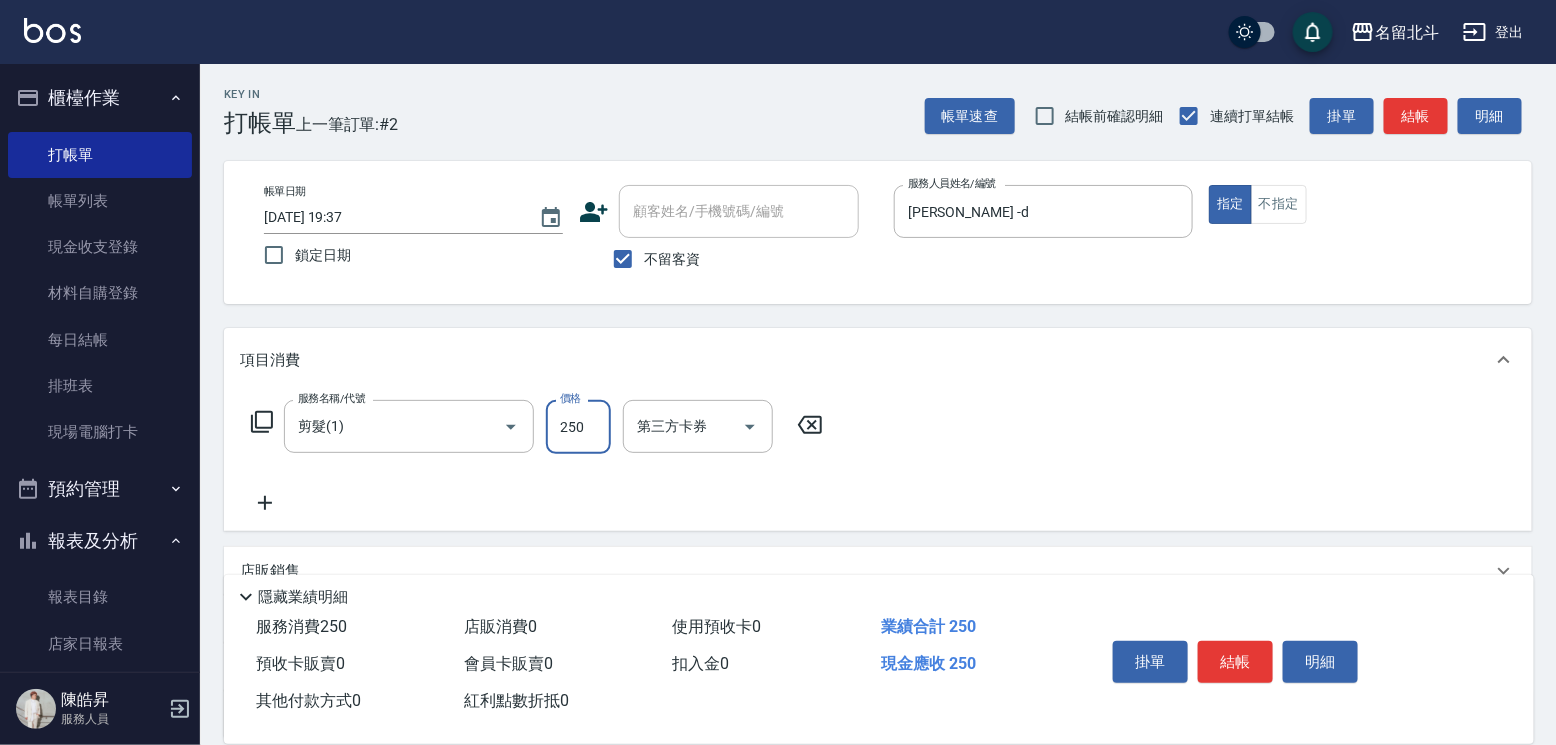 type on "250" 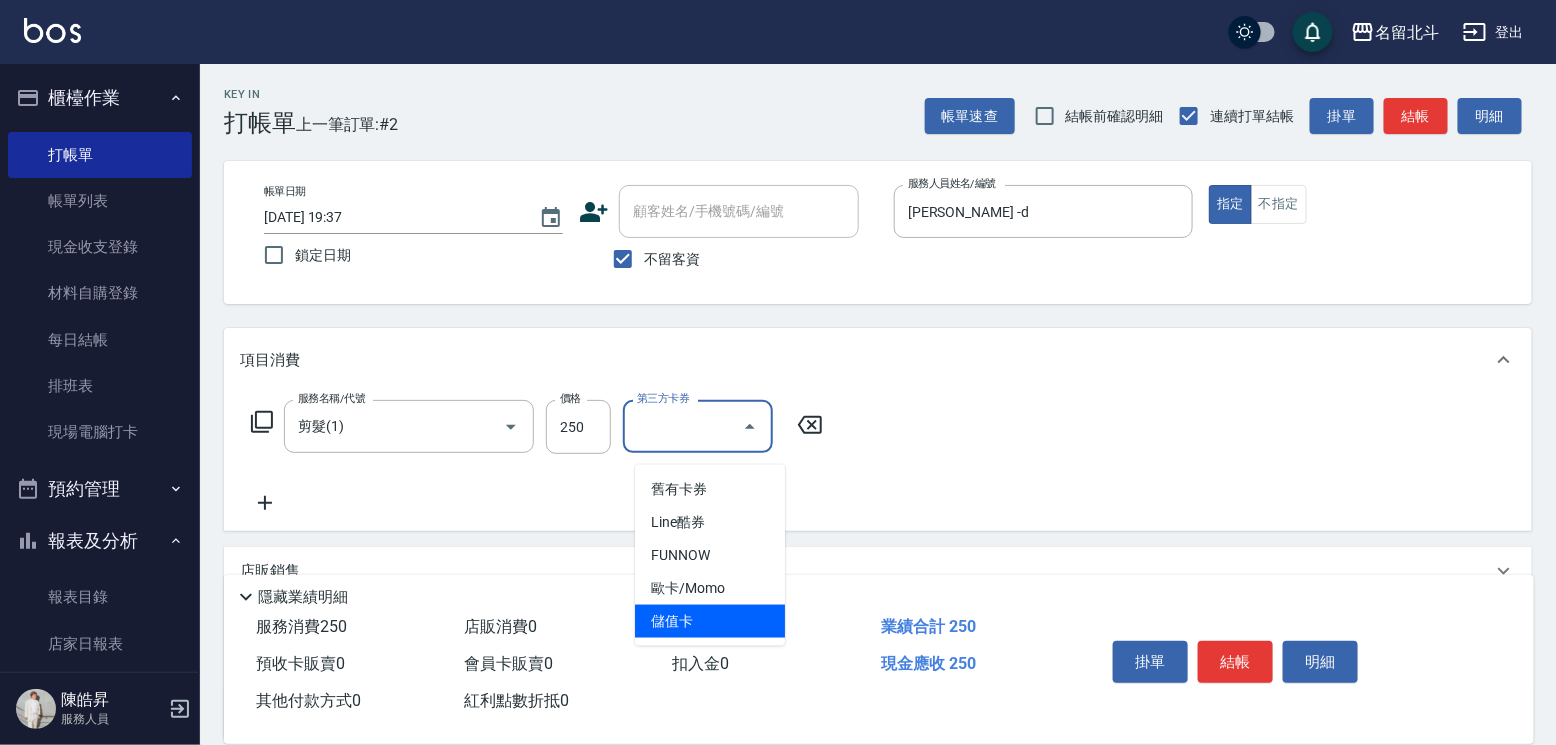 type on "儲值卡" 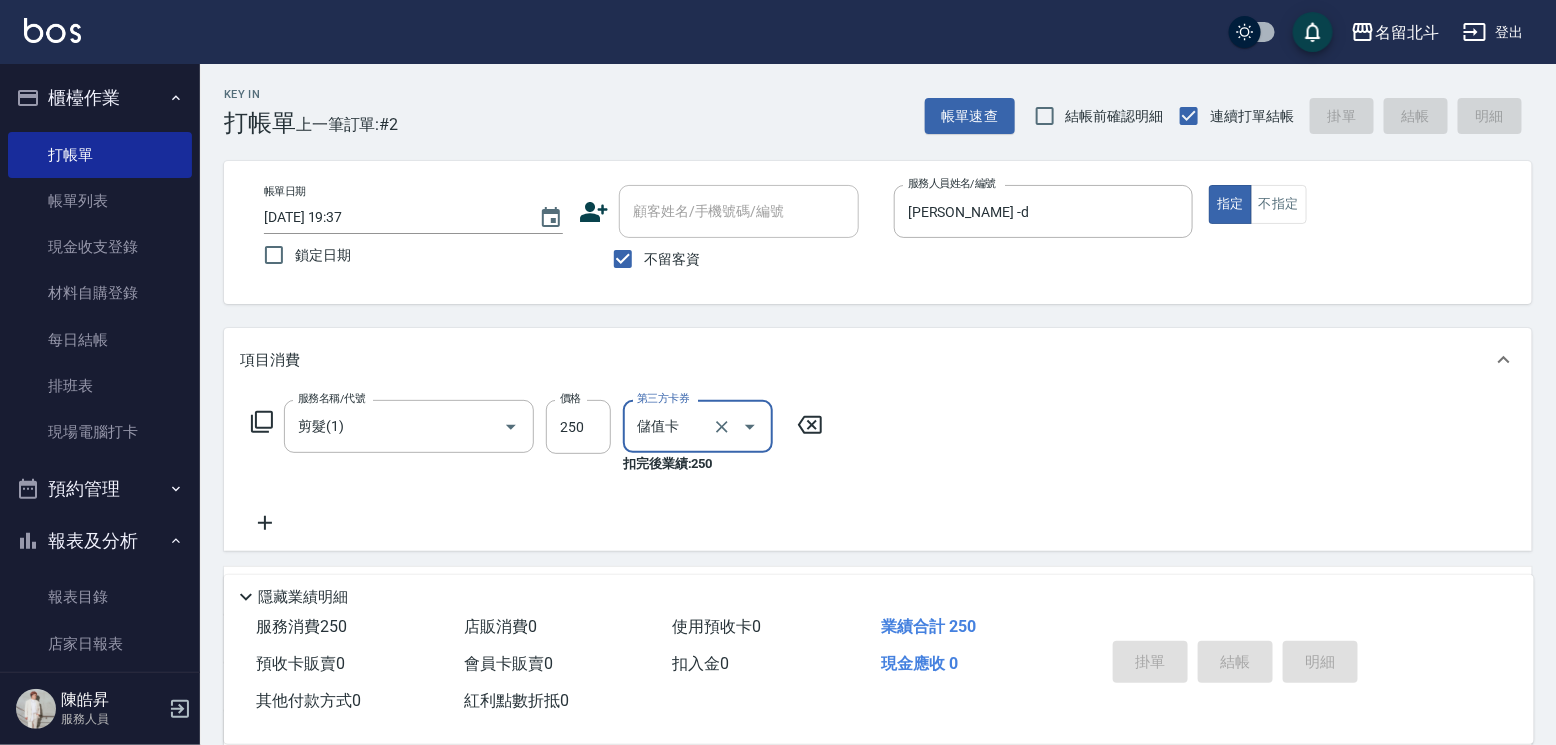 type 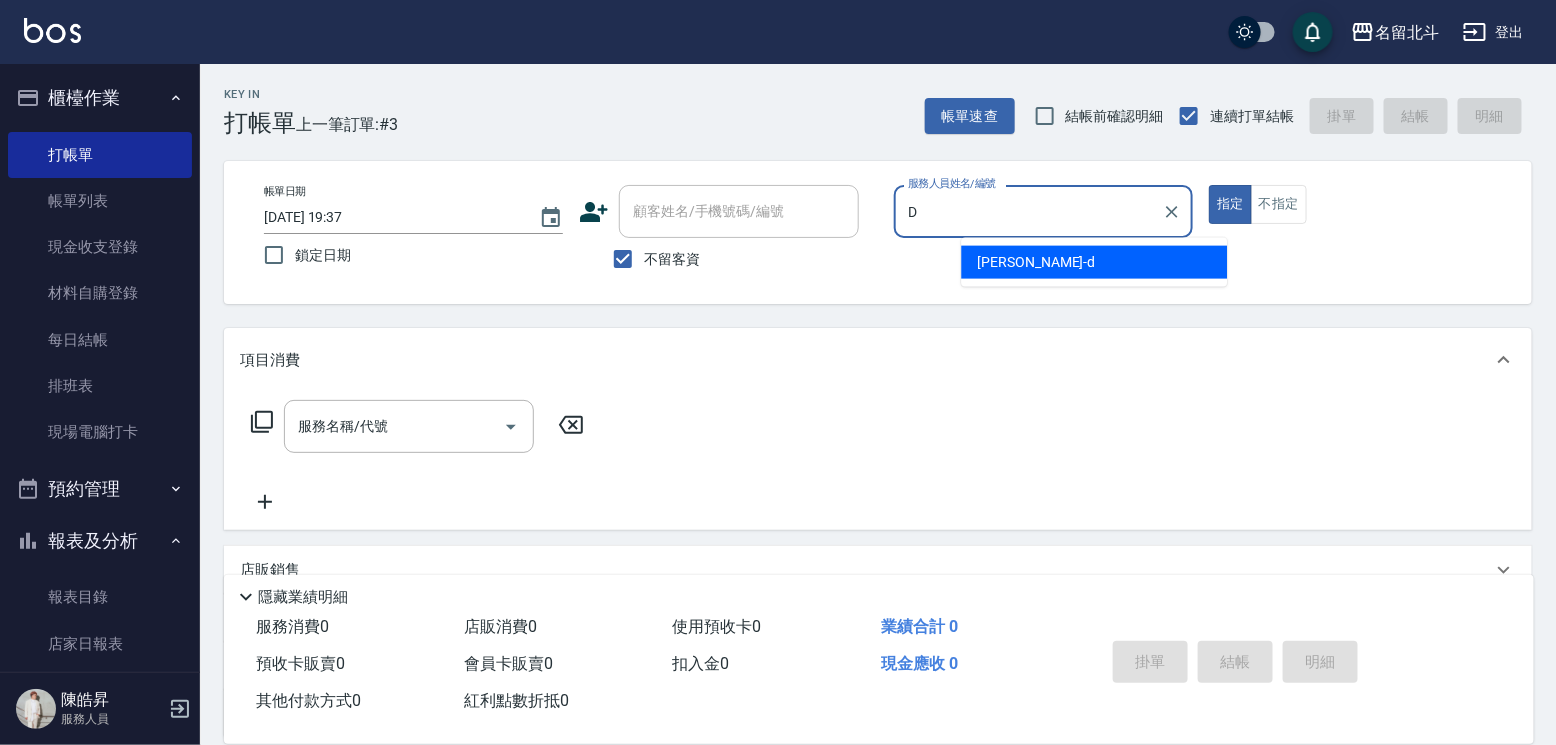 type on "[PERSON_NAME] -d" 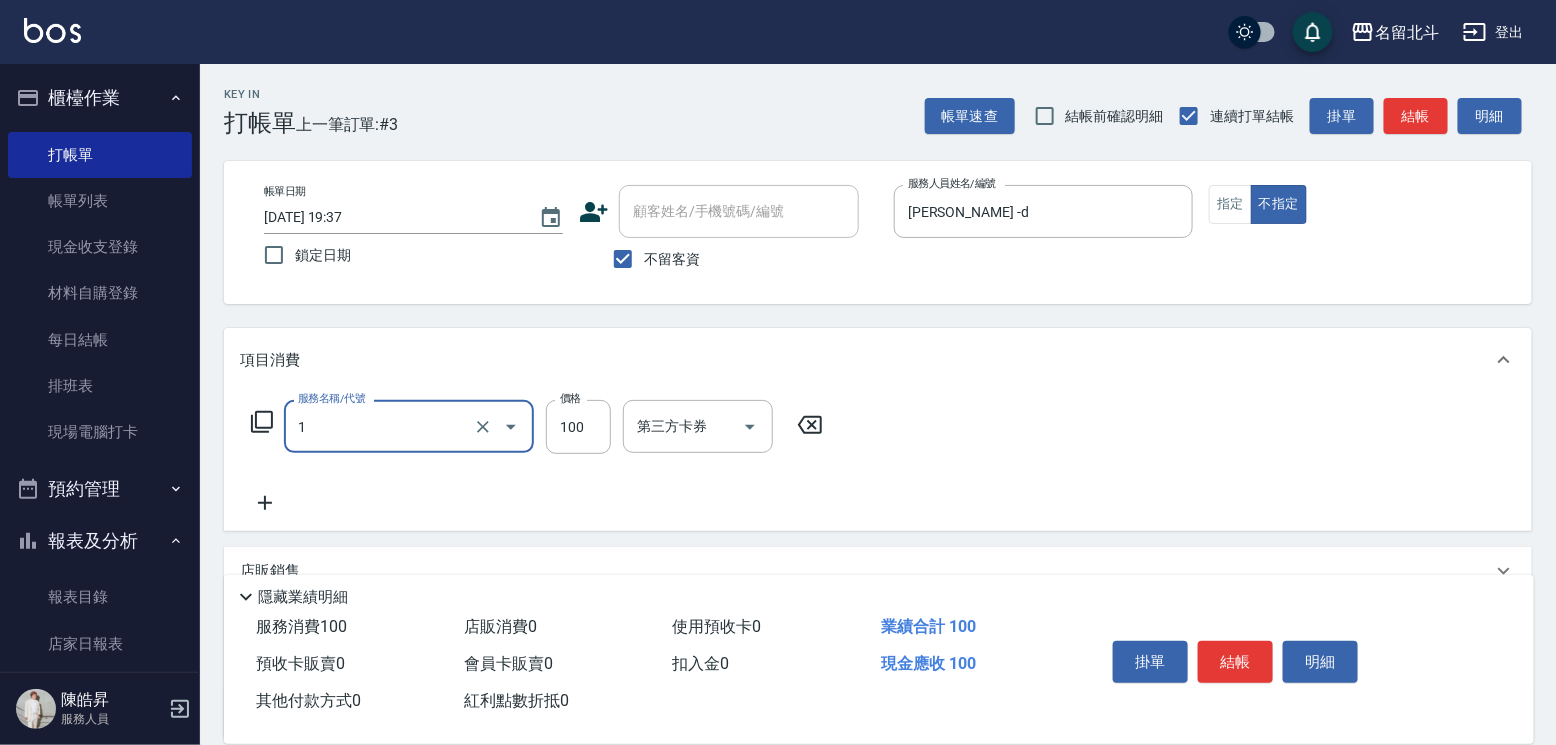 type on "剪髮(1)" 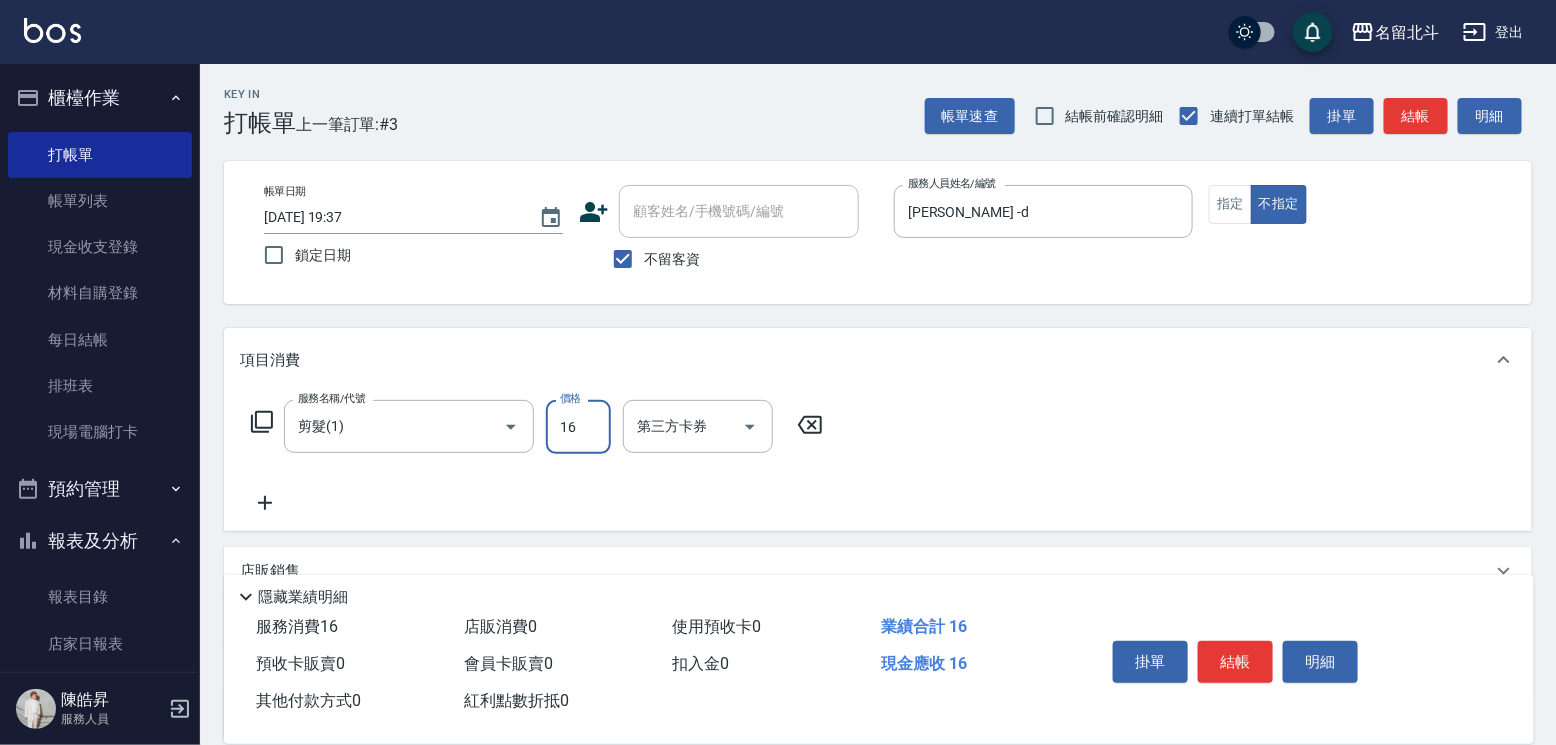 type on "168" 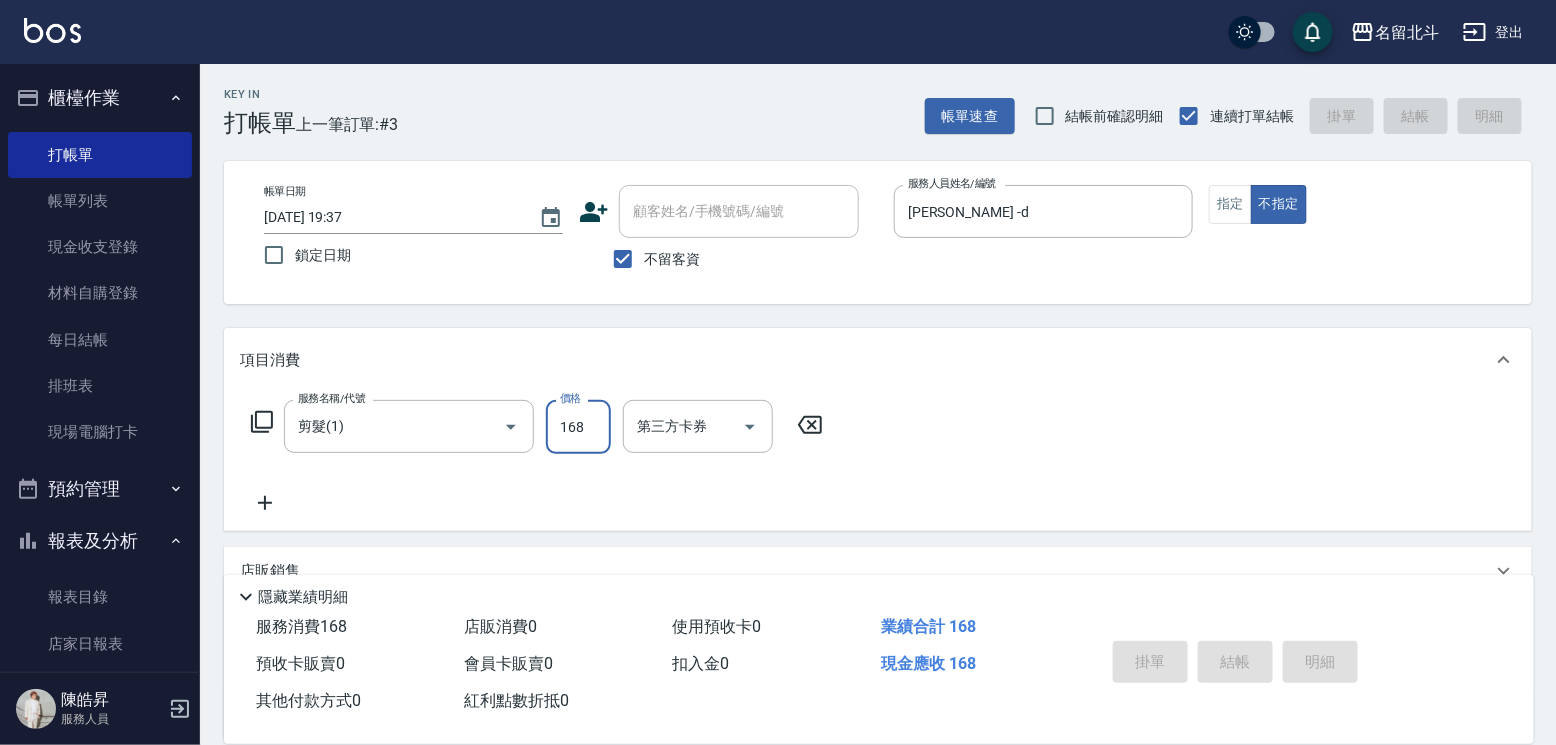 type 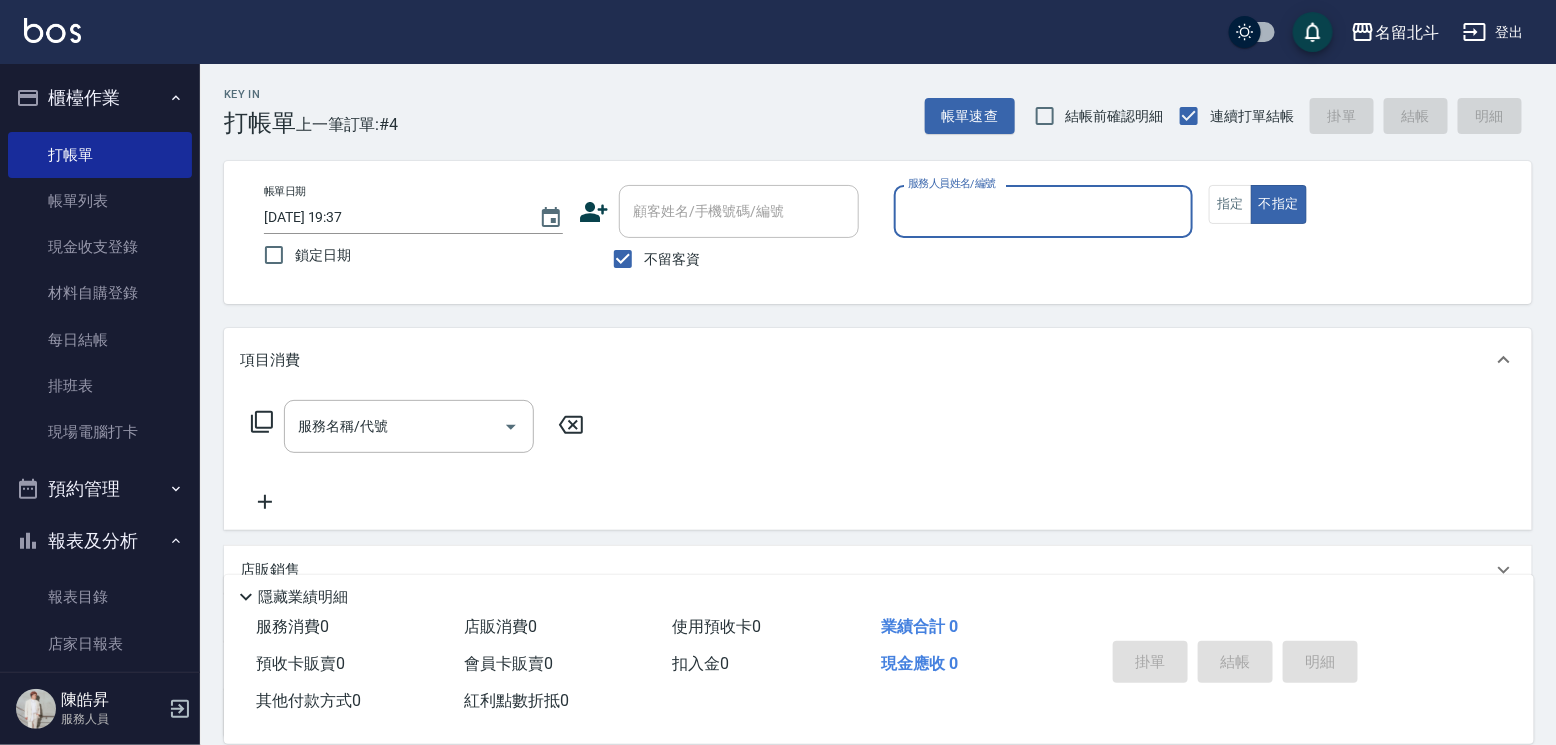 type on "E" 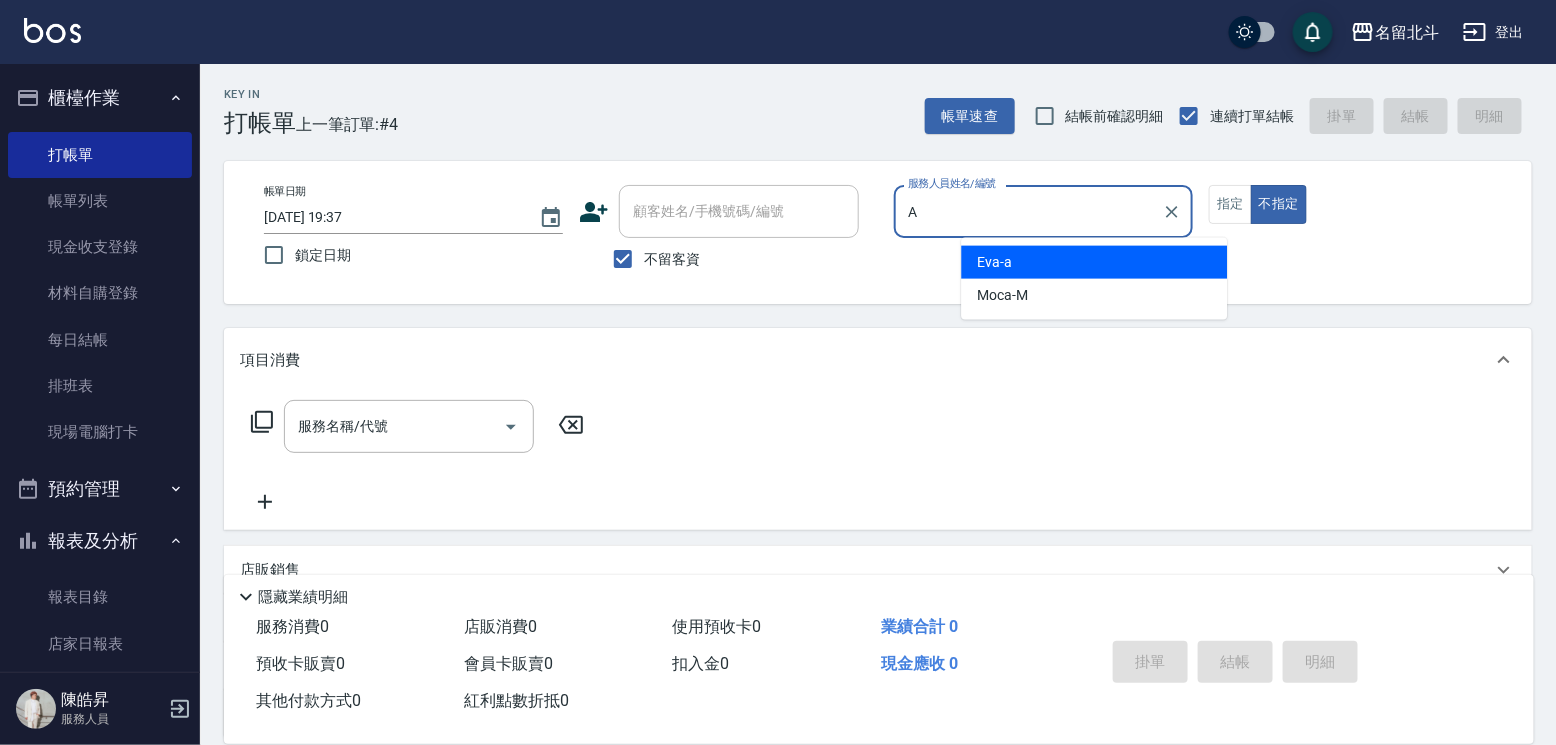 type on "[PERSON_NAME]" 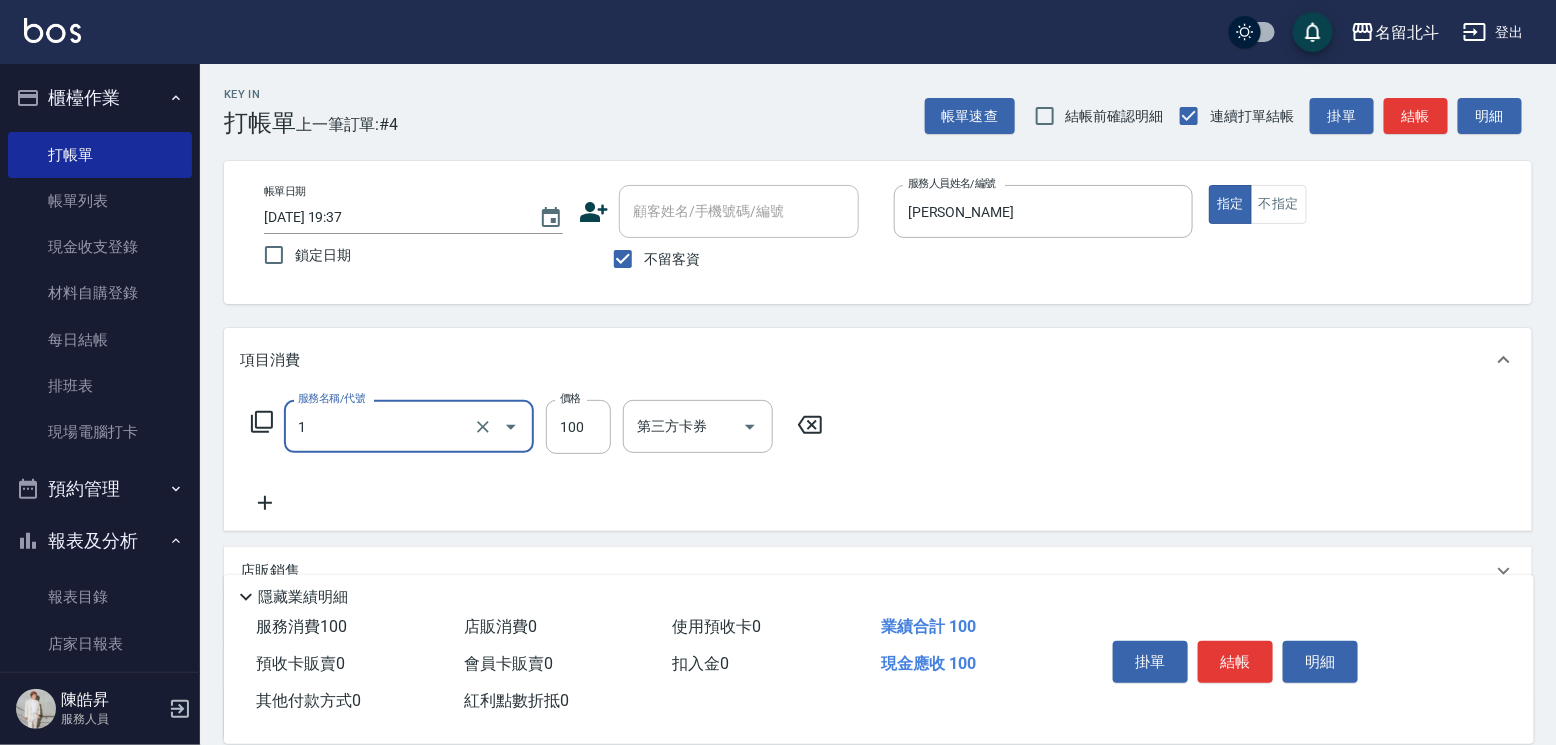 type on "剪髮(1)" 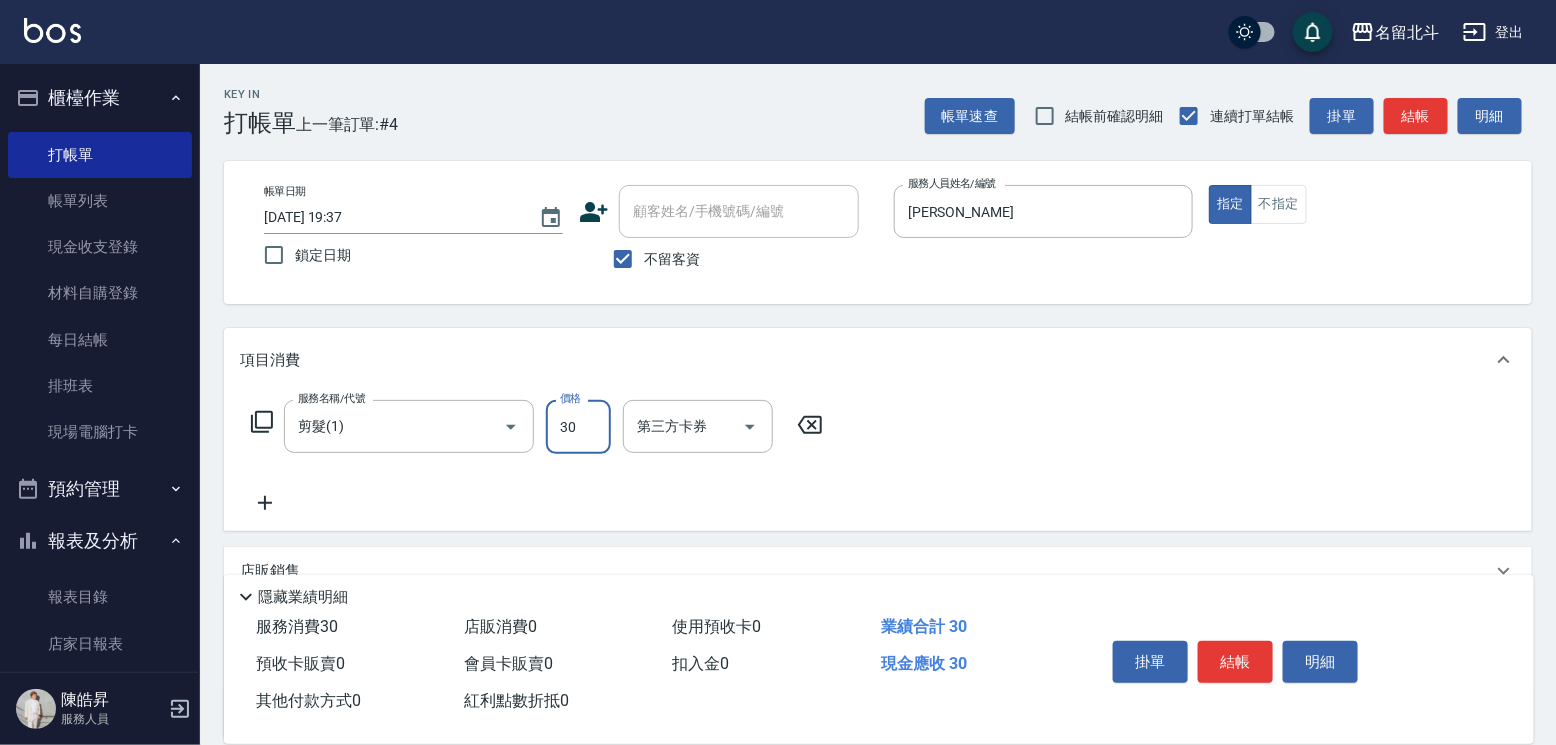 type on "300" 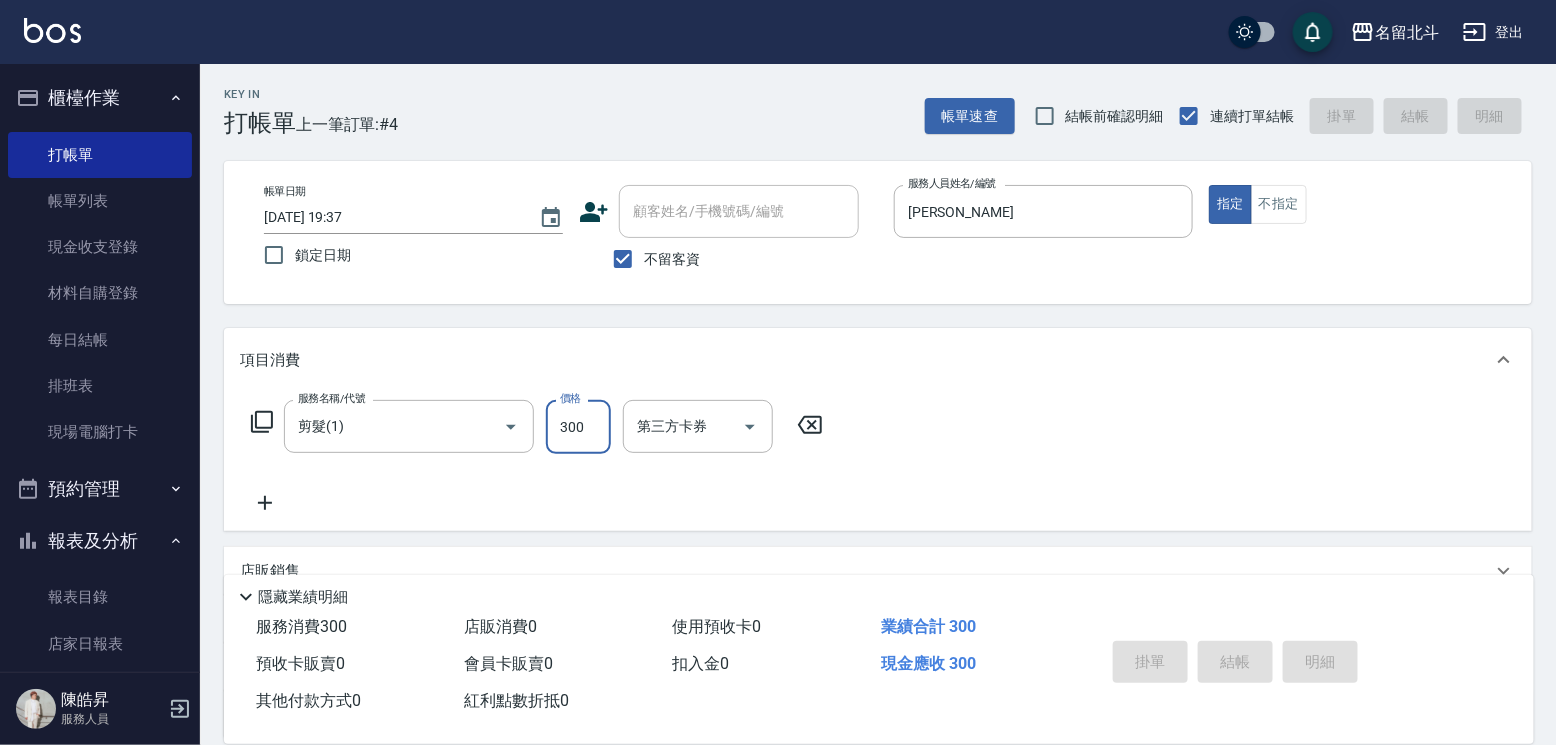 type on "[DATE] 20:00" 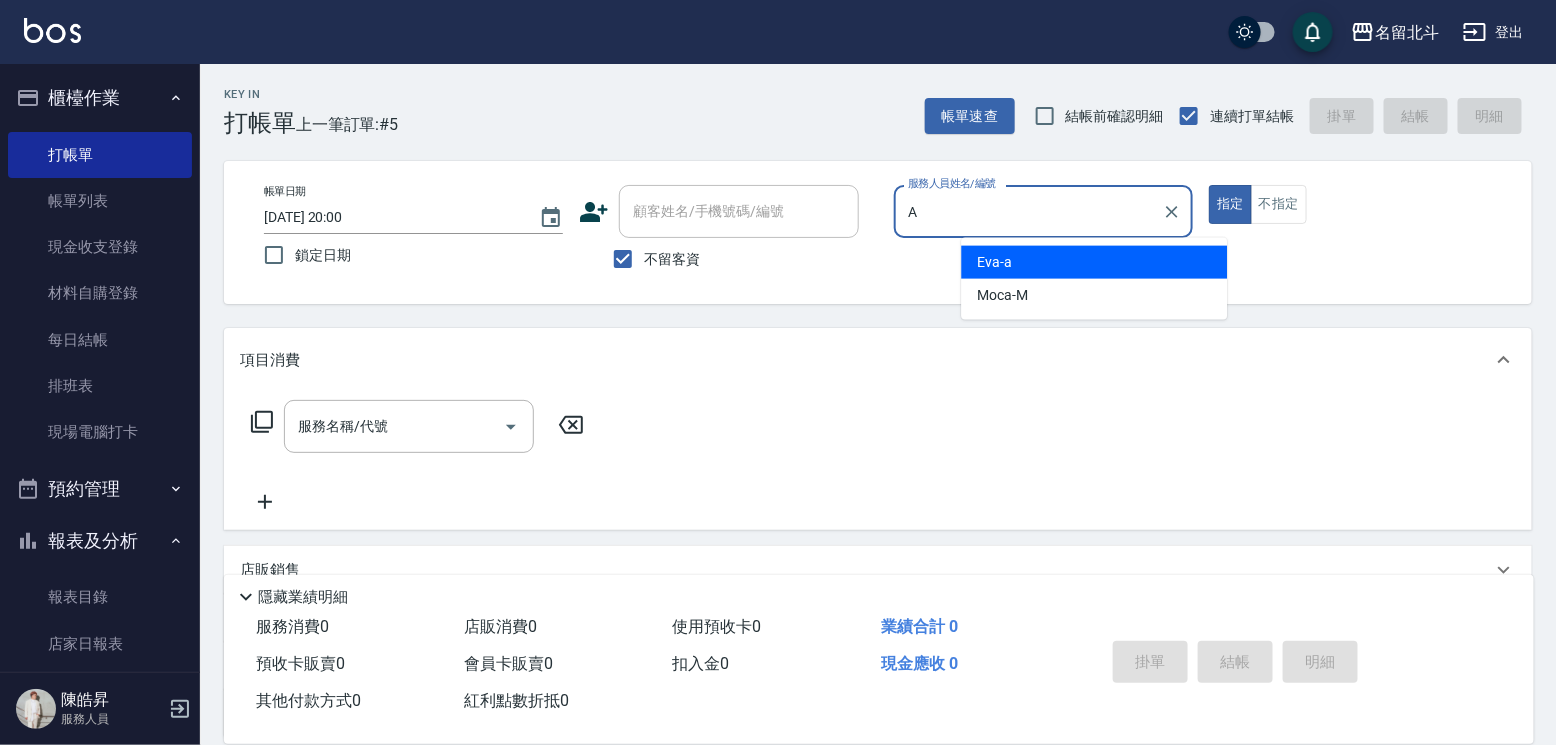 type on "[PERSON_NAME]" 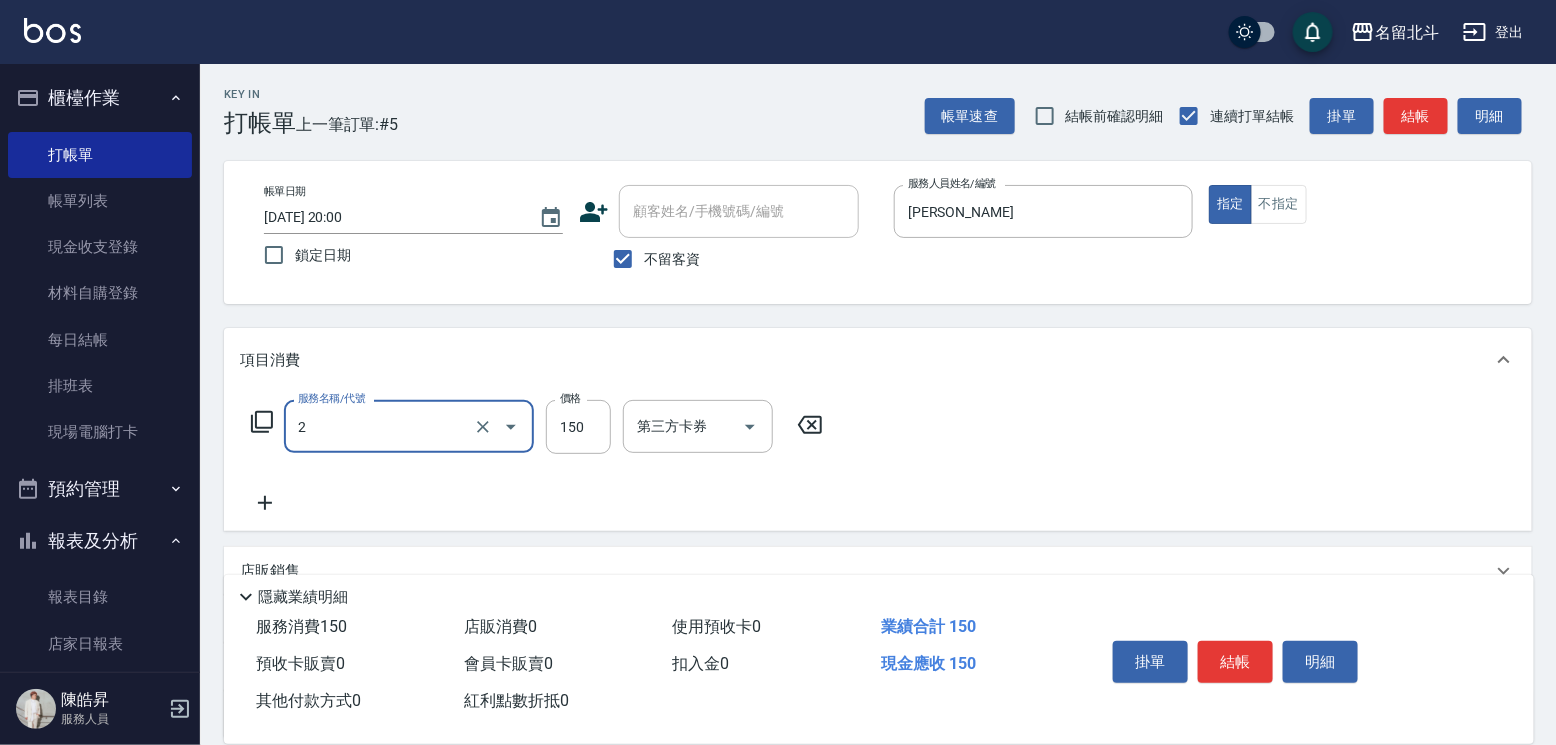 type on "一般洗髮(2)" 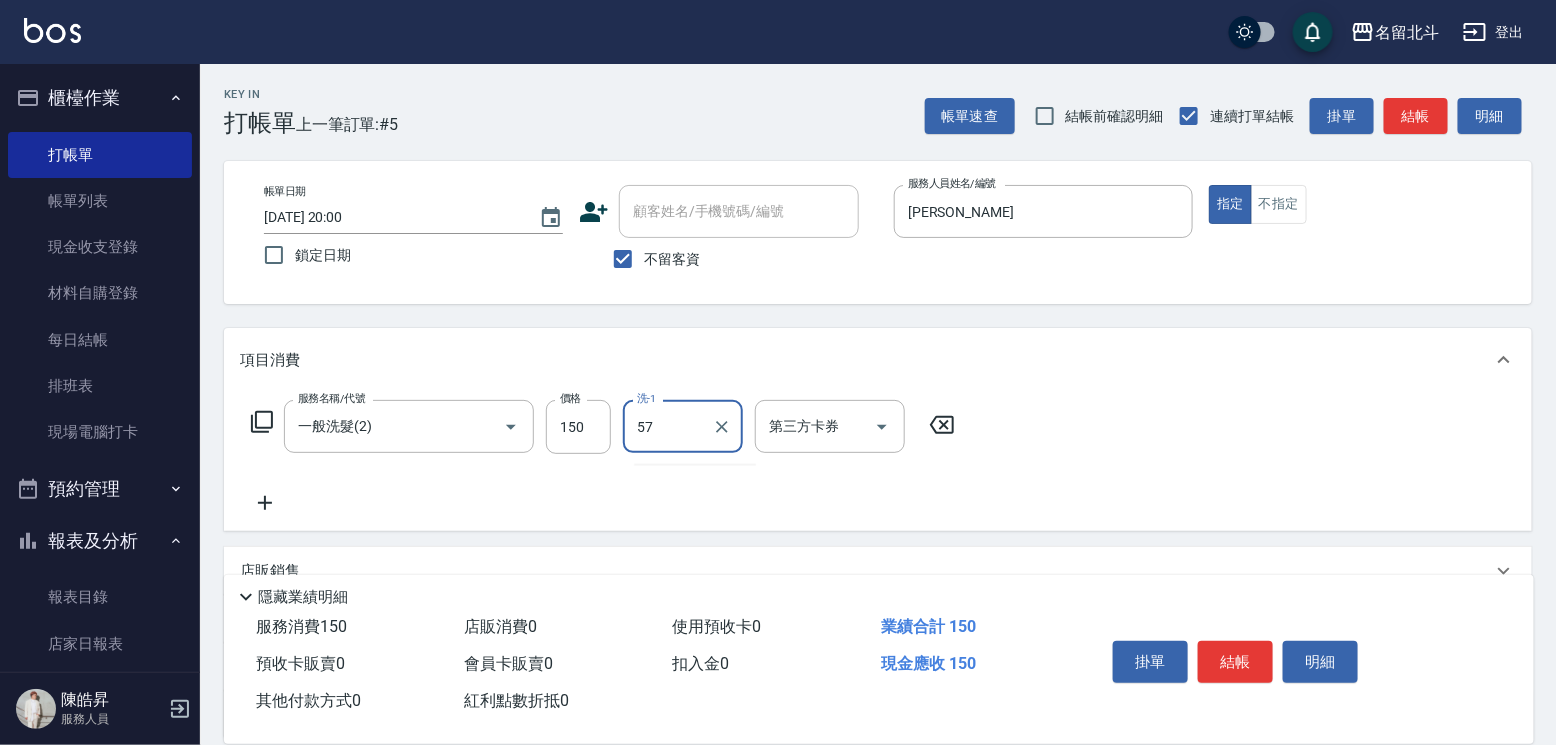 type on "[PERSON_NAME]-57" 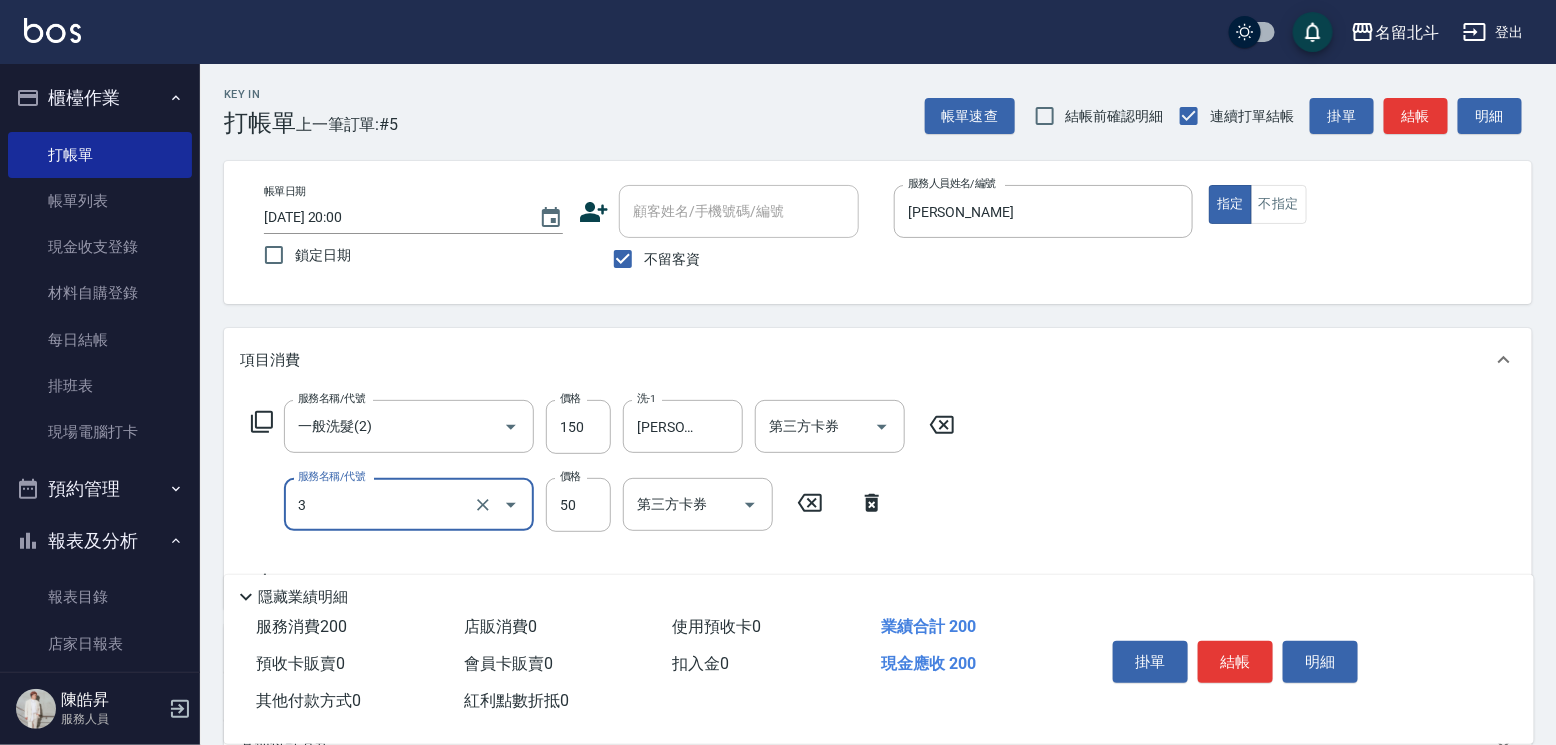 type on "精油(3)" 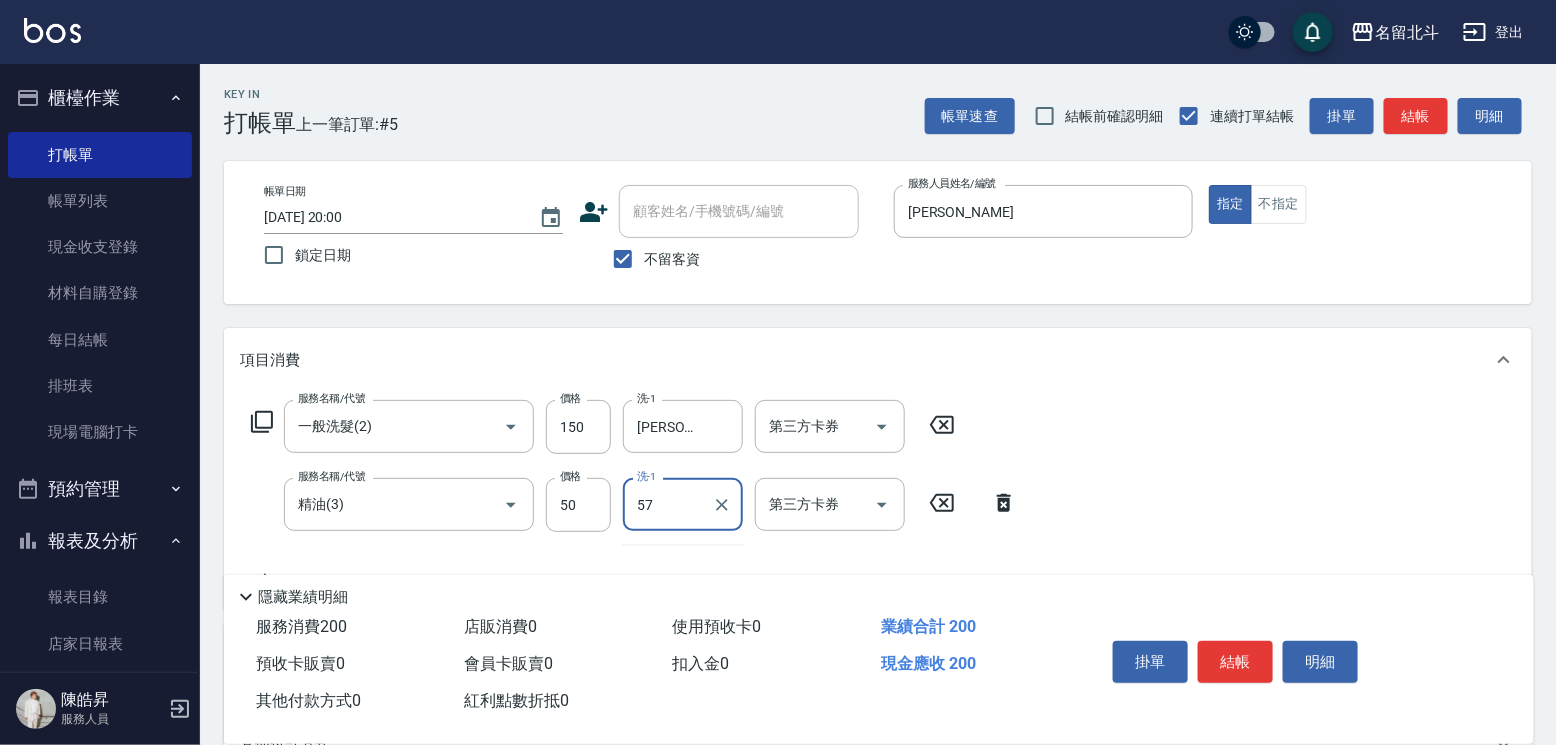 type on "[PERSON_NAME]-57" 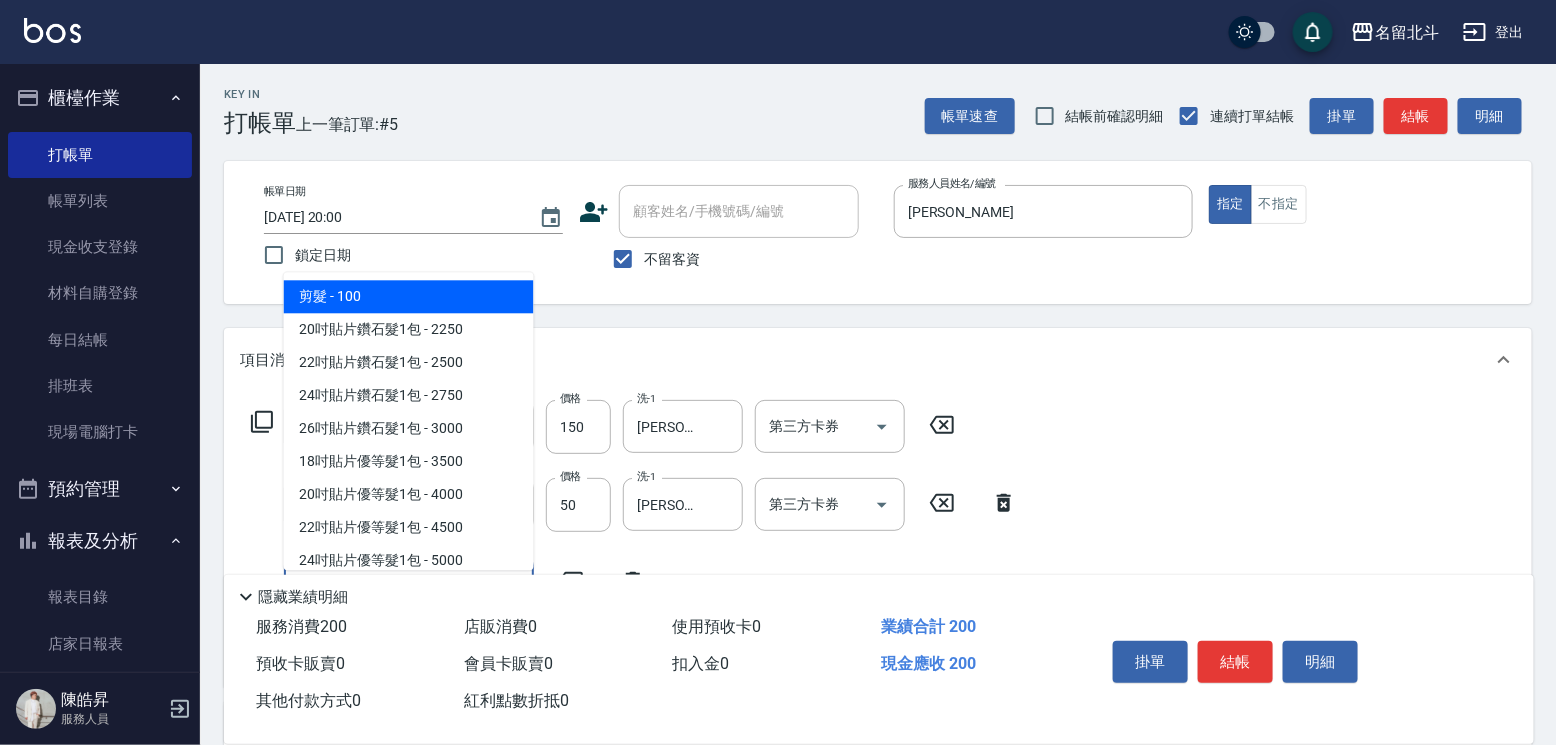 type on "剪髮(1)" 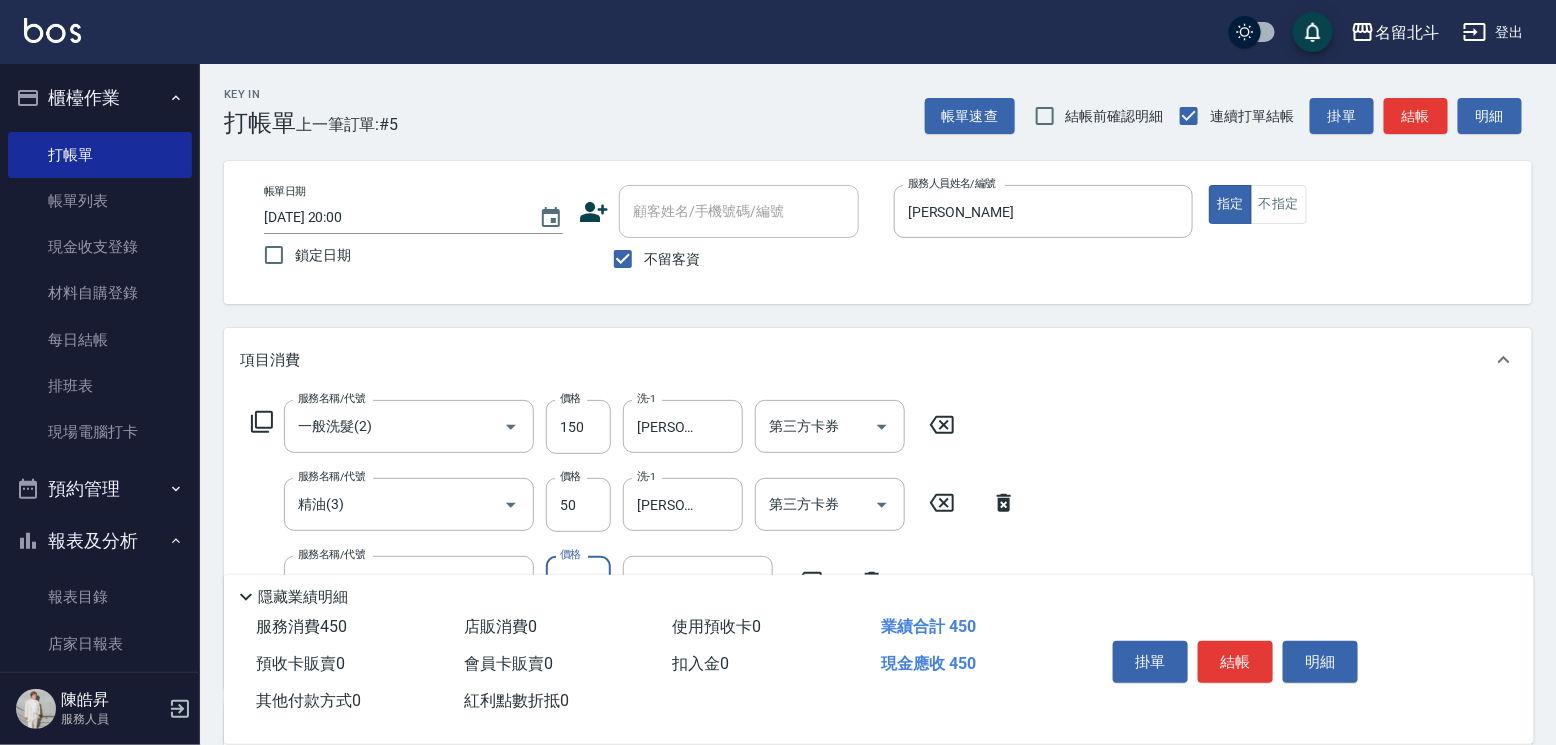 type on "250" 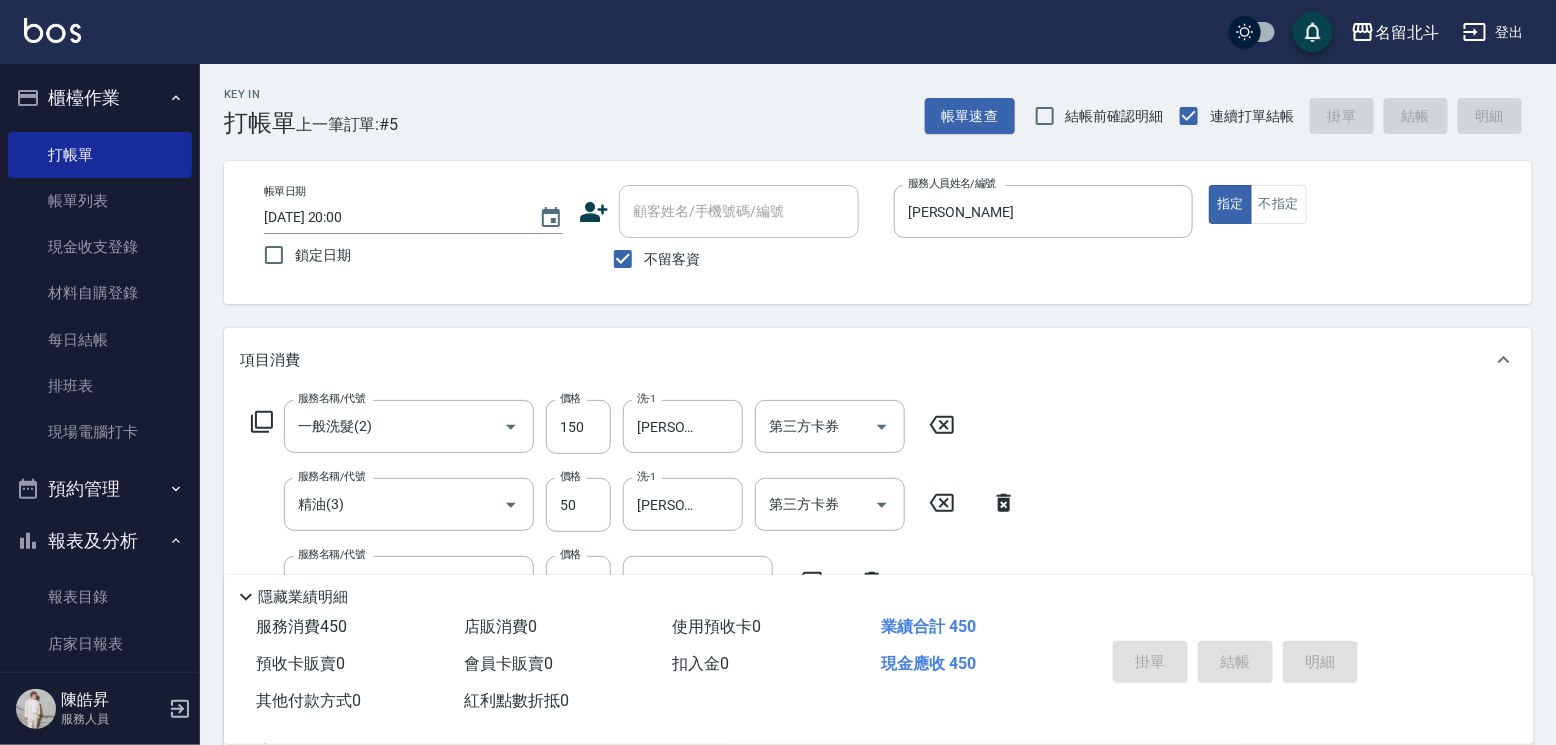 type on "[DATE] 20:01" 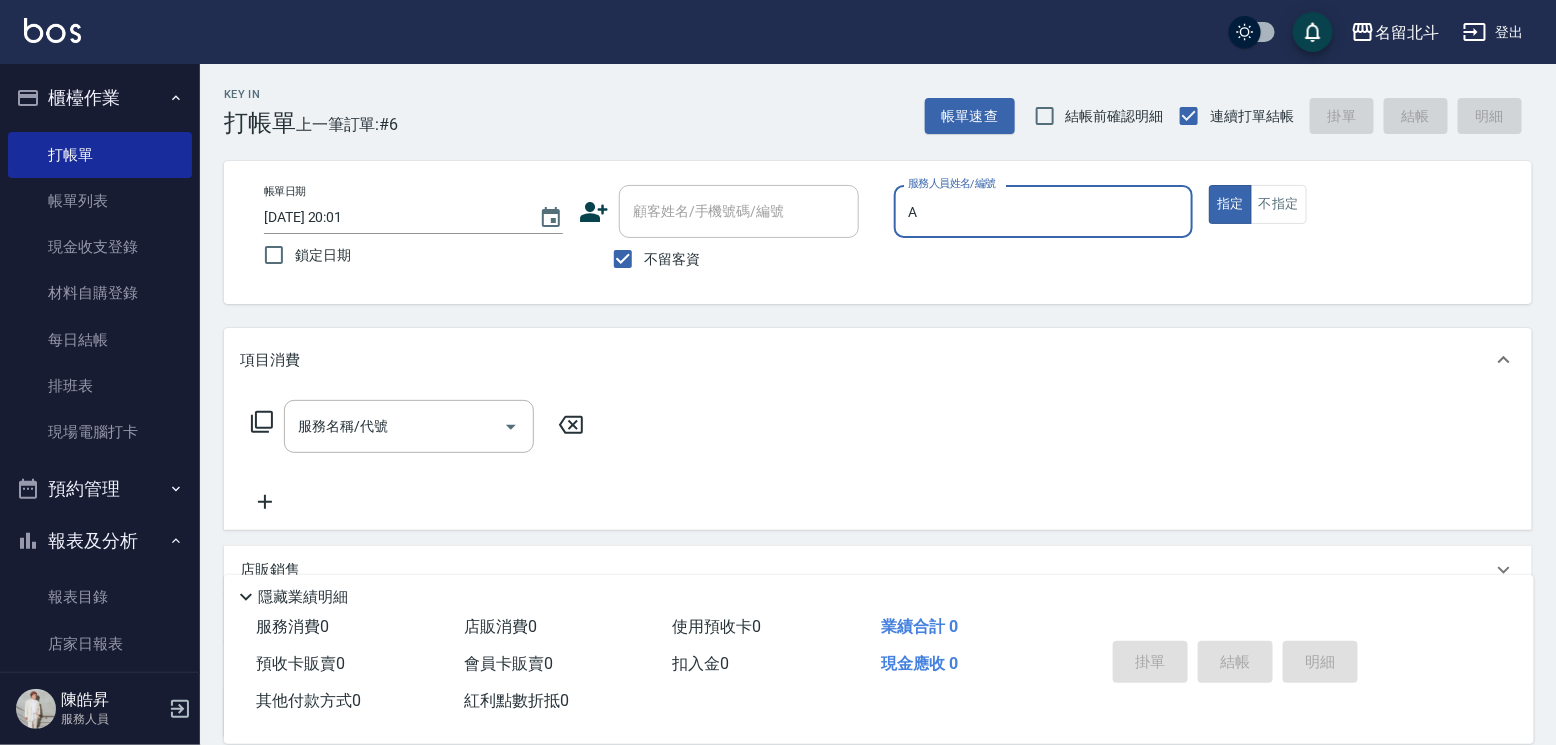 type on "[PERSON_NAME]" 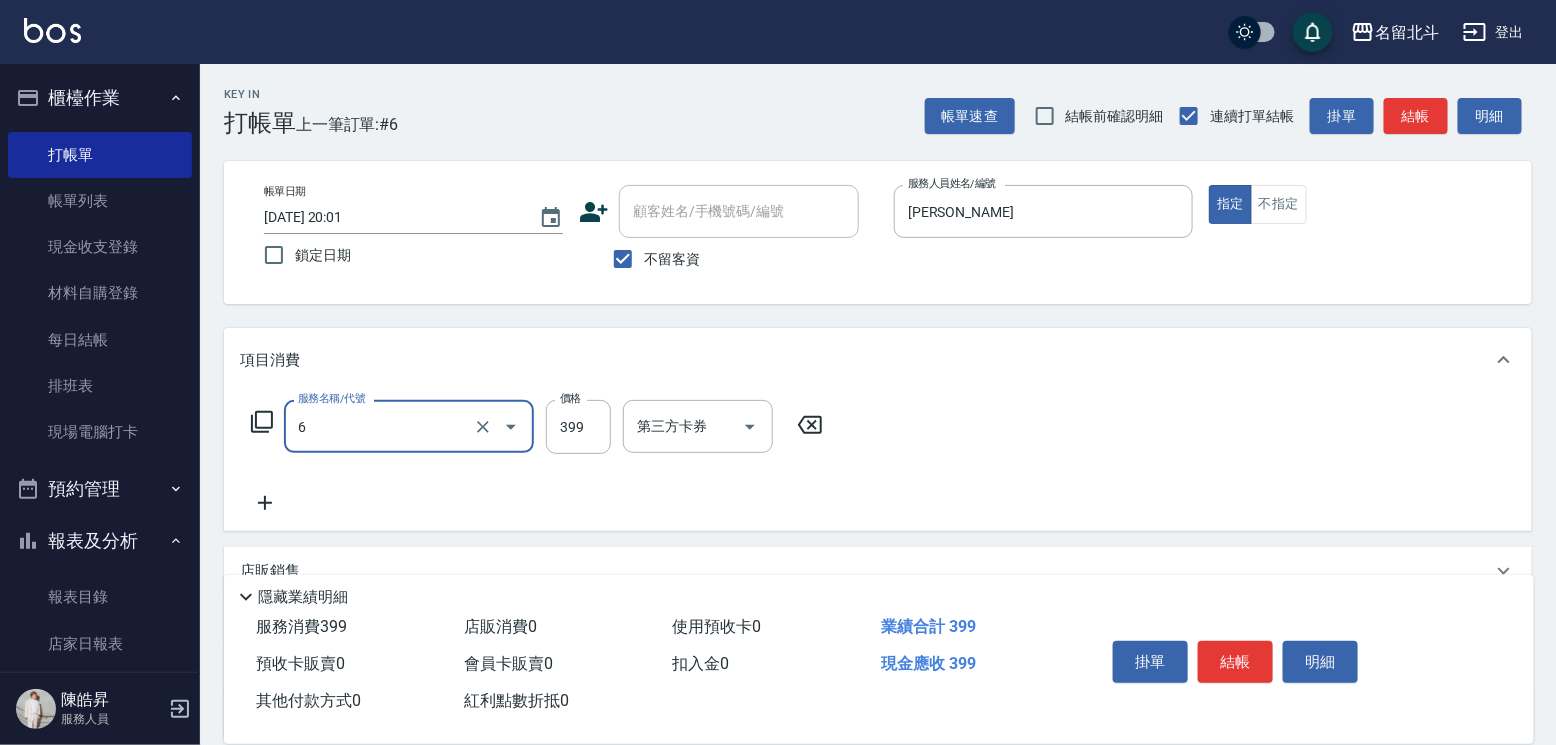 type on "海鹽SPA(6)" 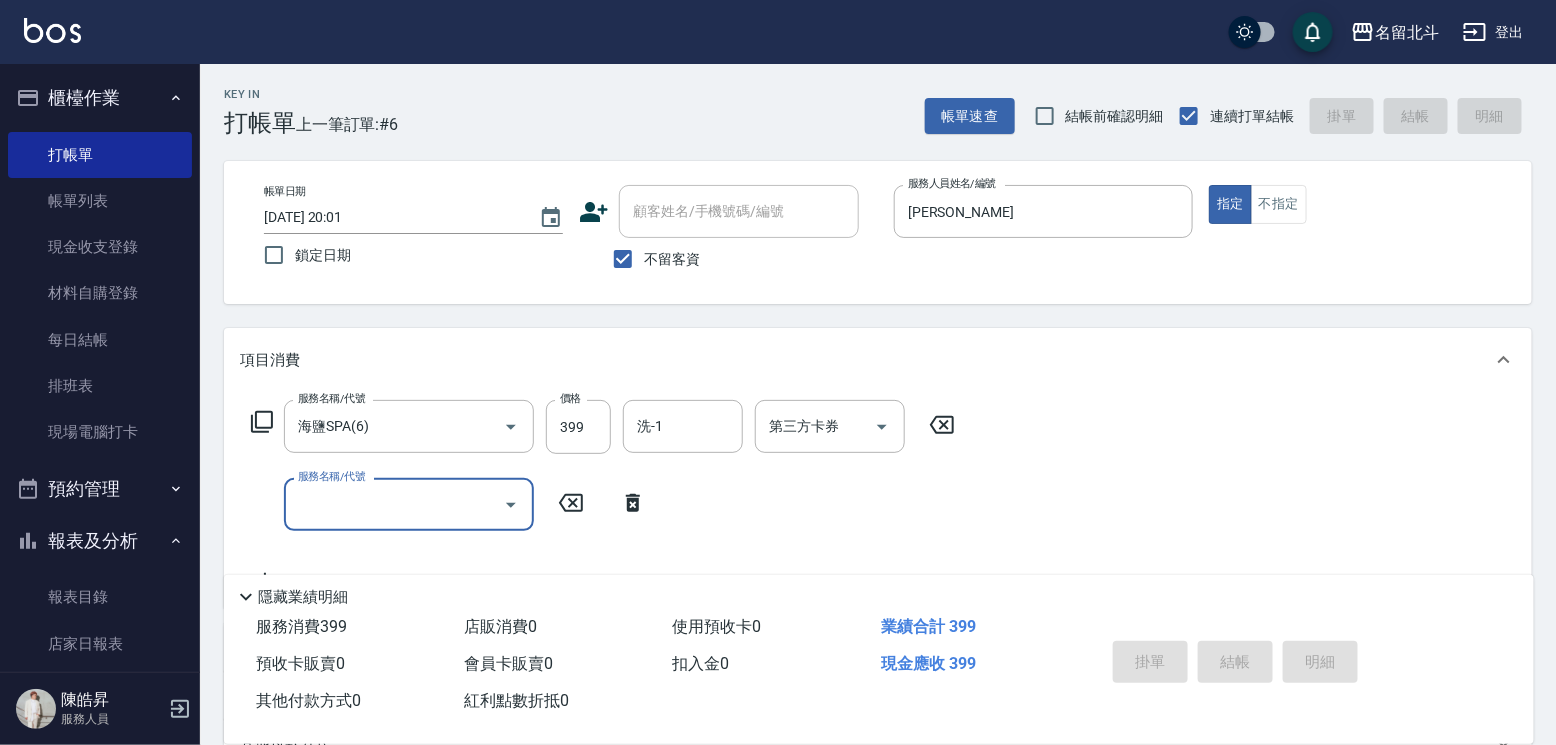 type 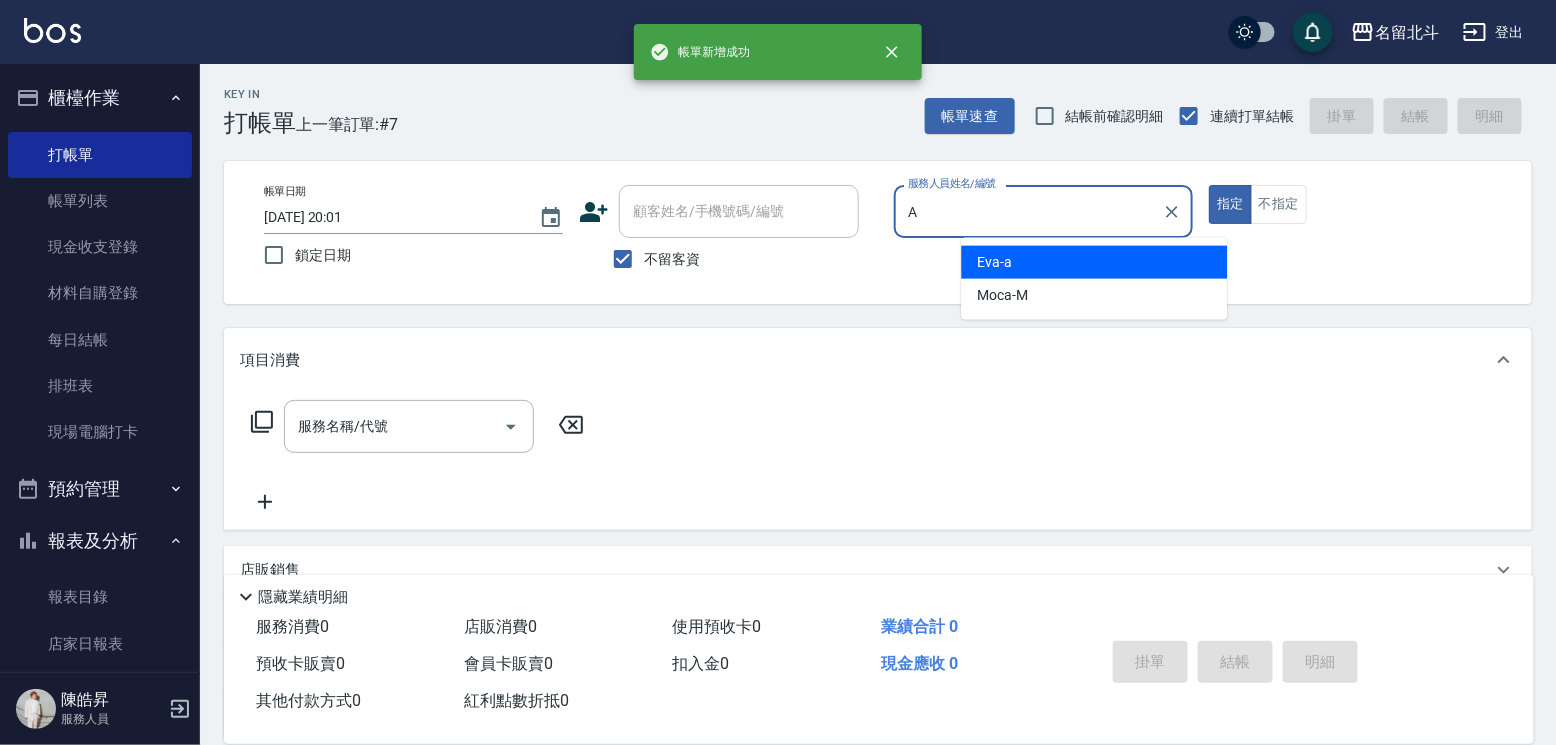 type on "[PERSON_NAME]" 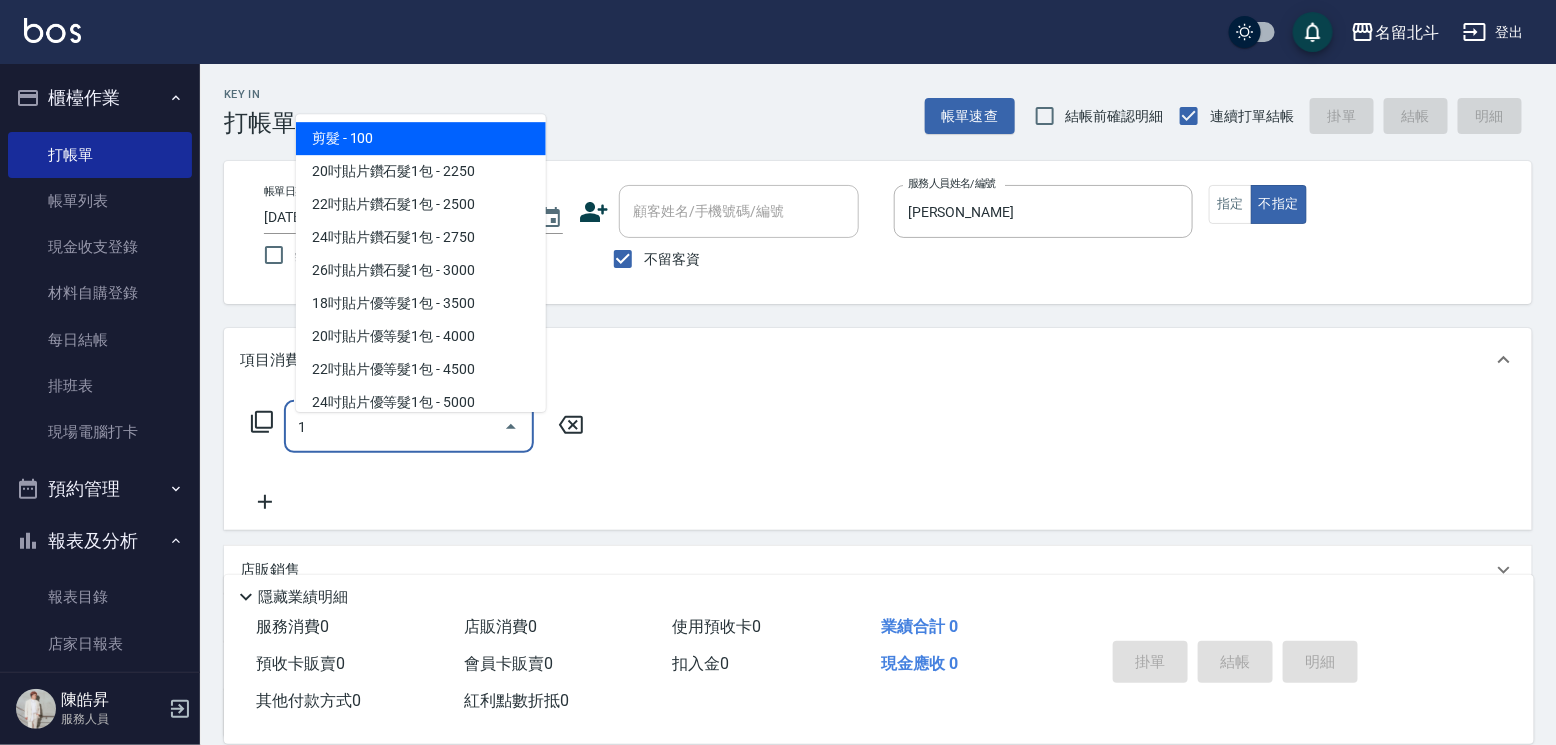 type on "剪髮(1)" 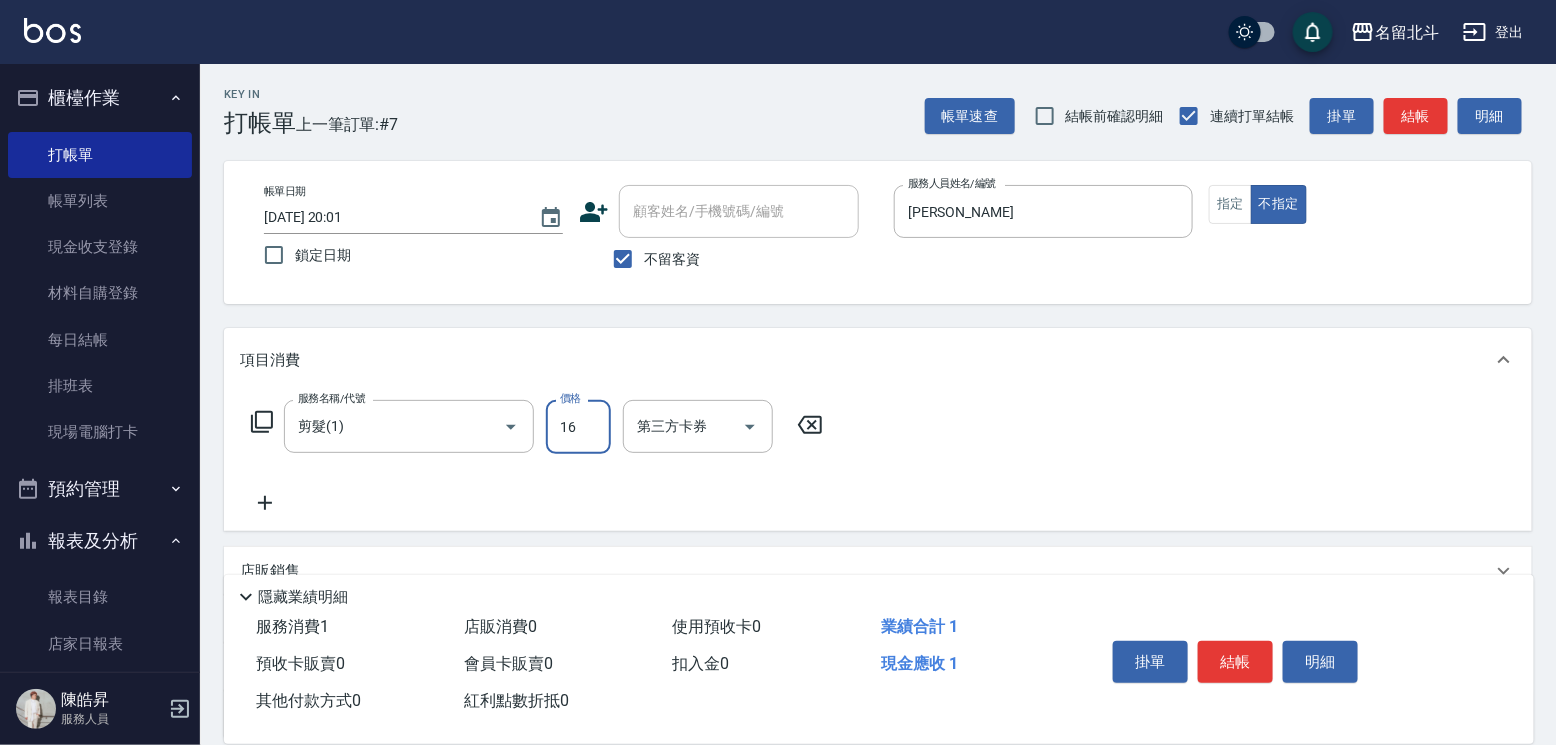type on "168" 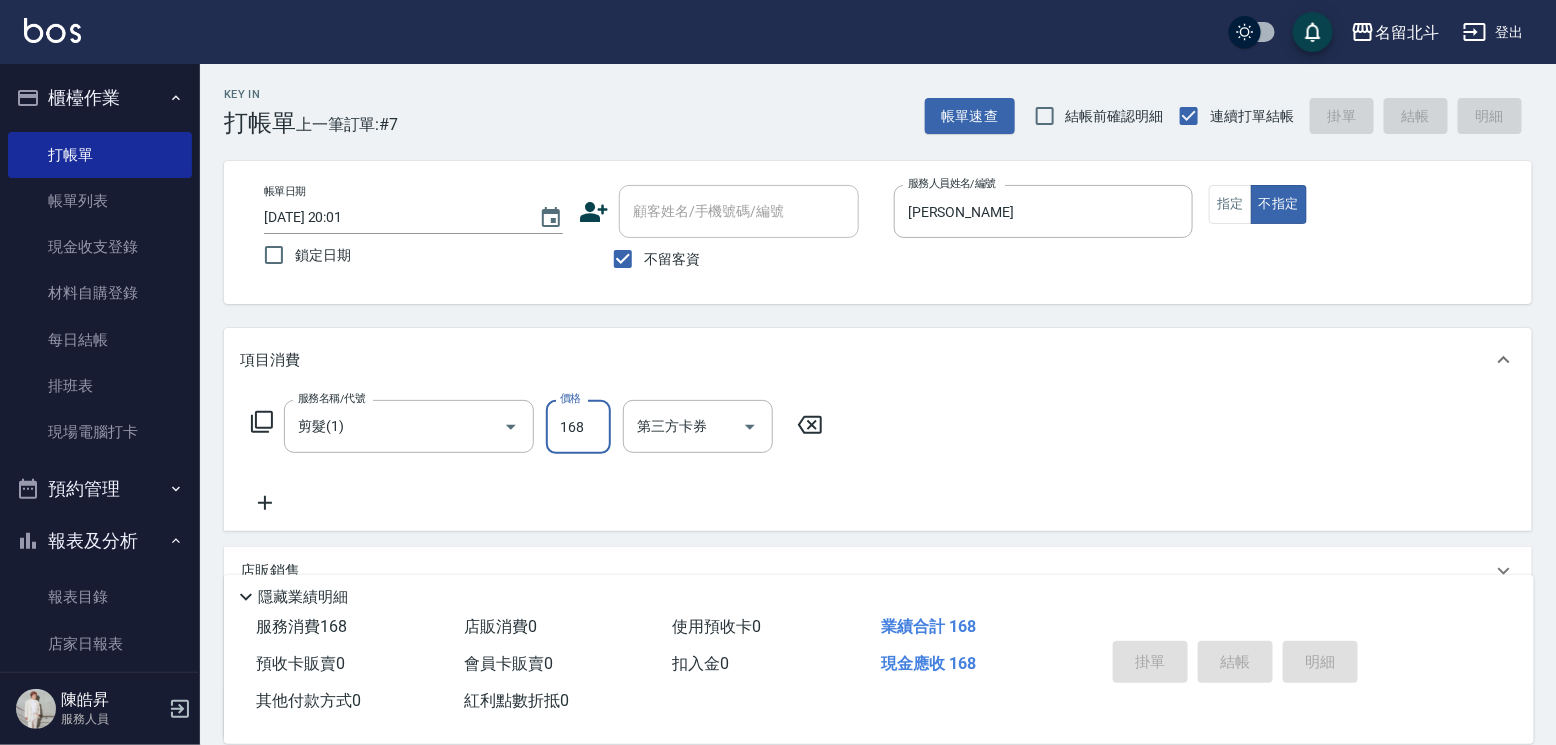 type 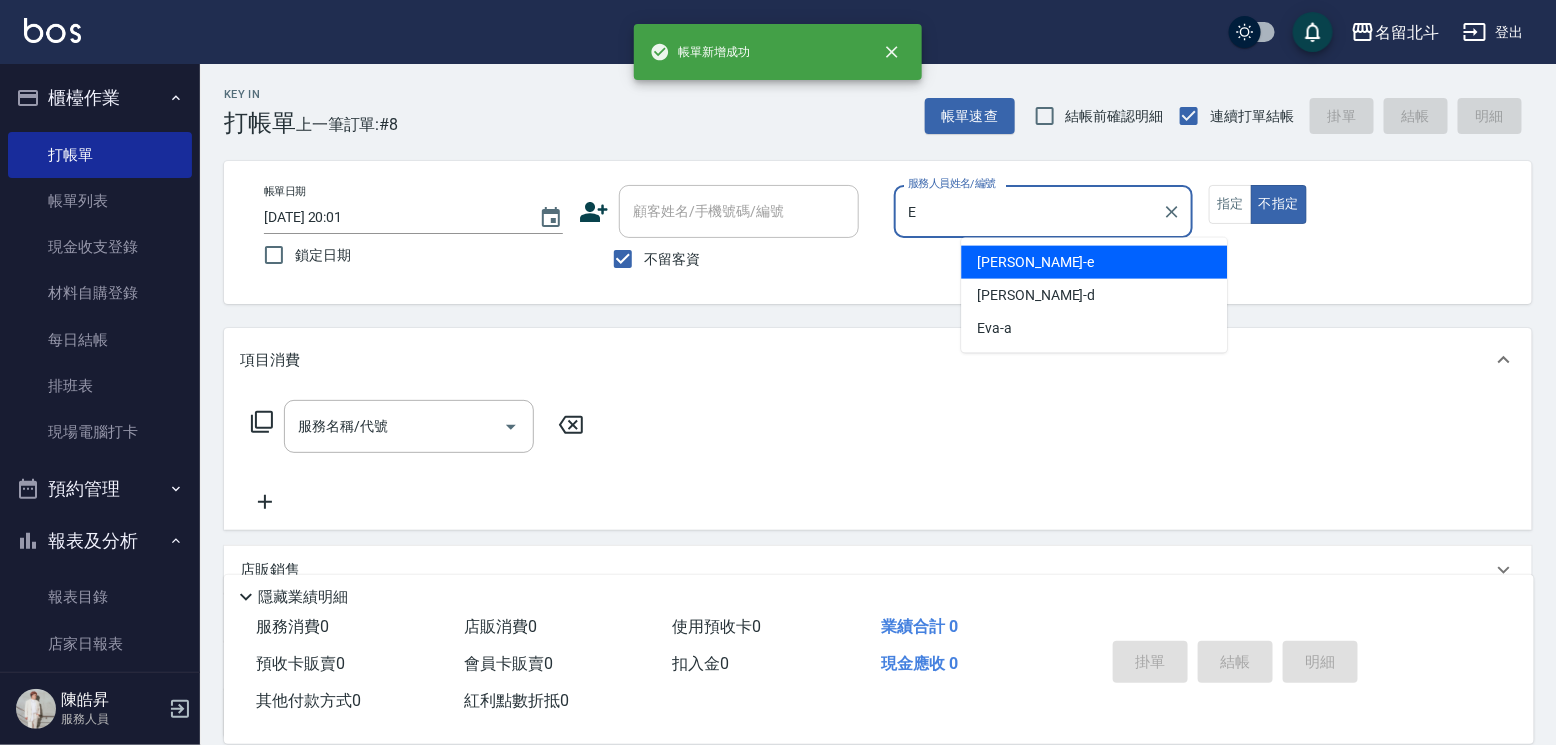 type on "[PERSON_NAME]-e" 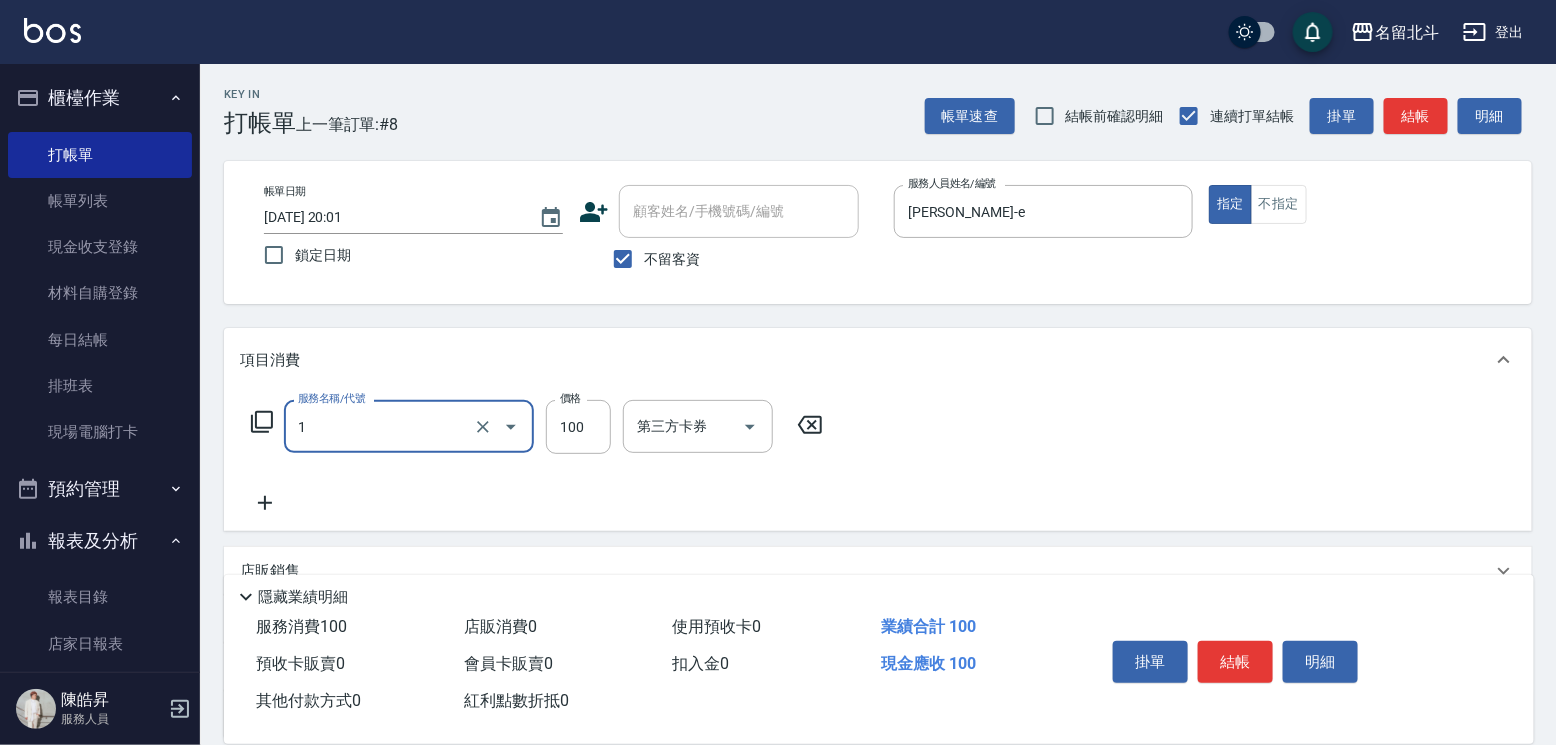 type on "剪髮(1)" 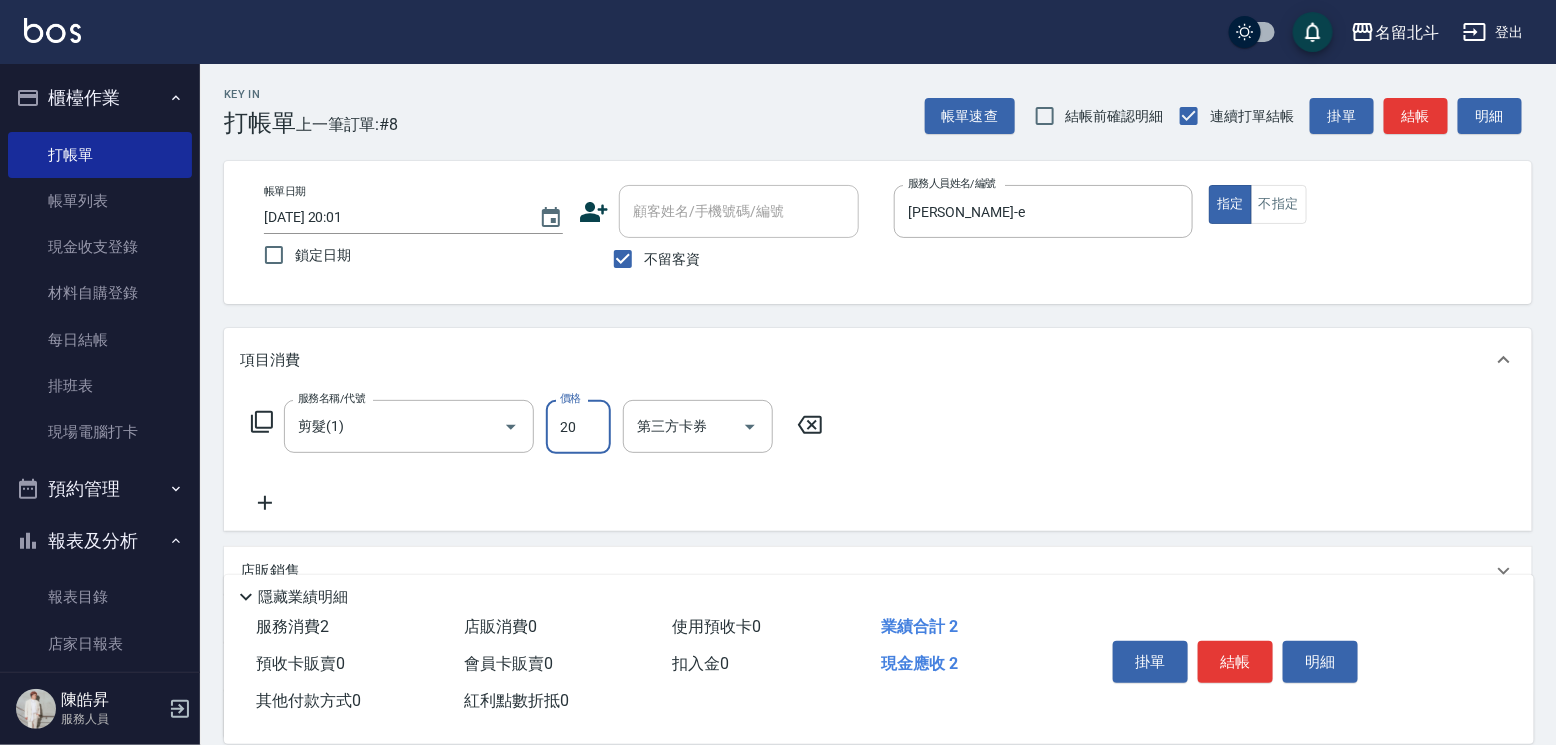 type on "200" 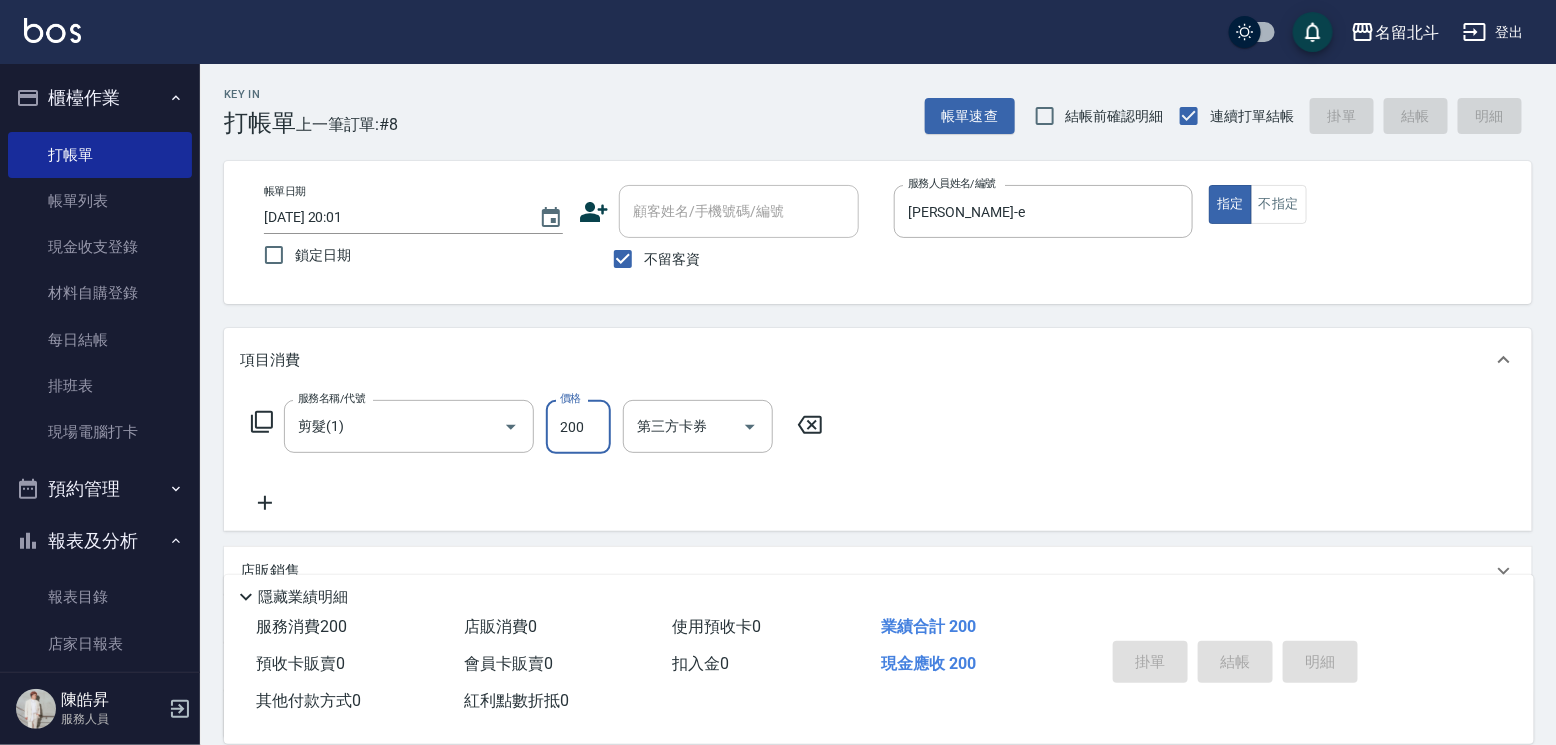 type 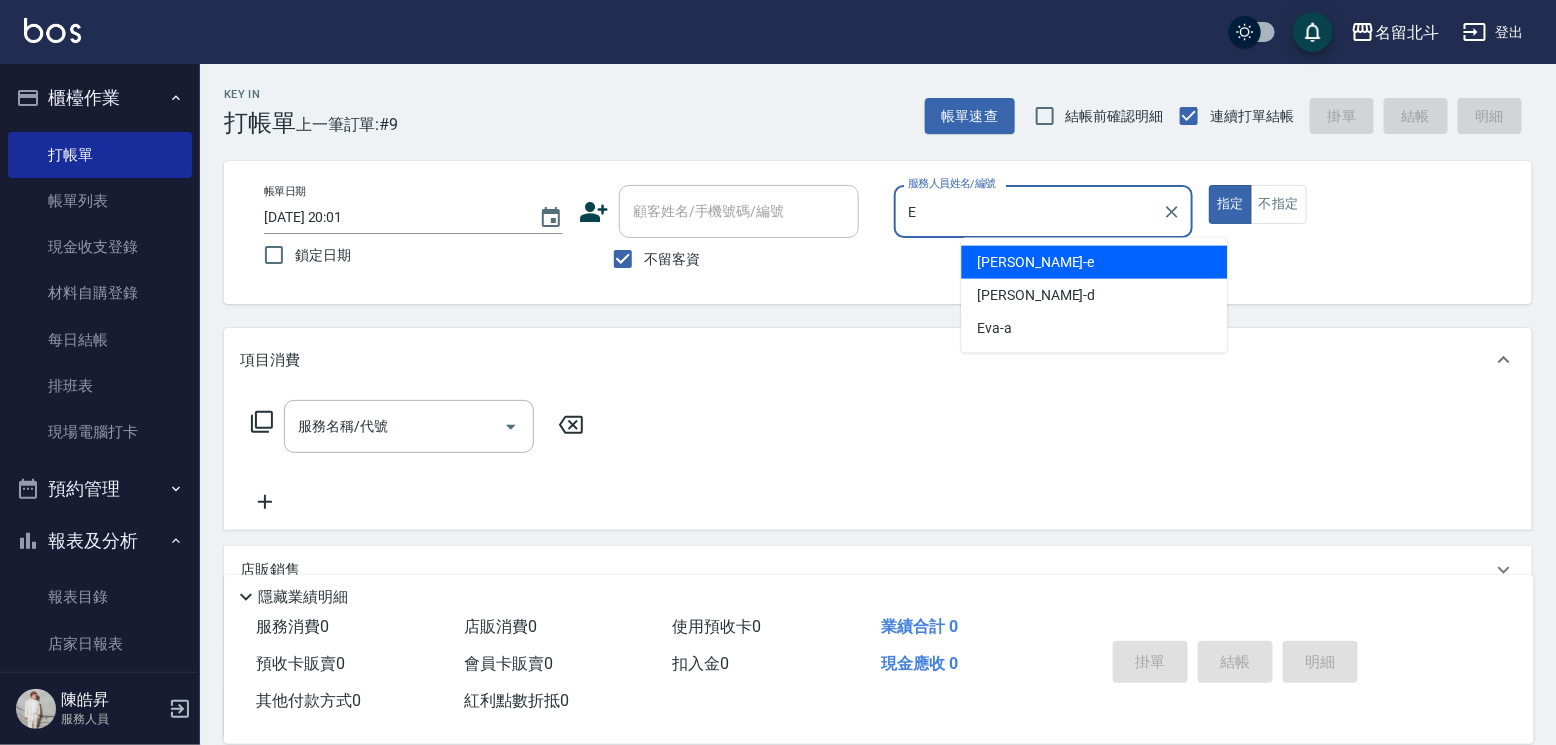 type on "[PERSON_NAME]-e" 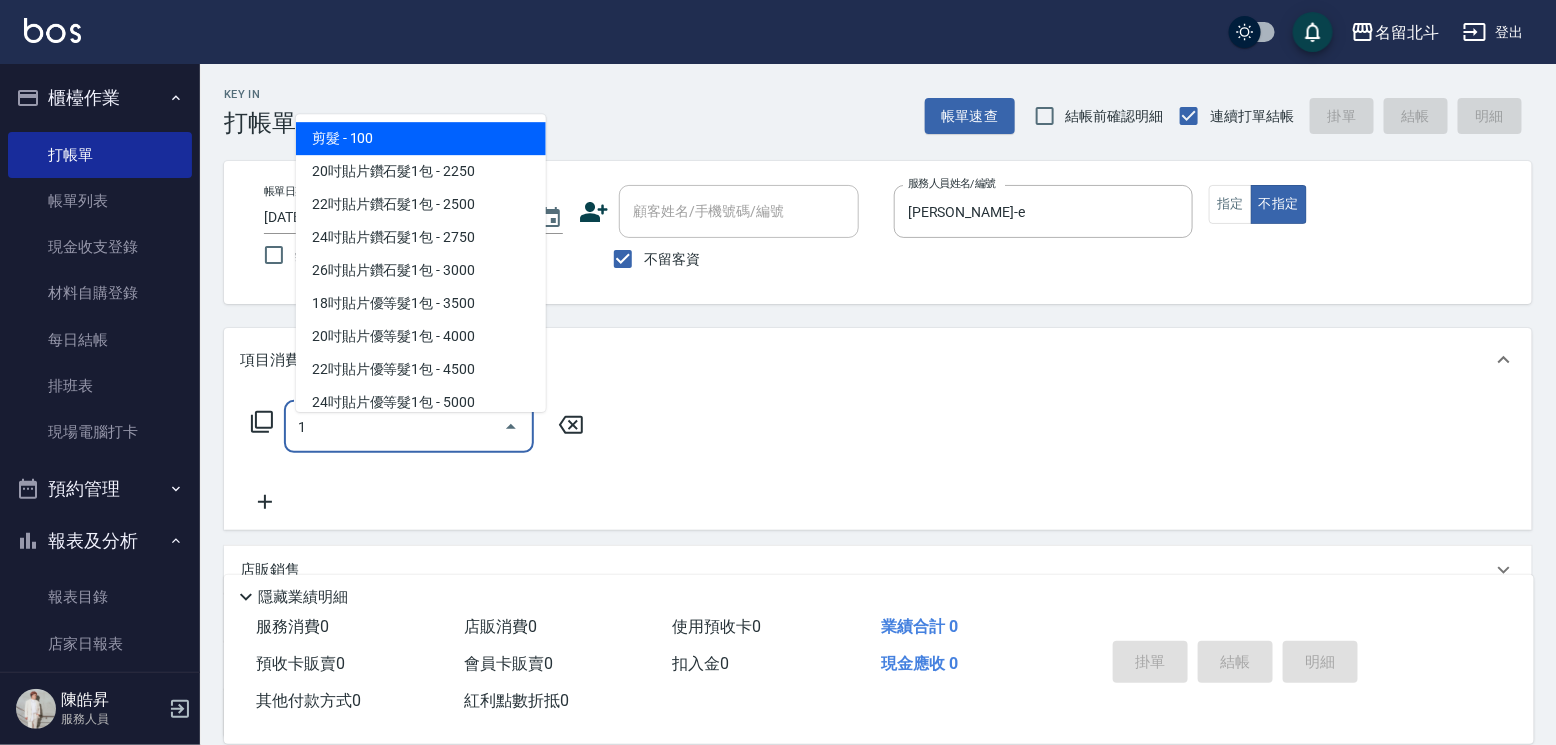 type on "剪髮(1)" 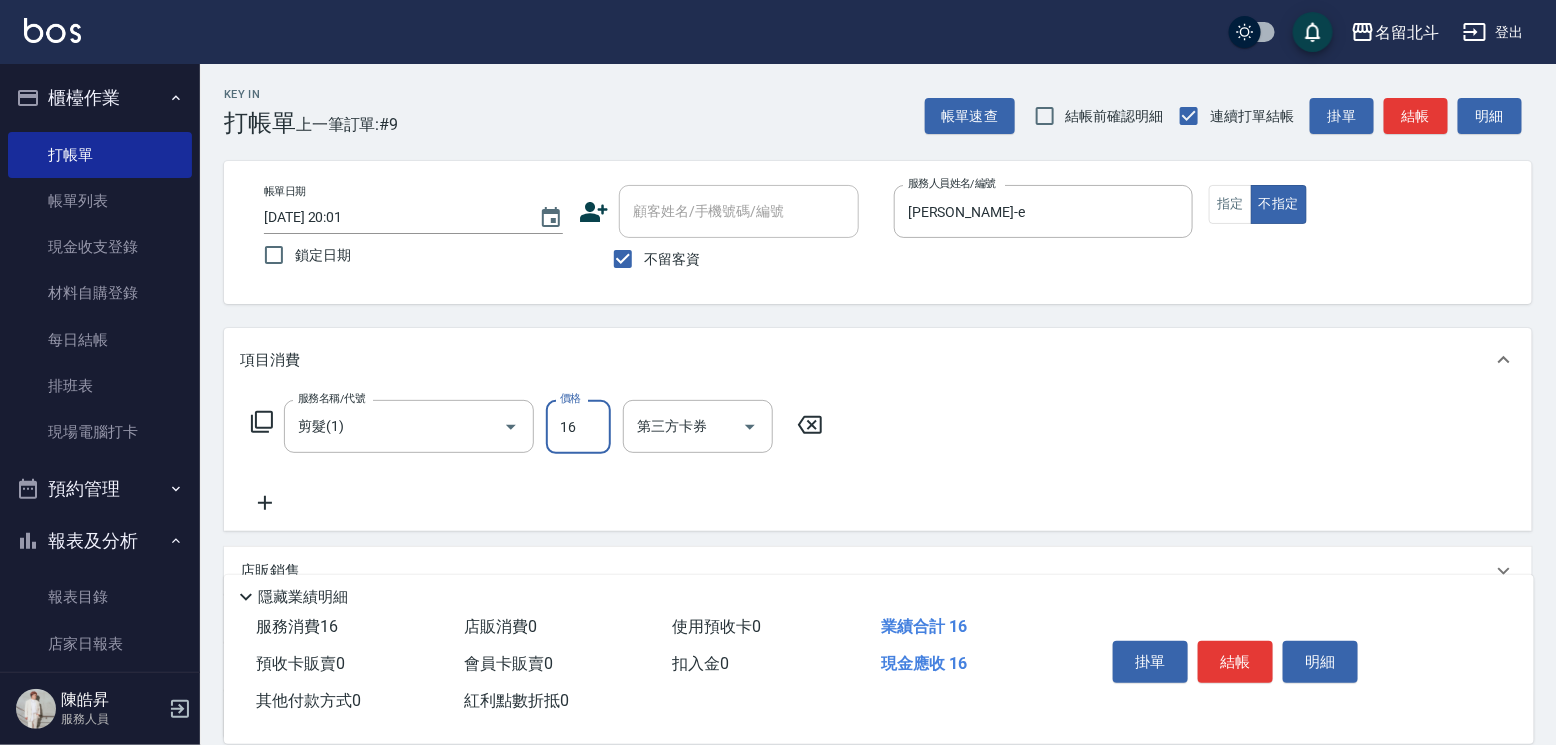type on "168" 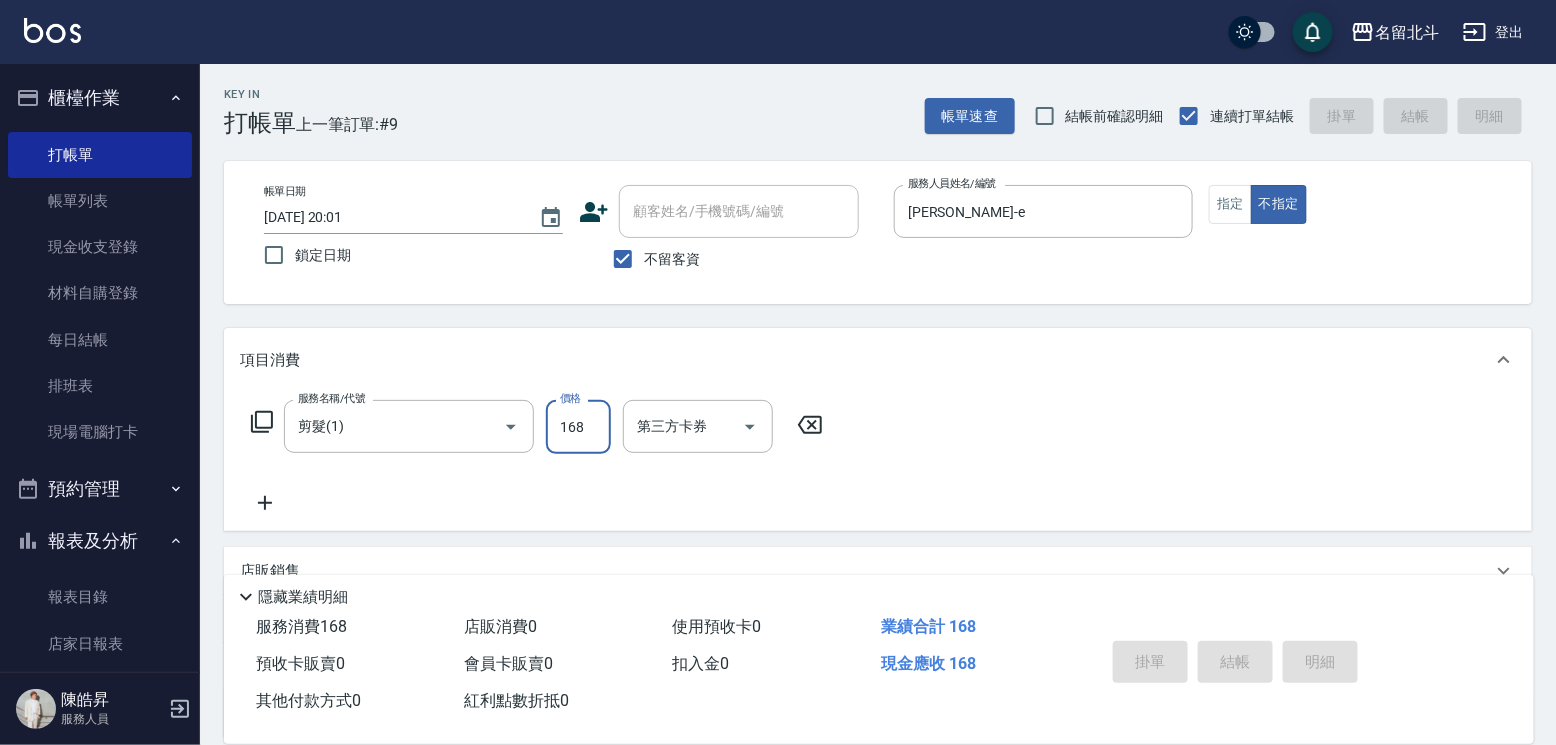 type 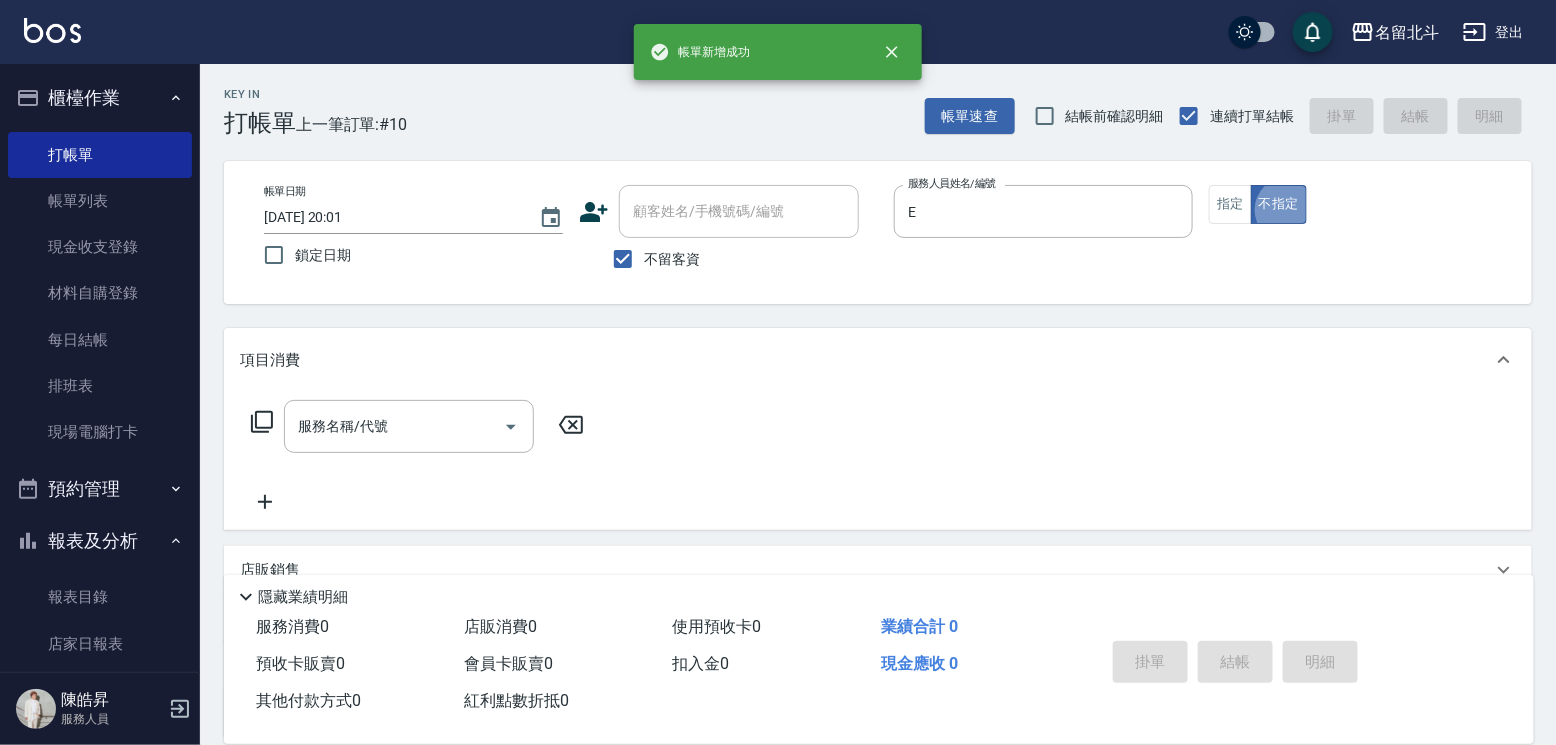 type on "[PERSON_NAME]-e" 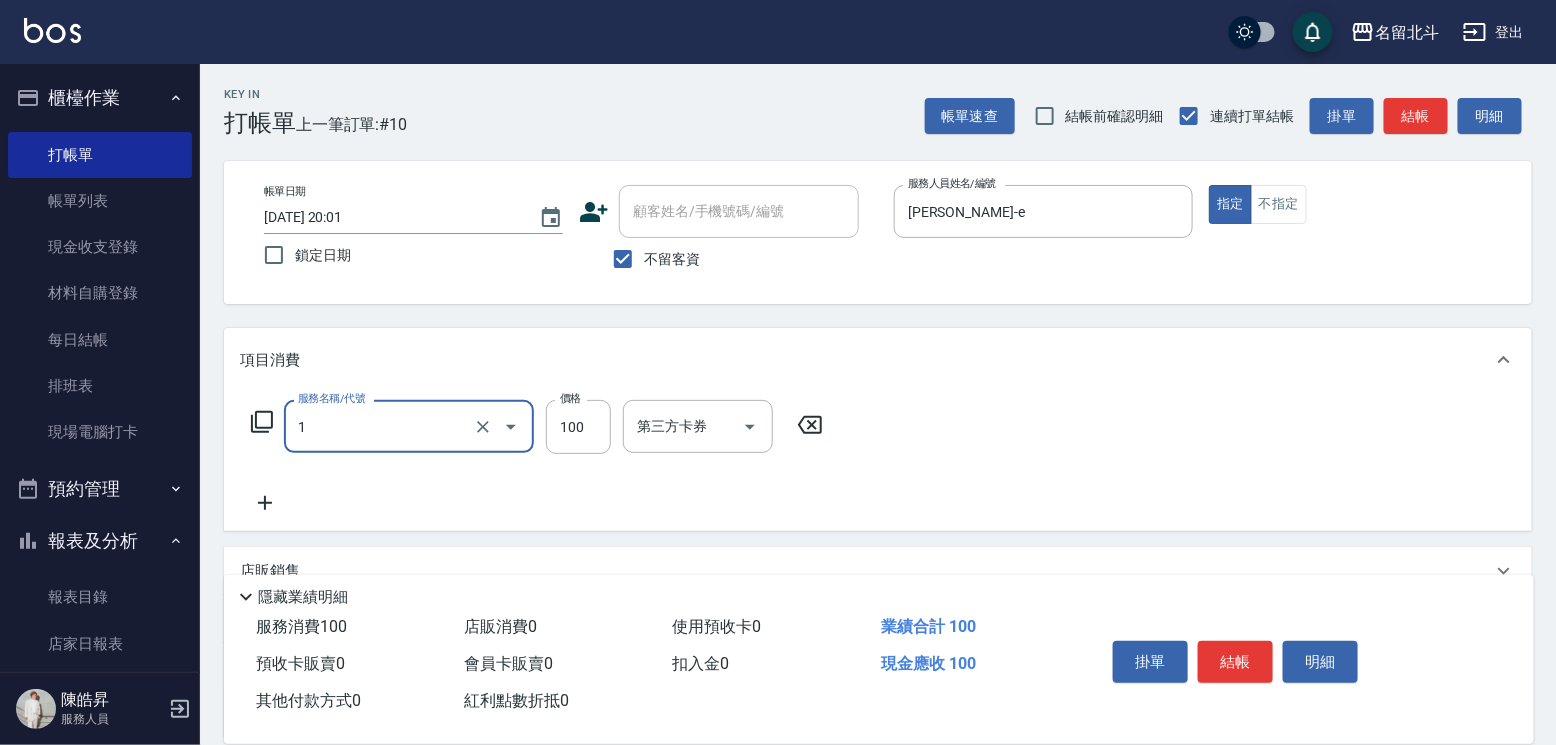 type on "剪髮(1)" 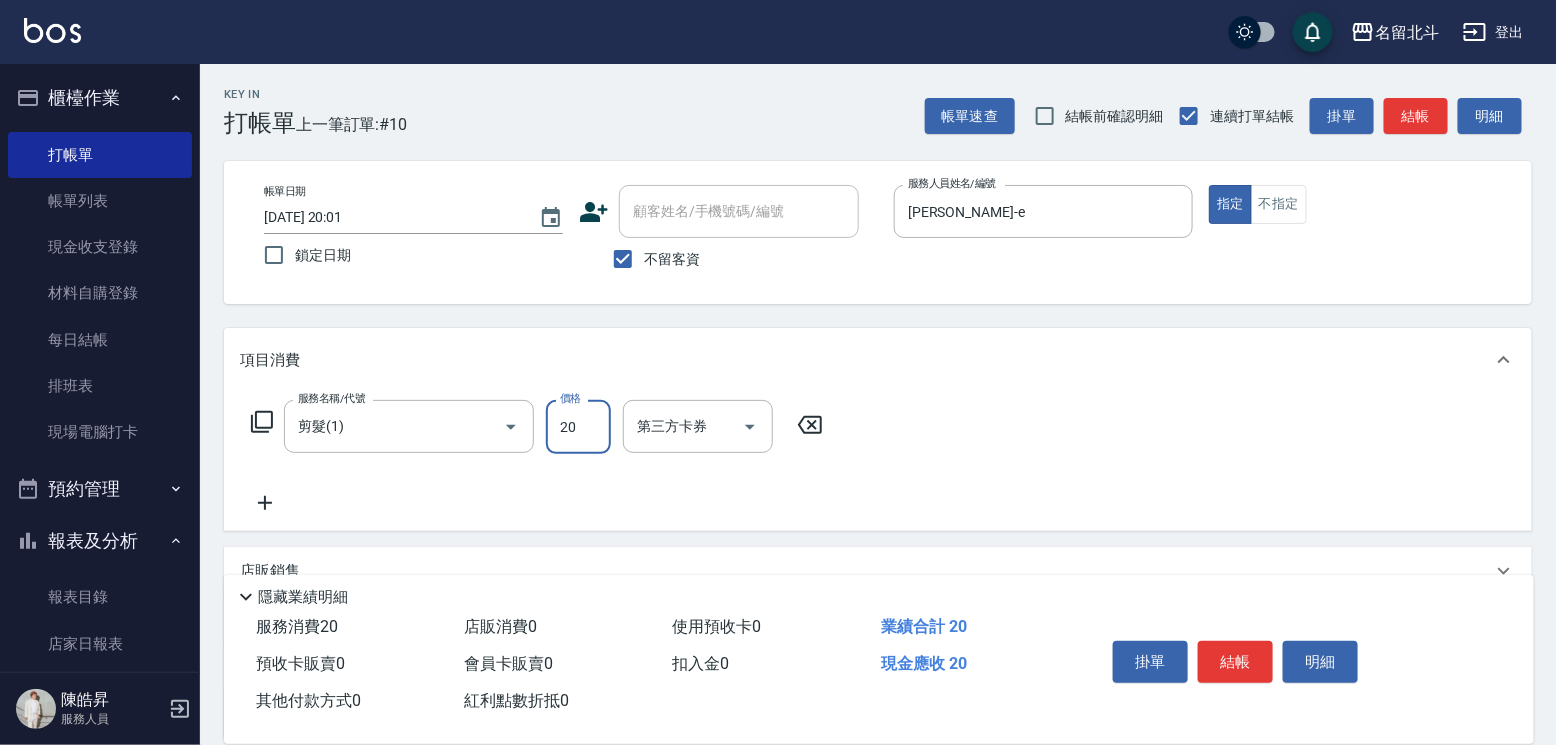 type on "200" 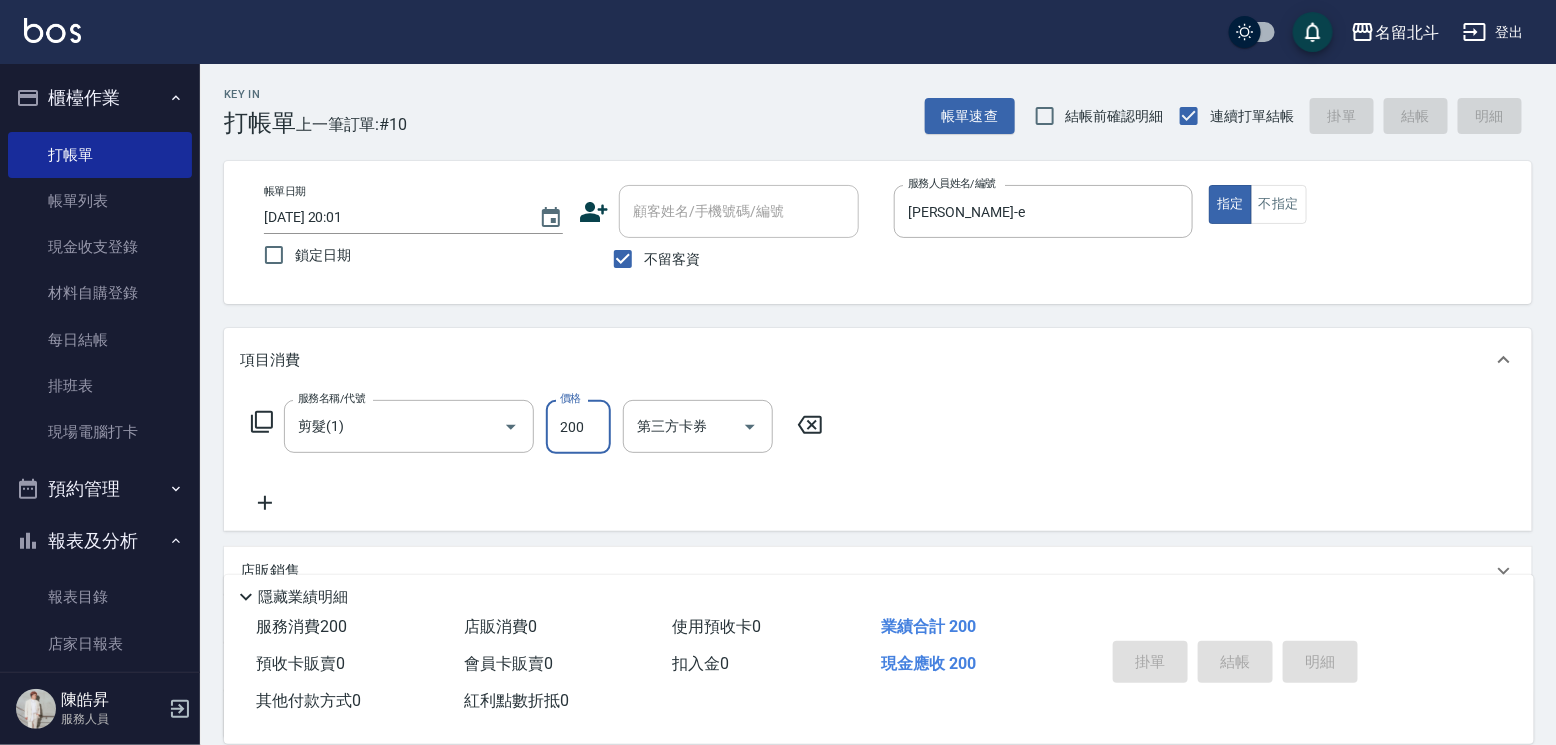 type 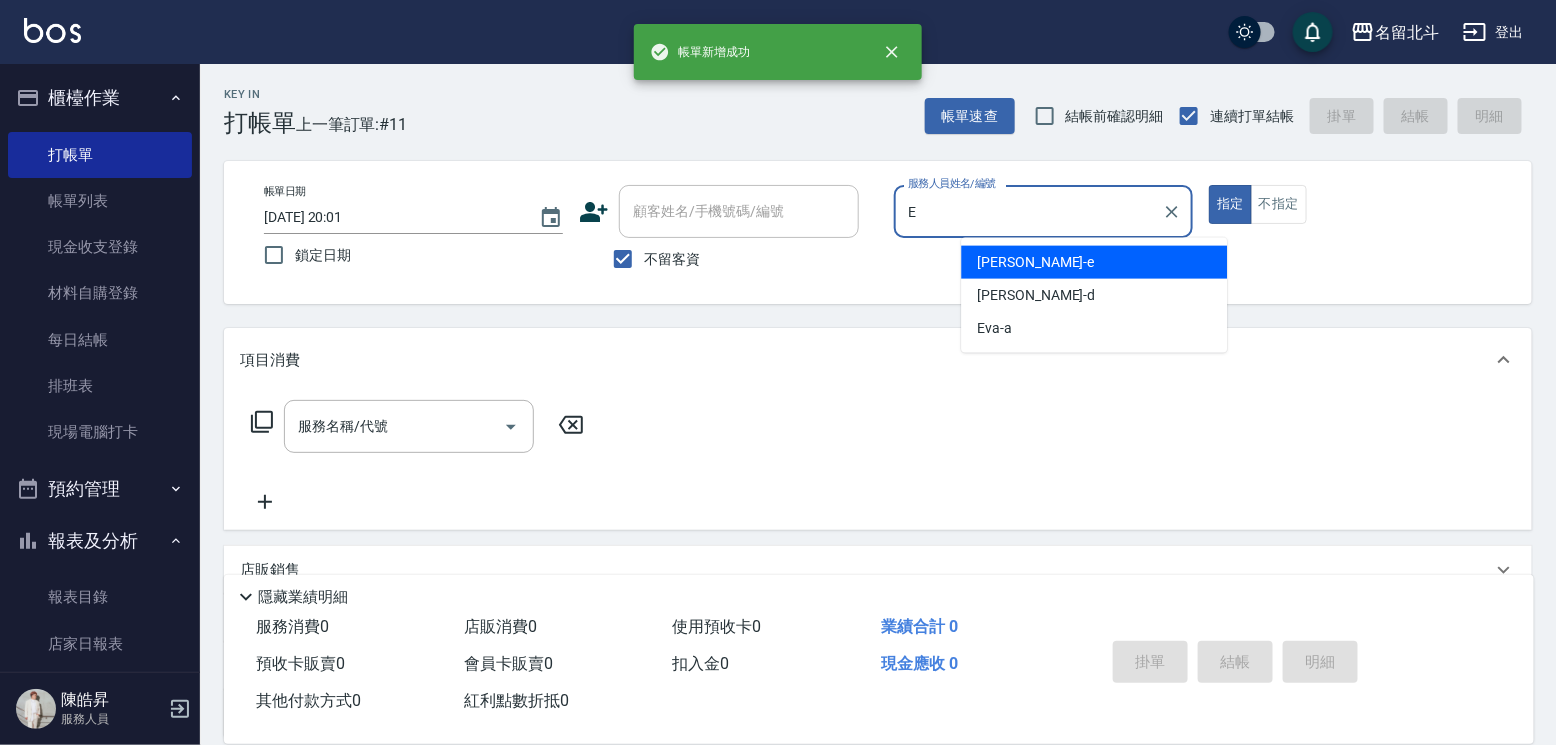 type on "[PERSON_NAME]-e" 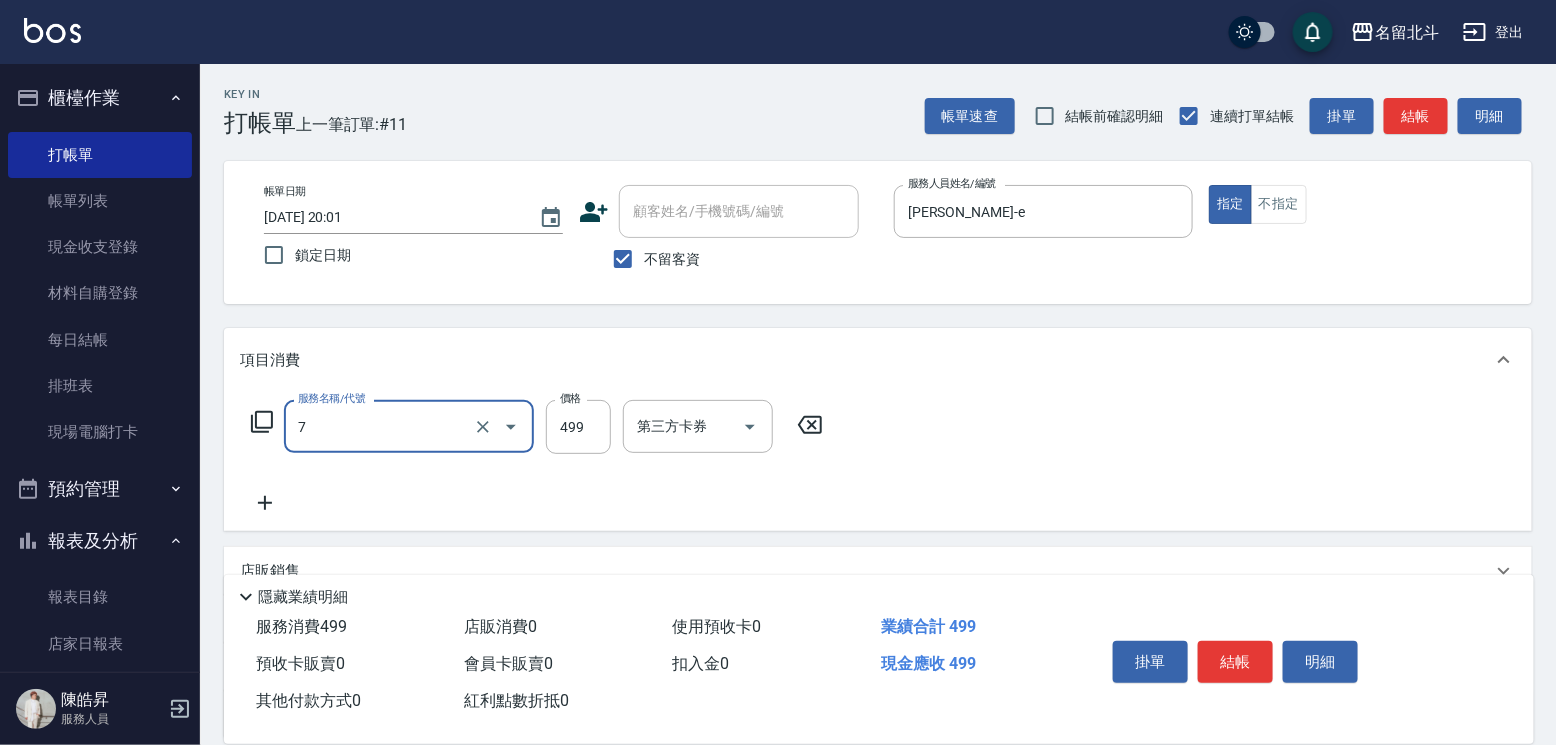 type on "去角質洗髮(7)" 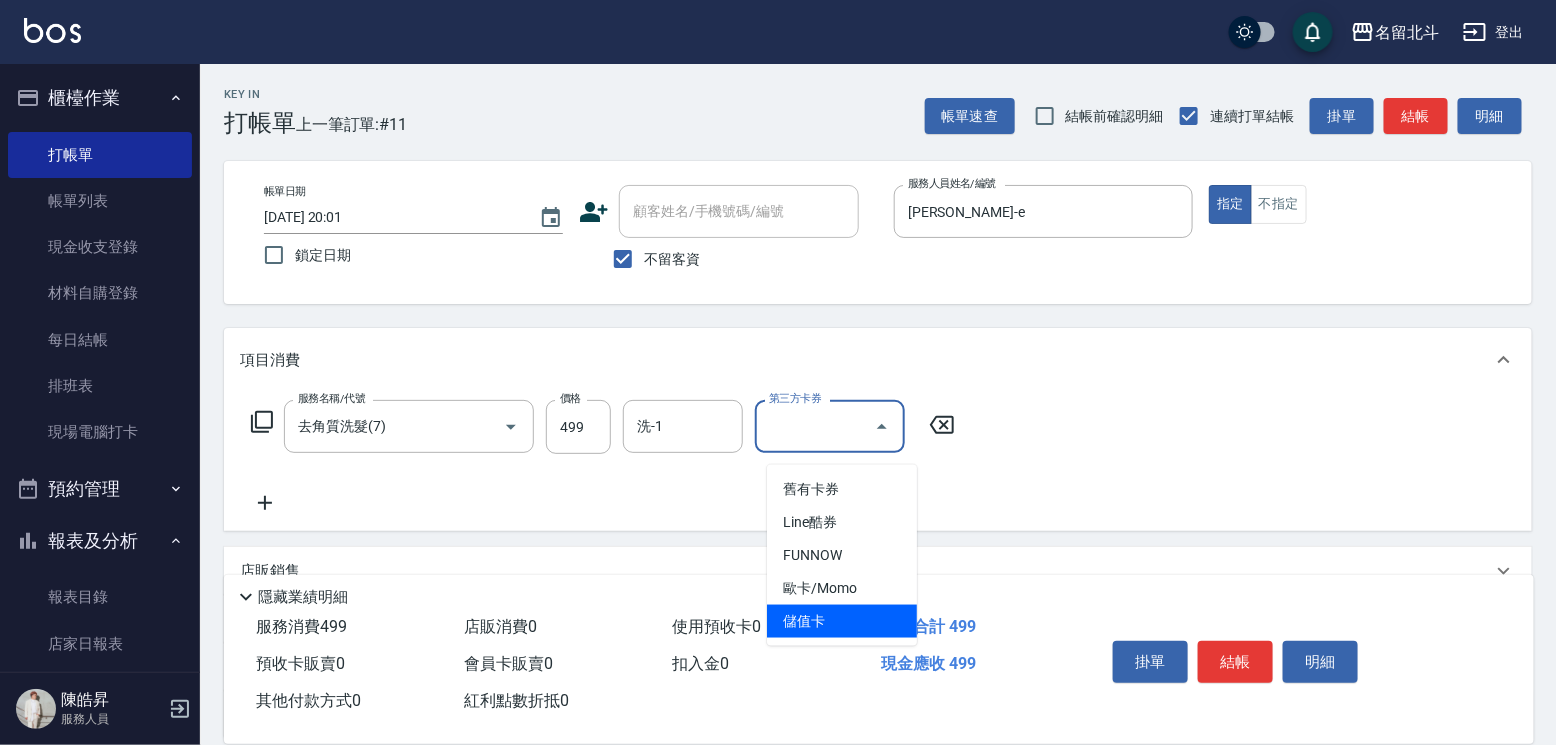 type on "儲值卡" 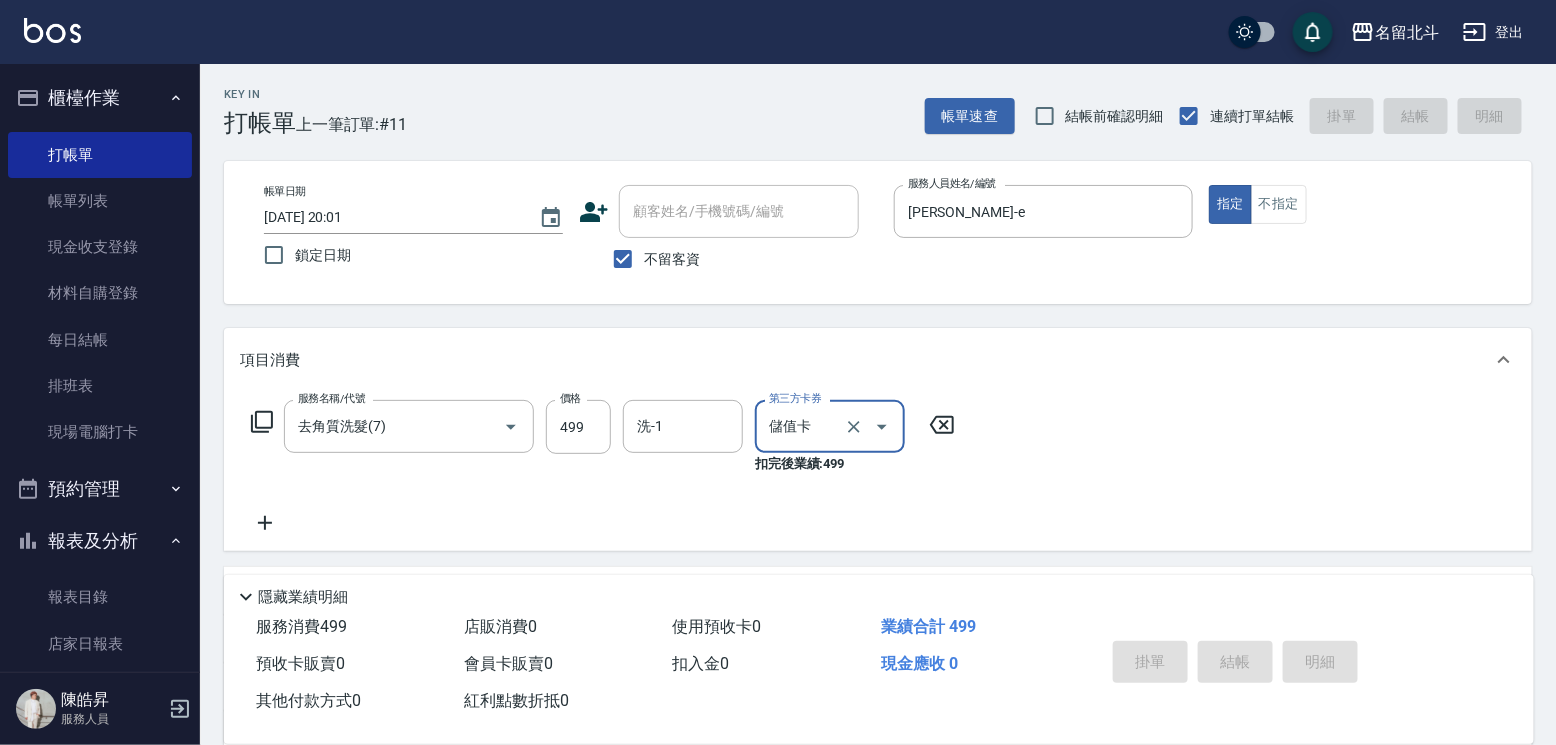 type 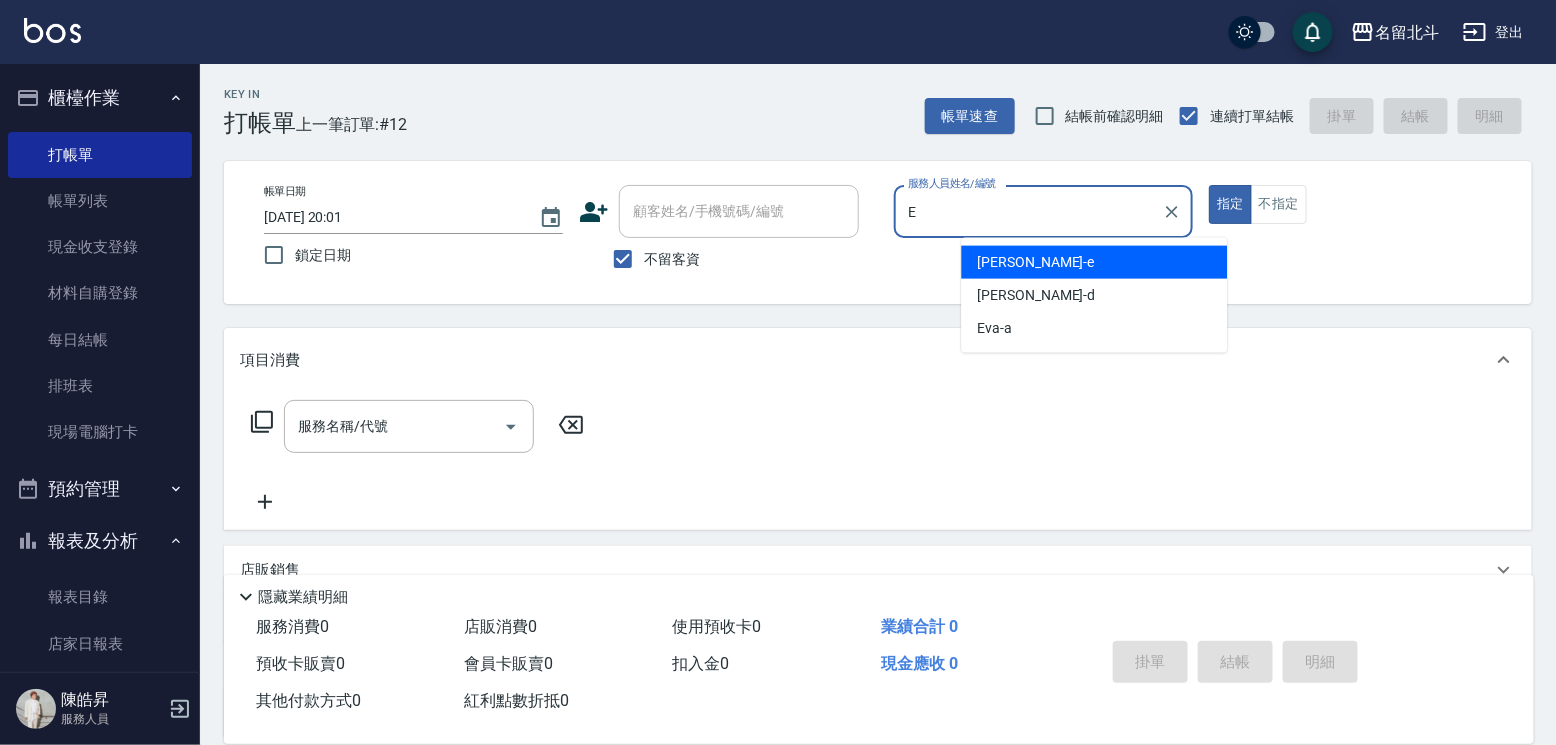 type on "[PERSON_NAME]-e" 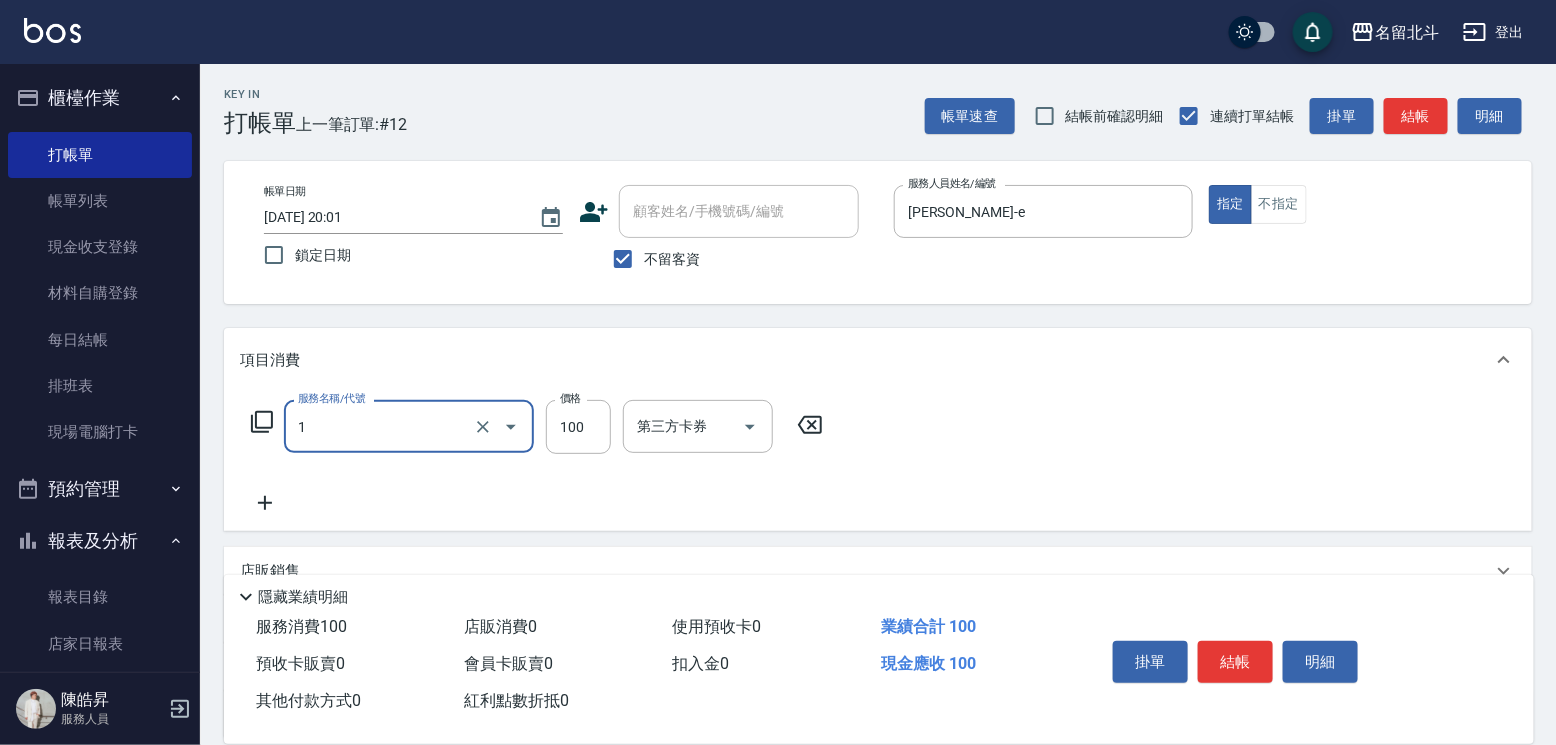 type on "剪髮(1)" 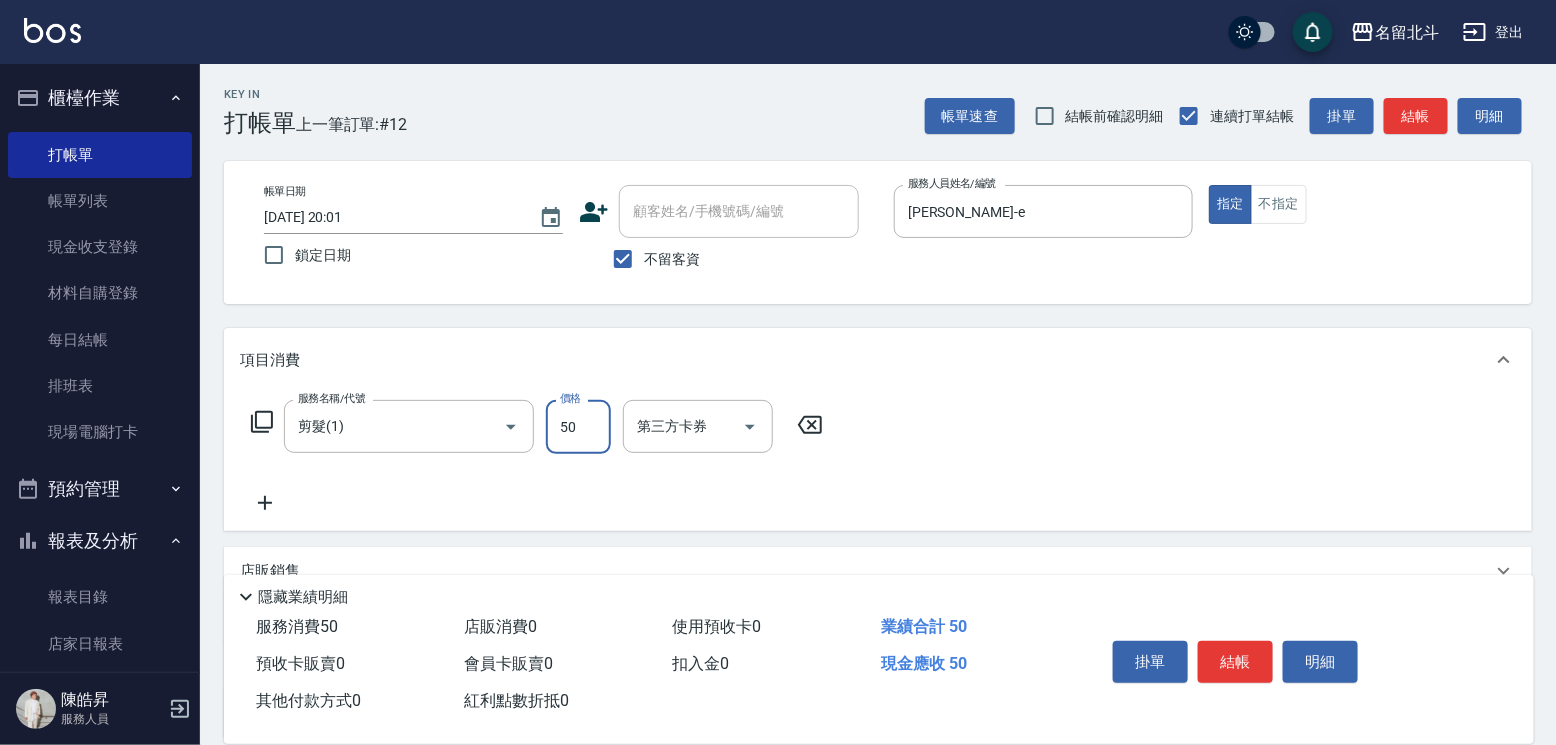 type on "50" 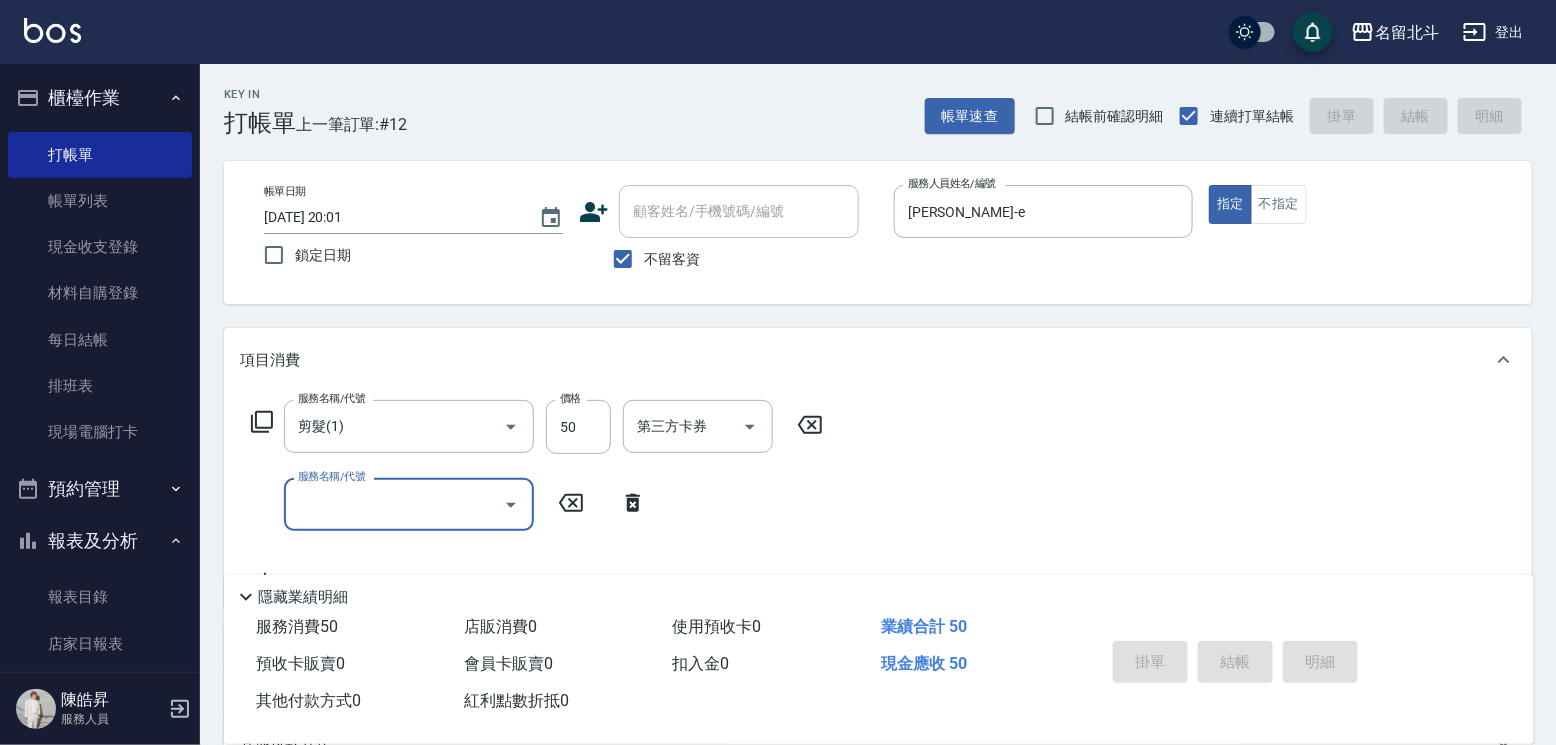 type on "[DATE] 20:02" 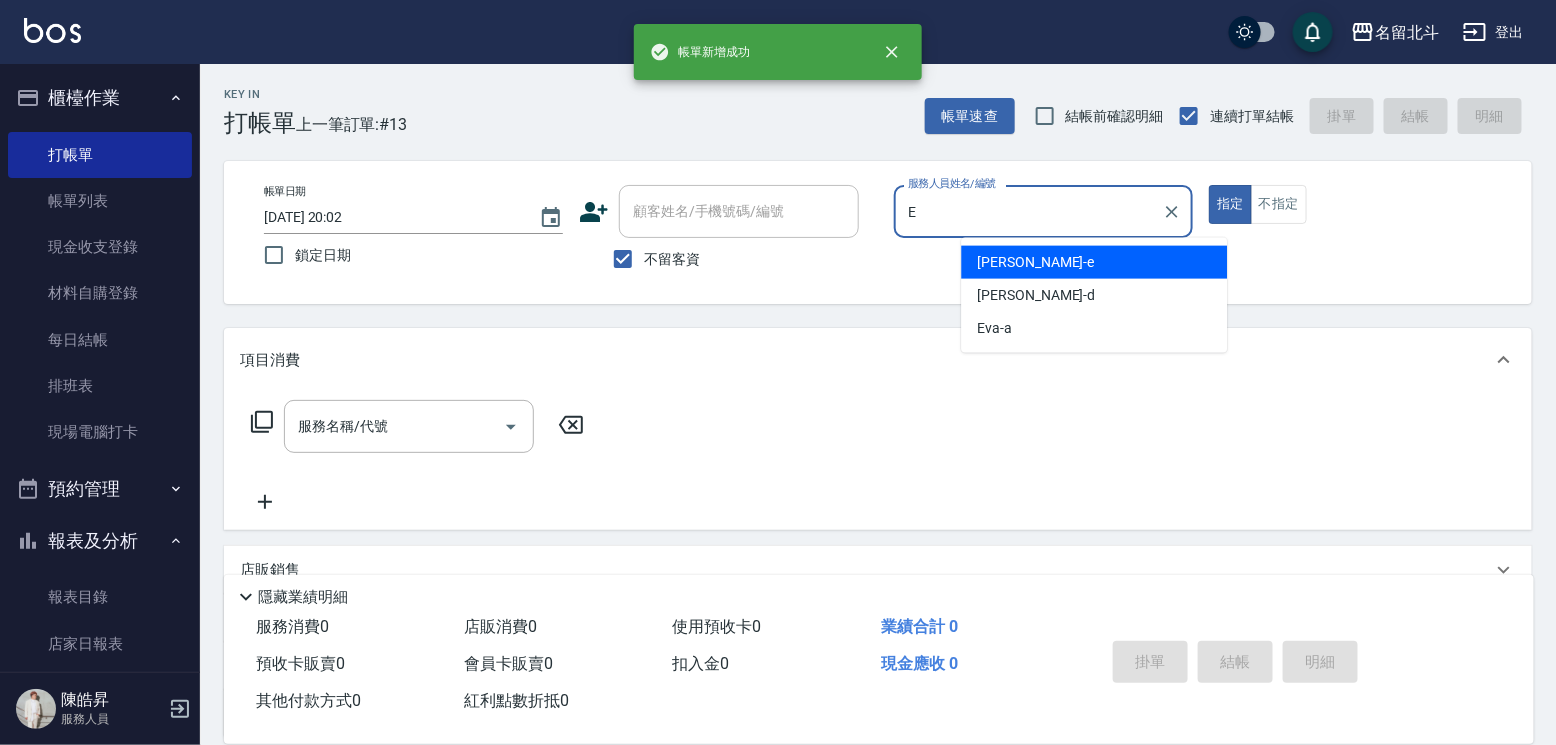 type on "[PERSON_NAME]-e" 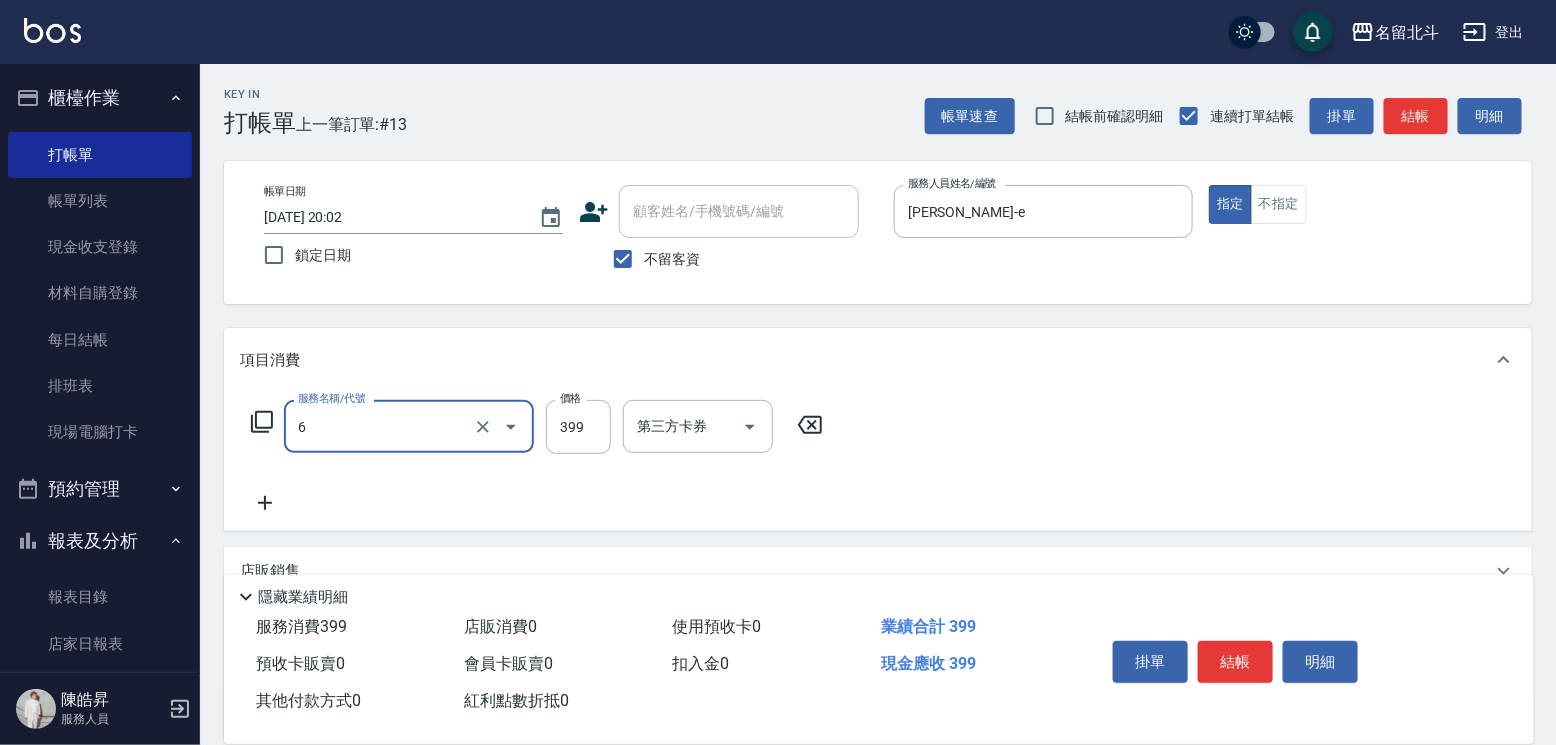 type on "海鹽SPA(6)" 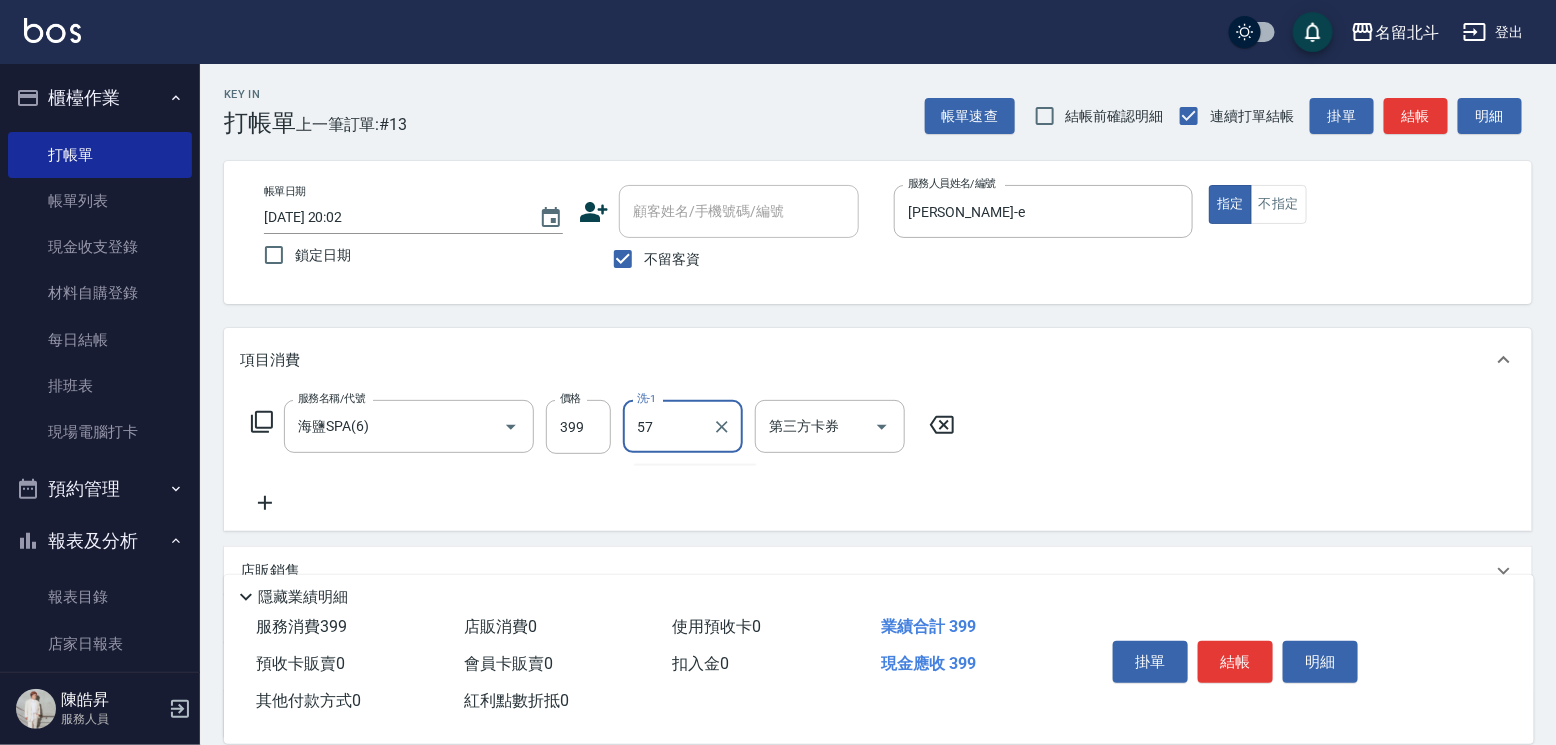 type on "[PERSON_NAME]-57" 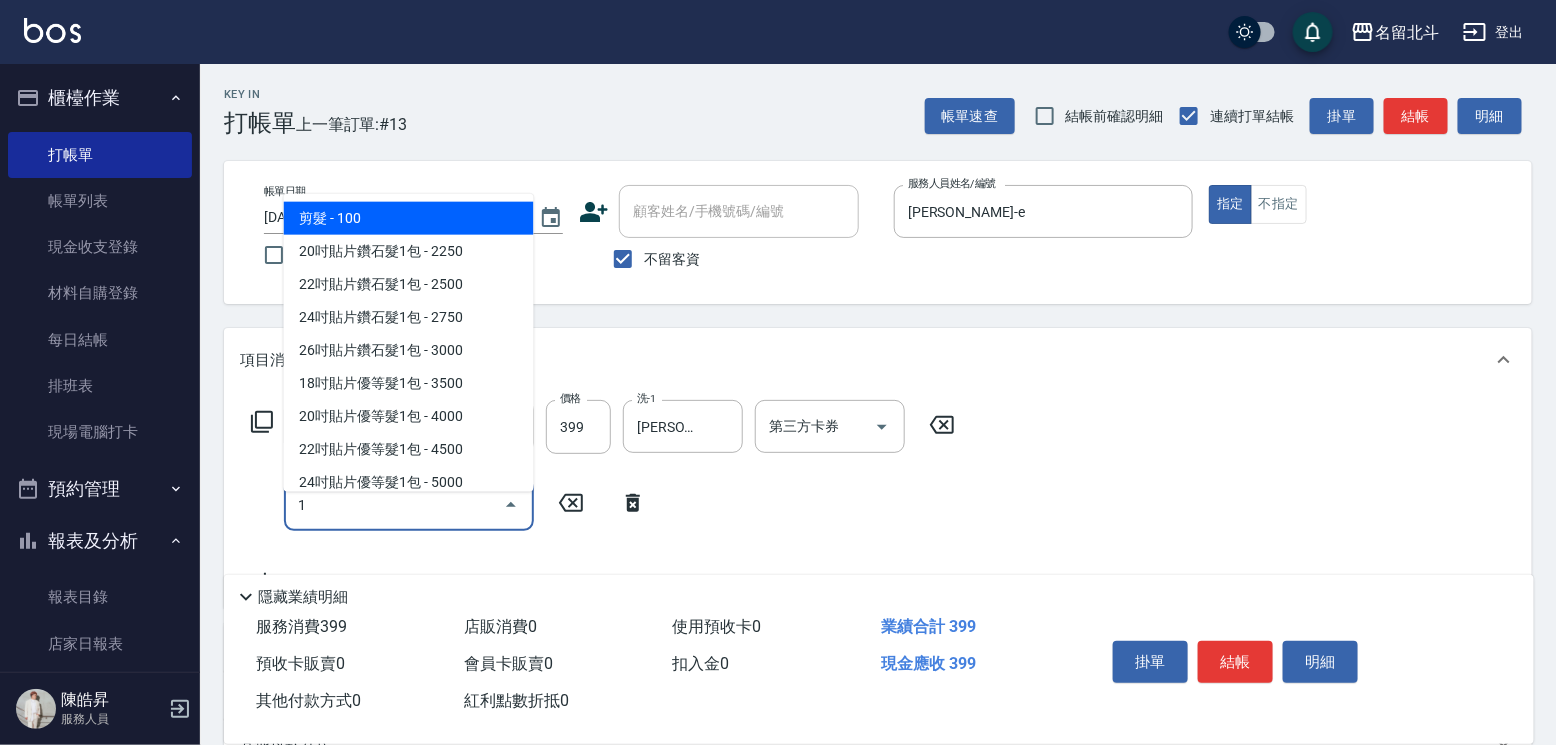 type on "剪髮(1)" 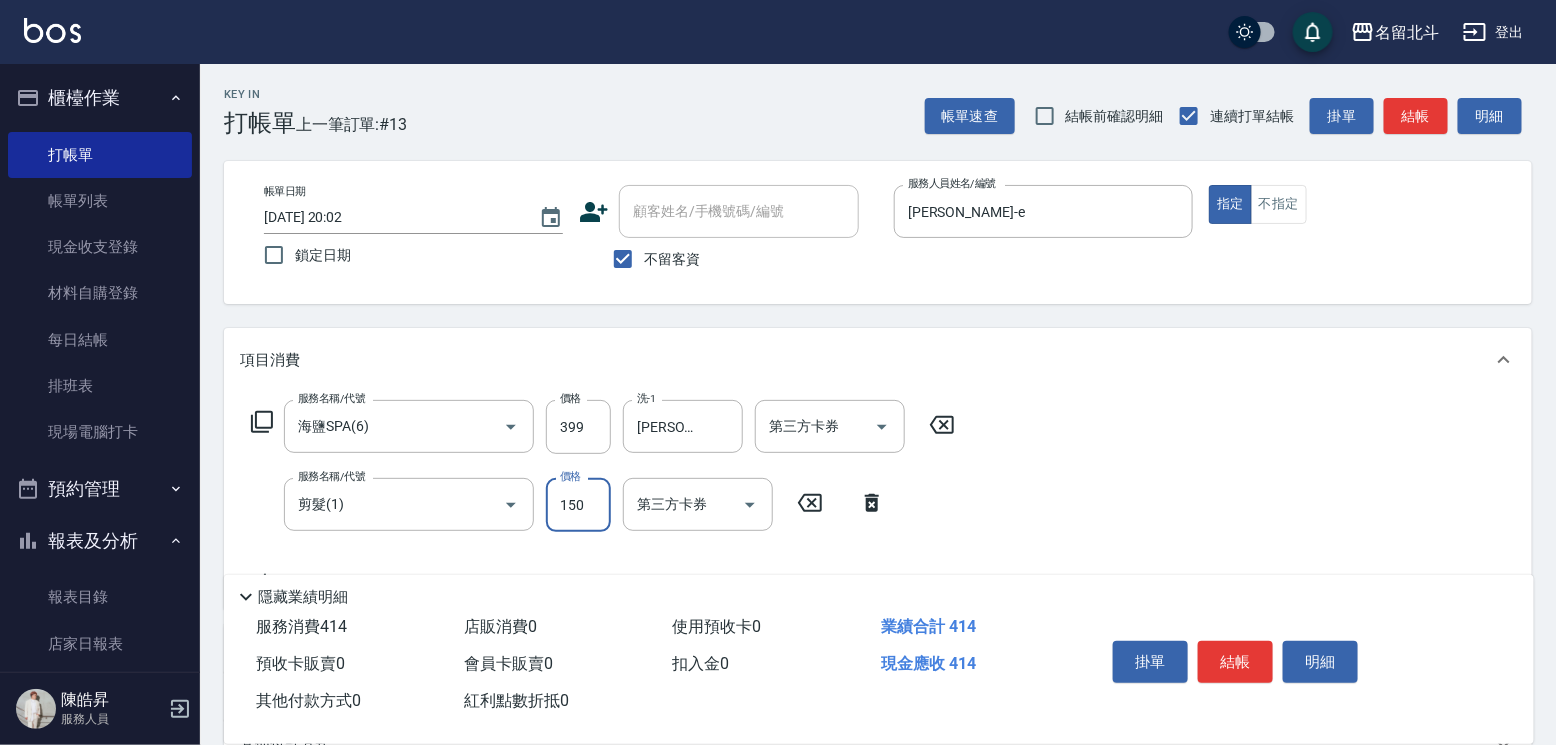 type on "150" 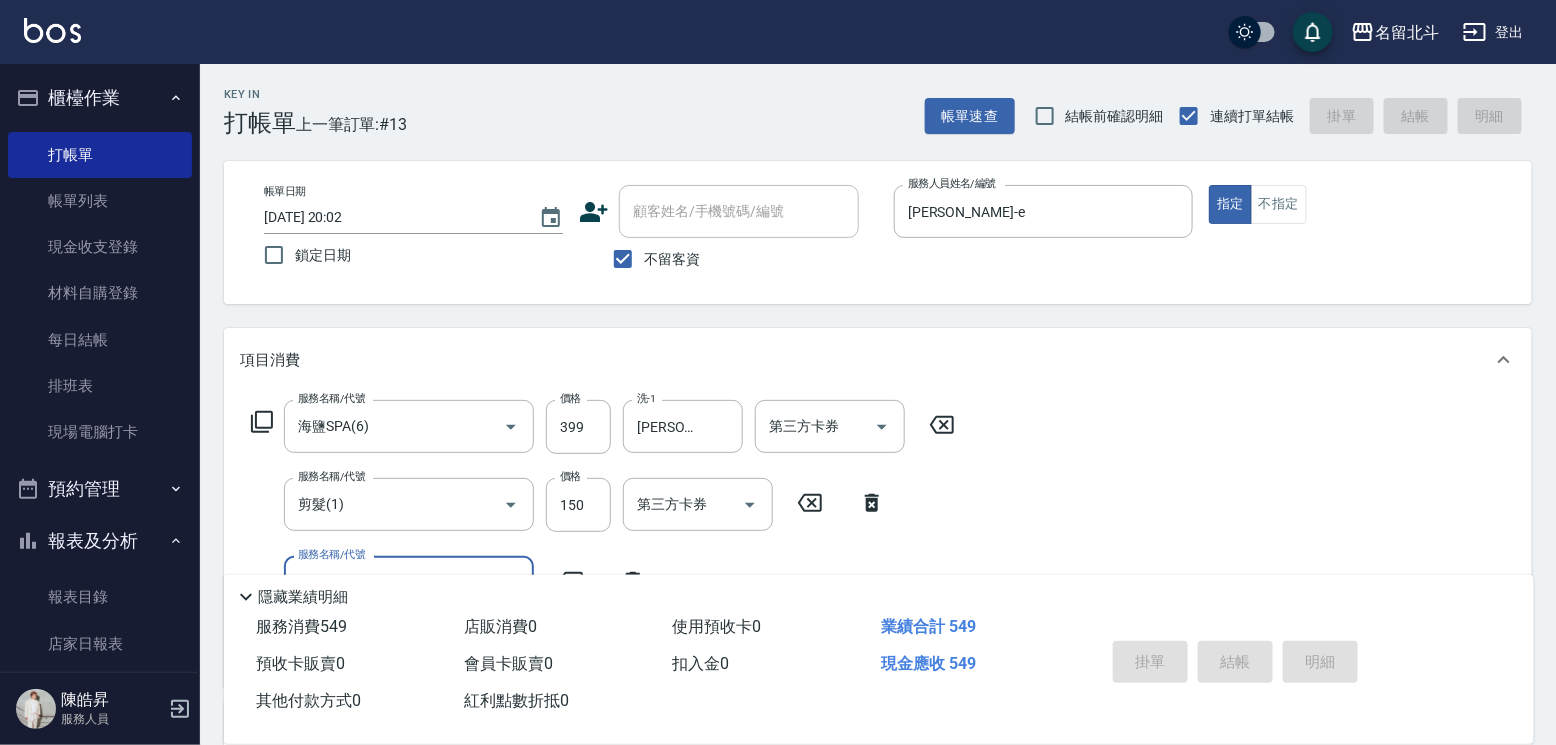 type 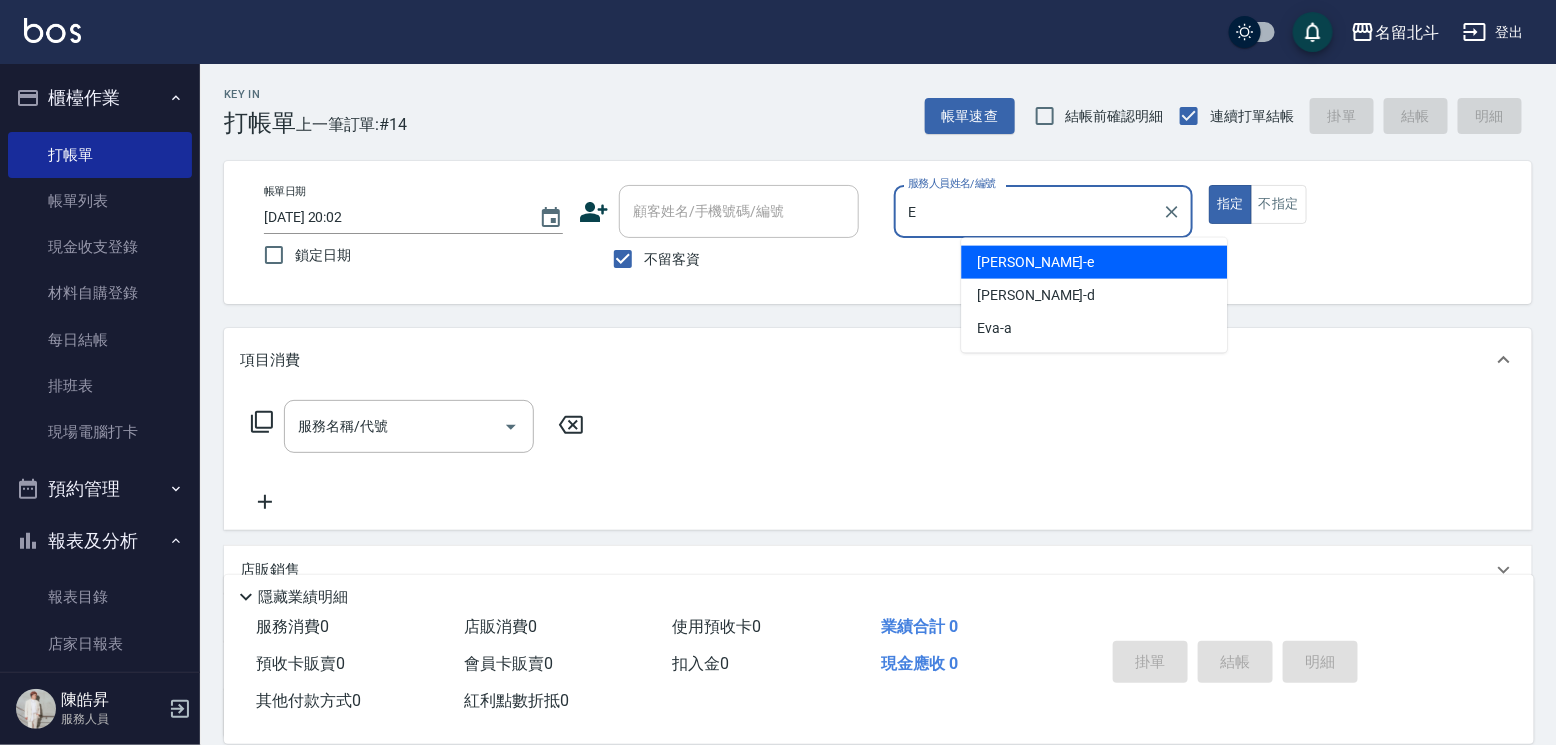 type on "[PERSON_NAME]-e" 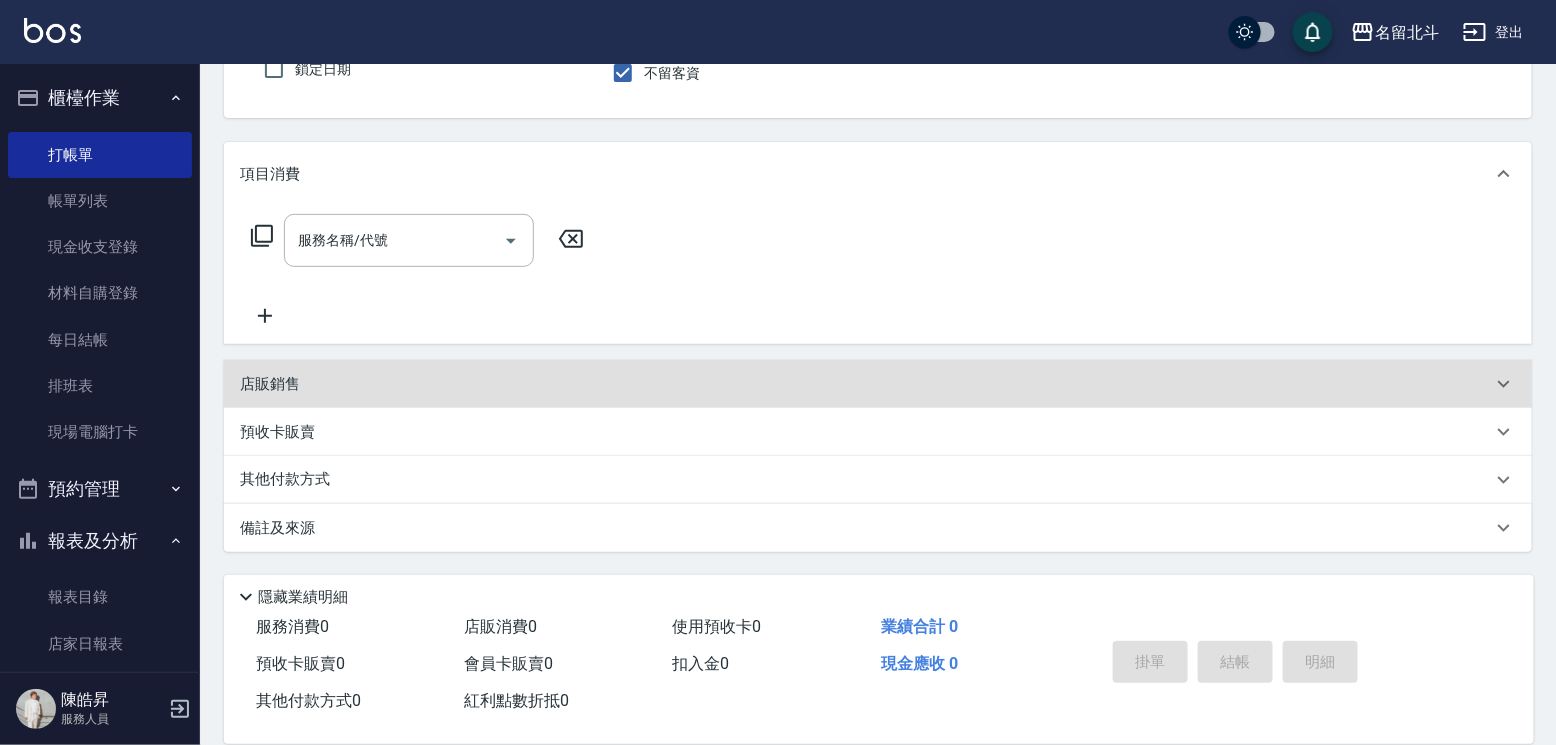 scroll, scrollTop: 254, scrollLeft: 0, axis: vertical 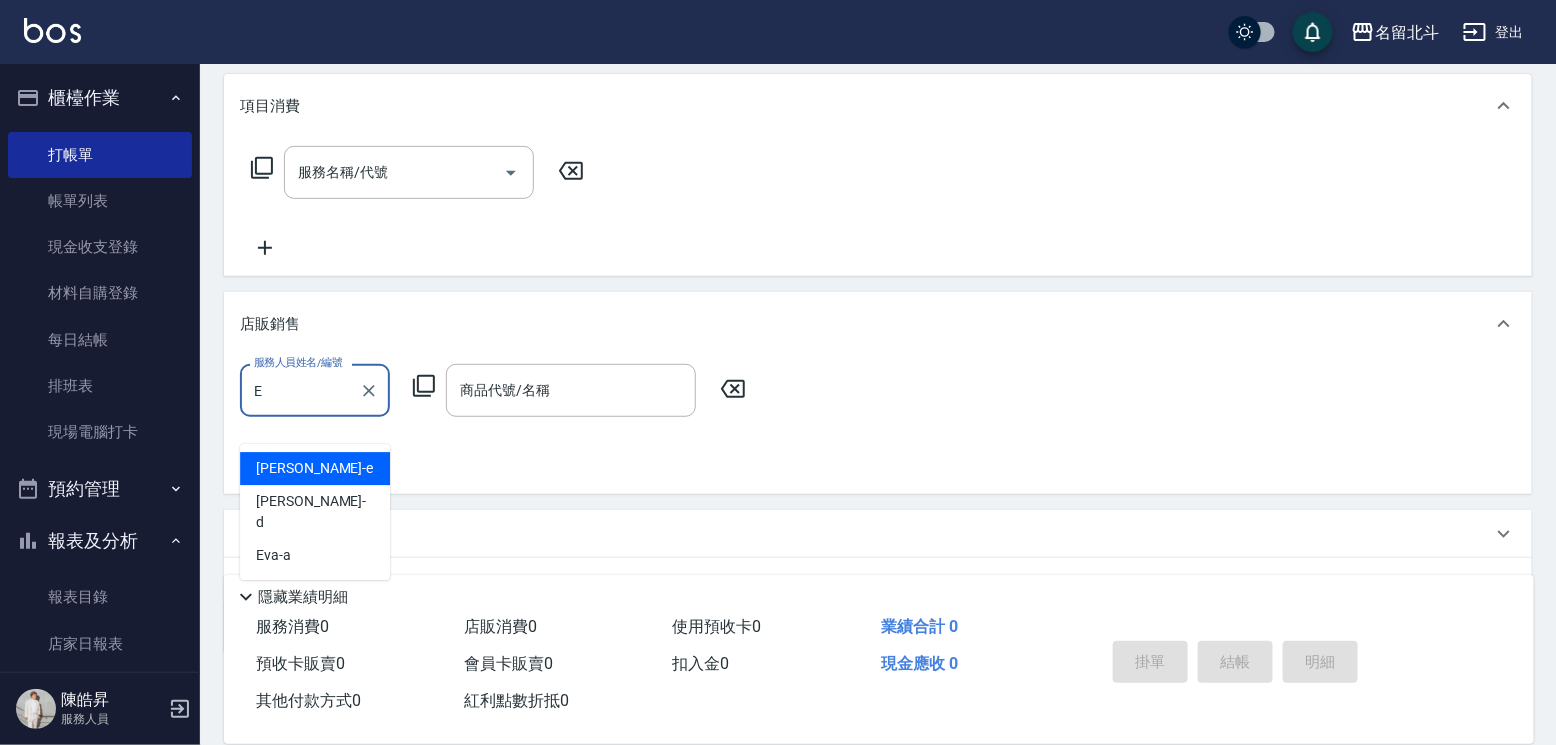 type on "[PERSON_NAME]-e" 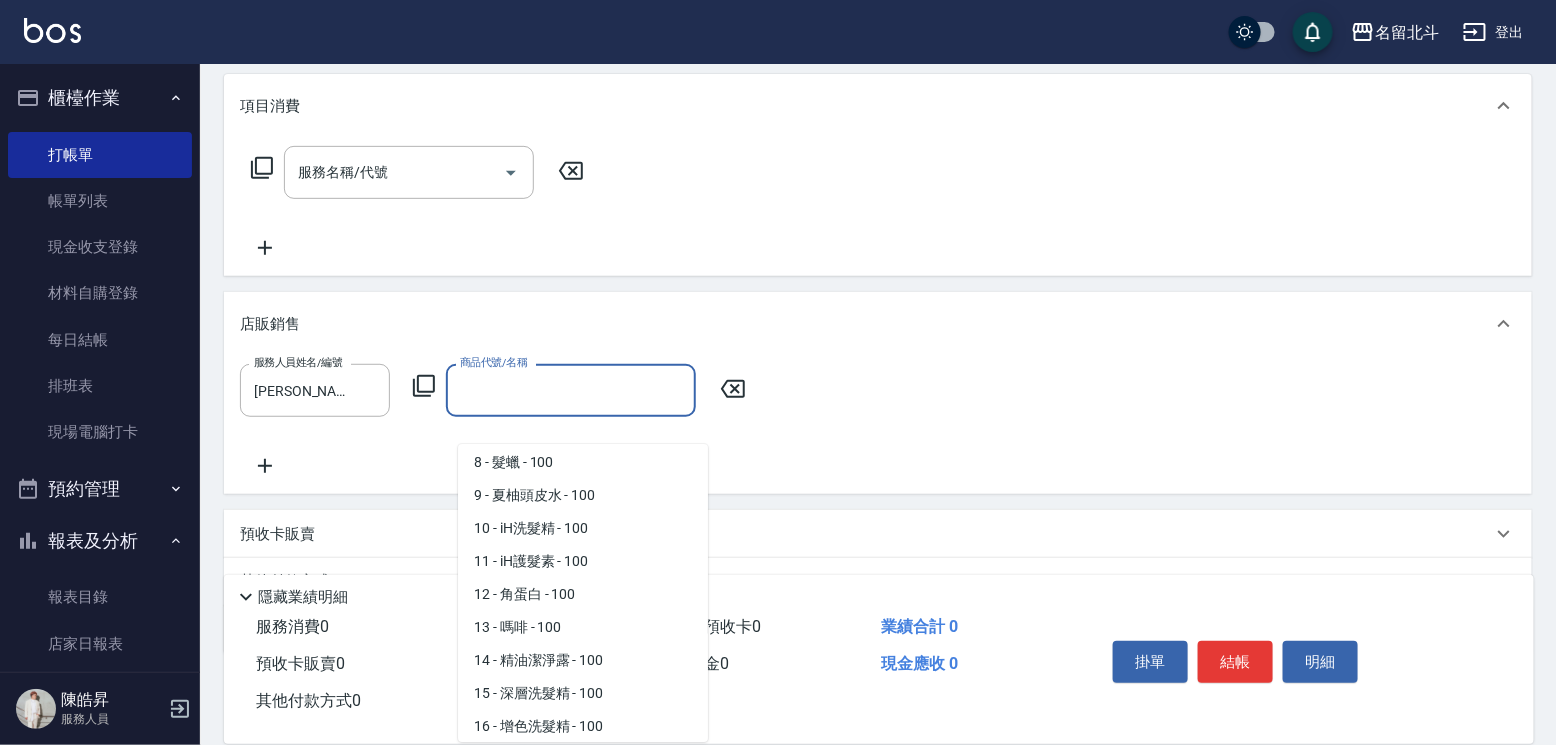 scroll, scrollTop: 271, scrollLeft: 0, axis: vertical 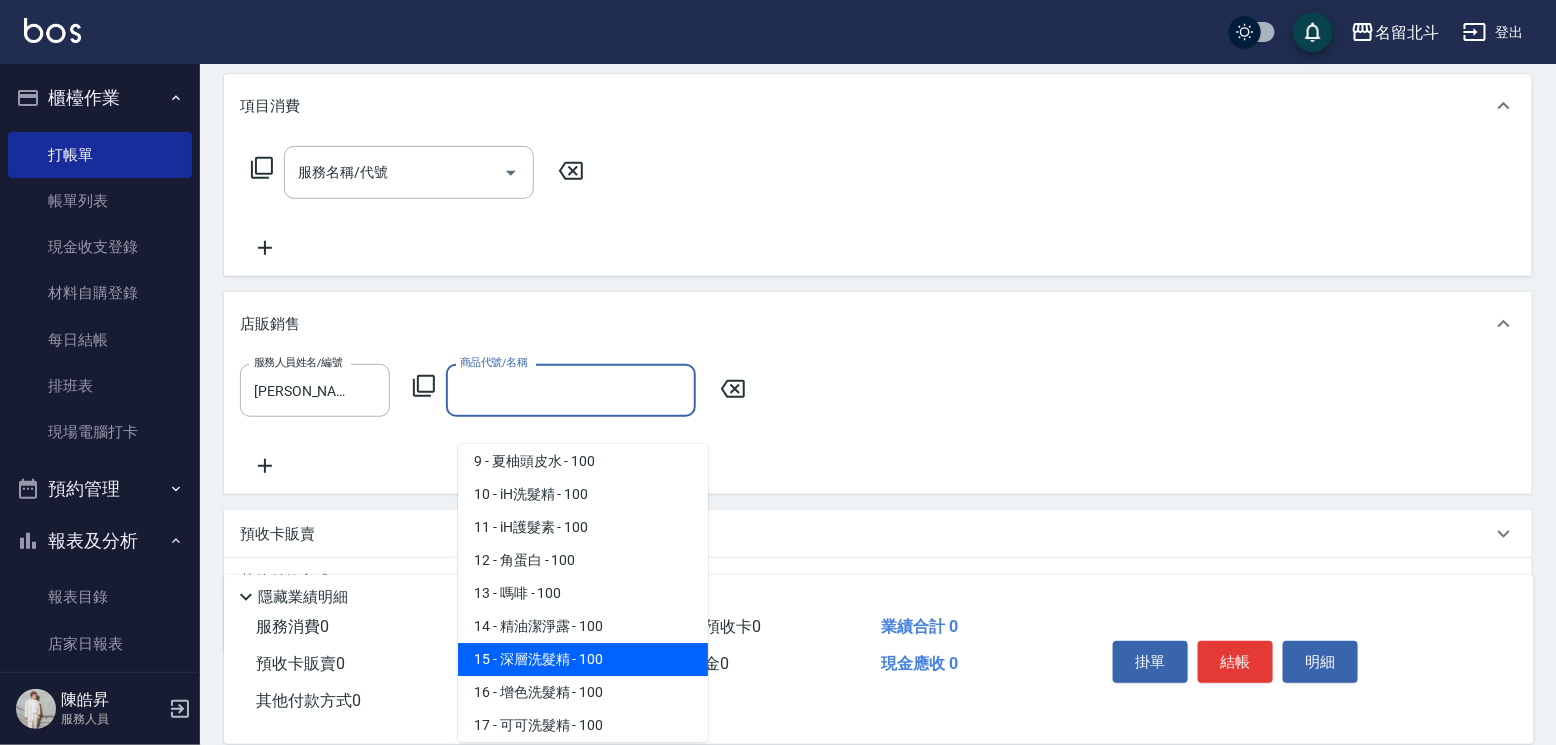 type on "深層洗髮精" 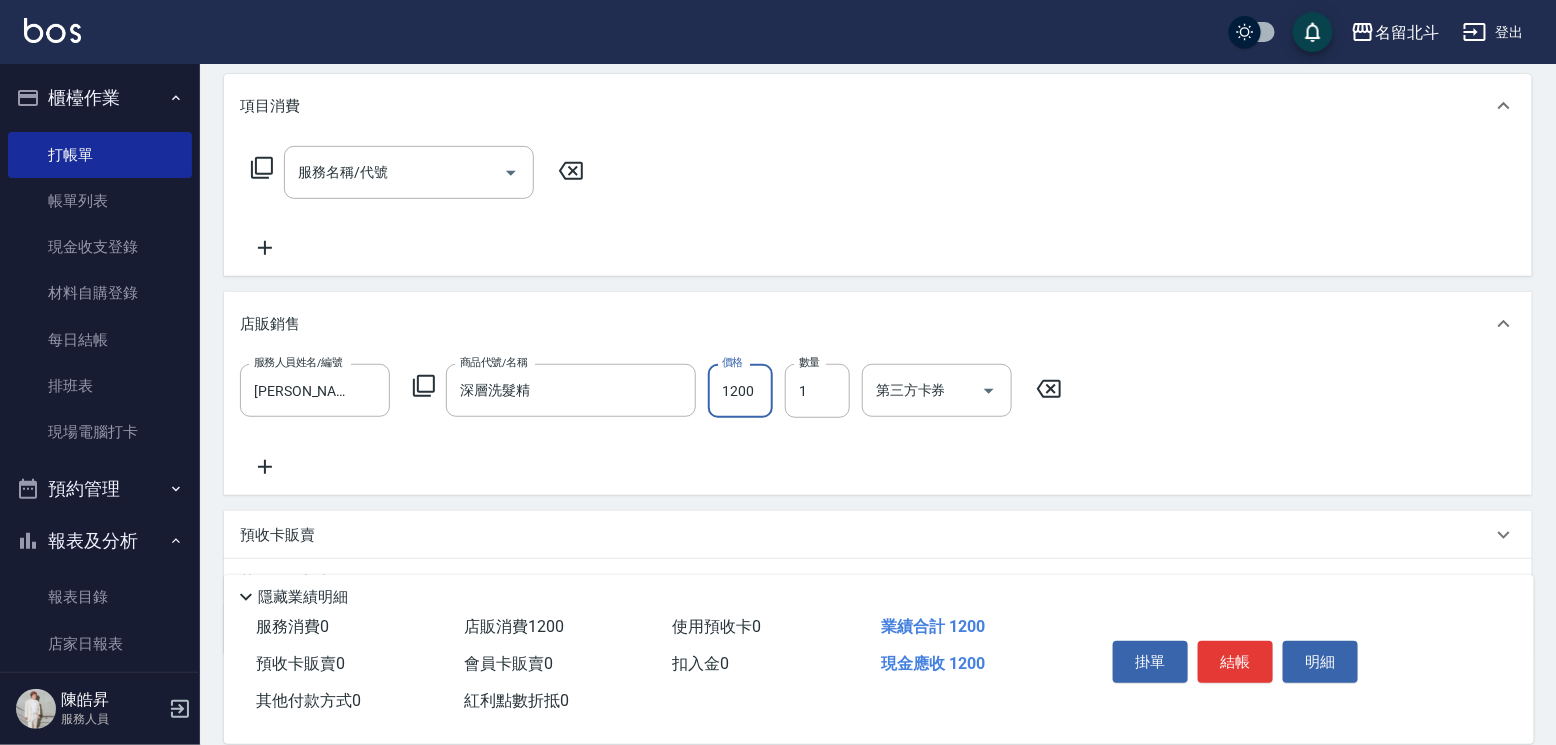 type on "1200" 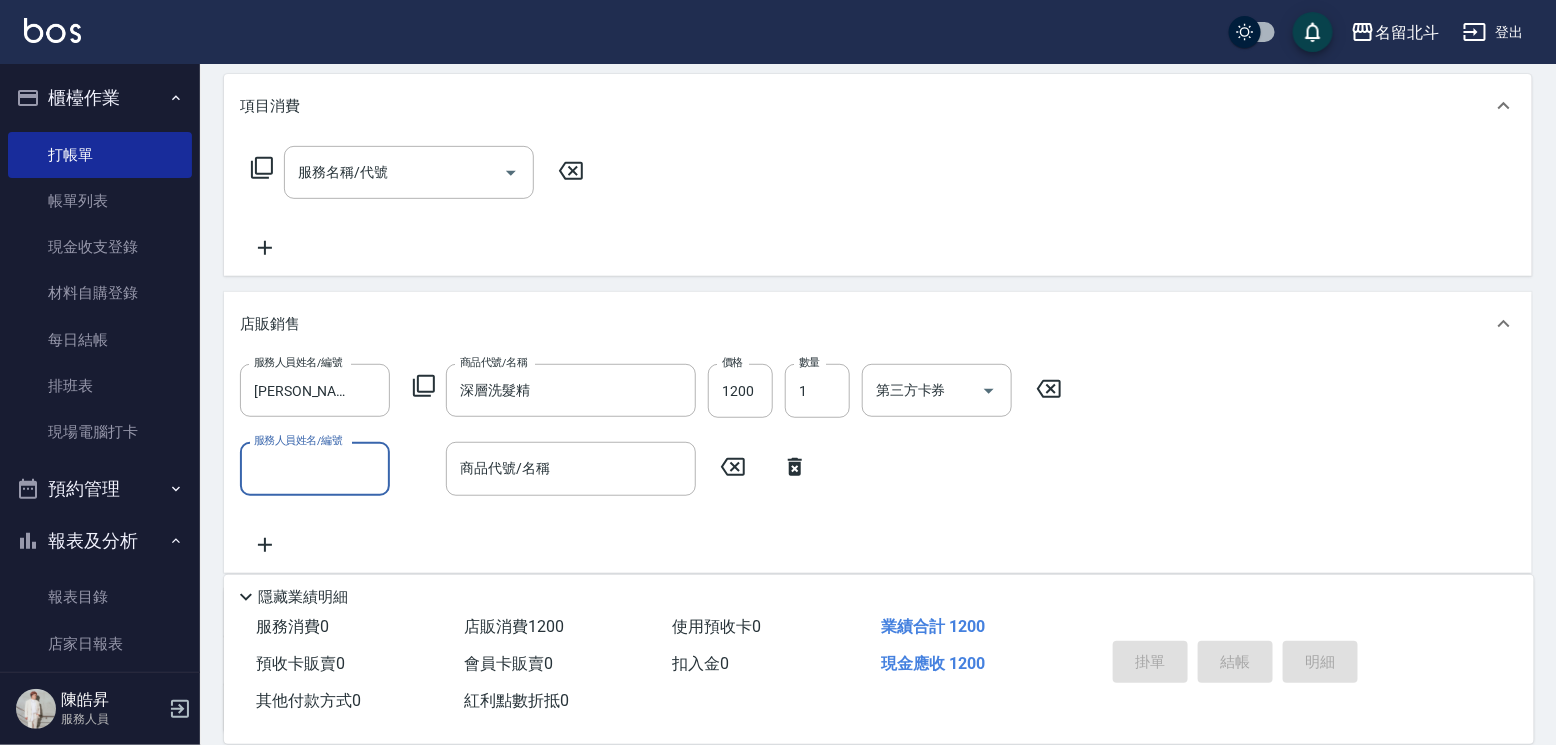 type 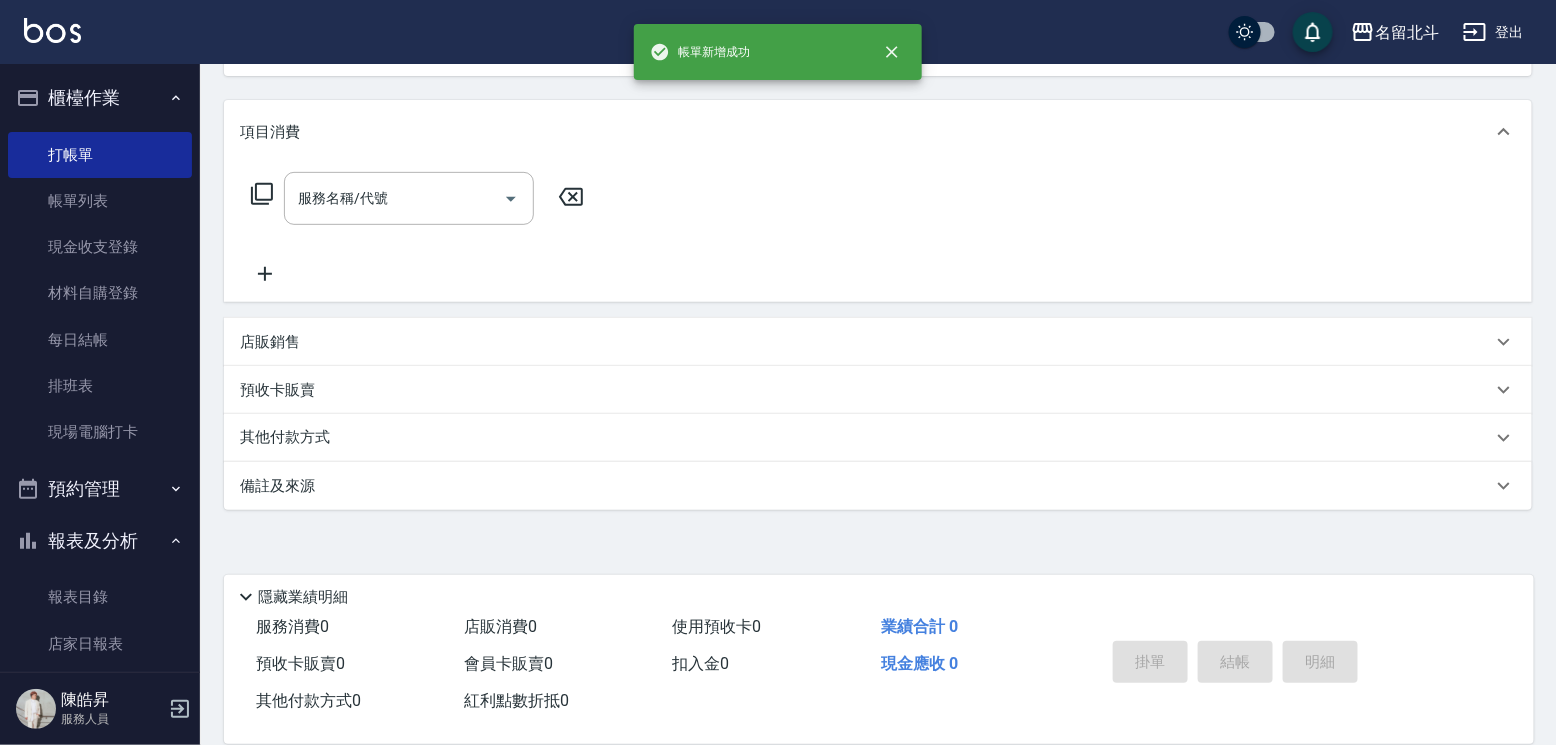scroll, scrollTop: 0, scrollLeft: 0, axis: both 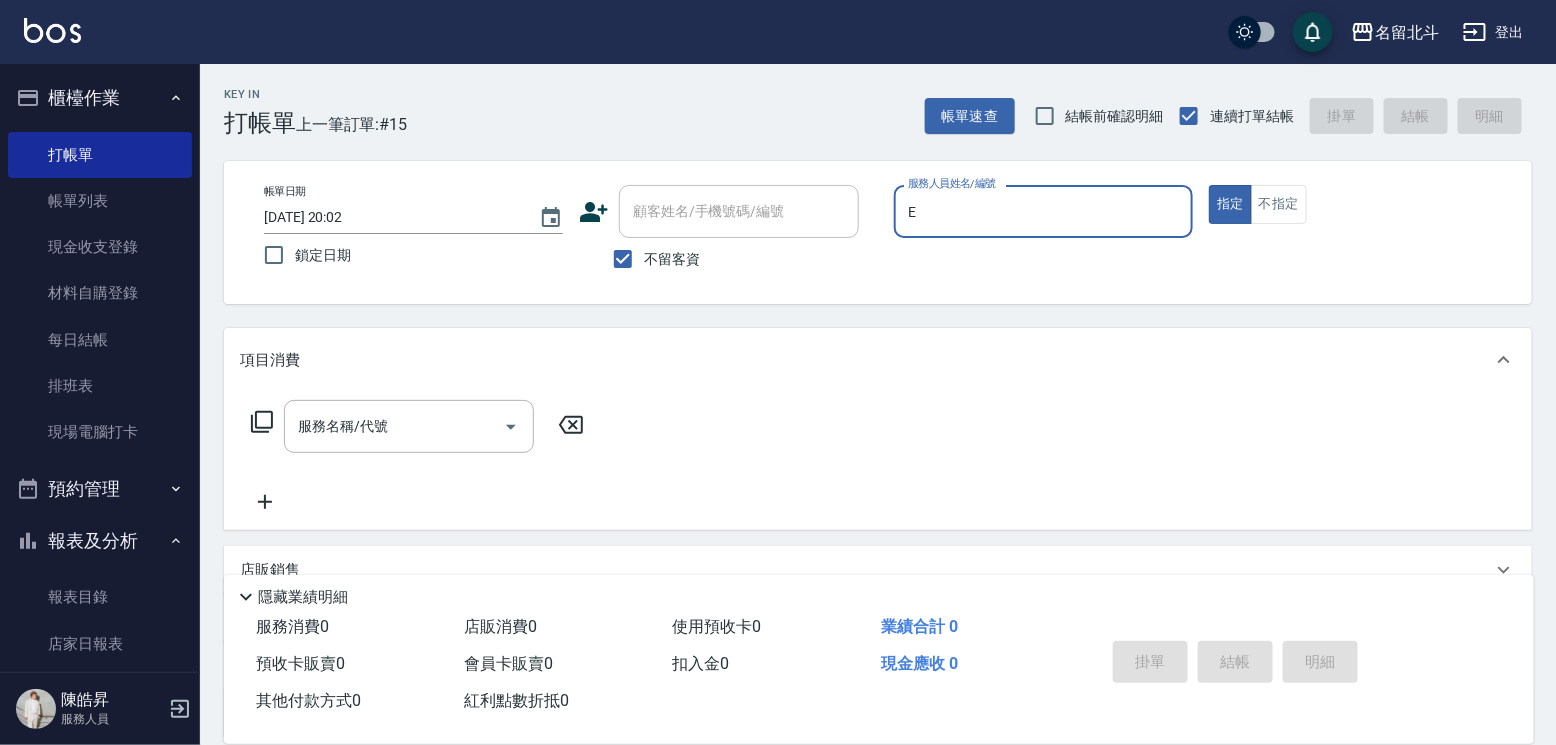 type on "[PERSON_NAME]-e" 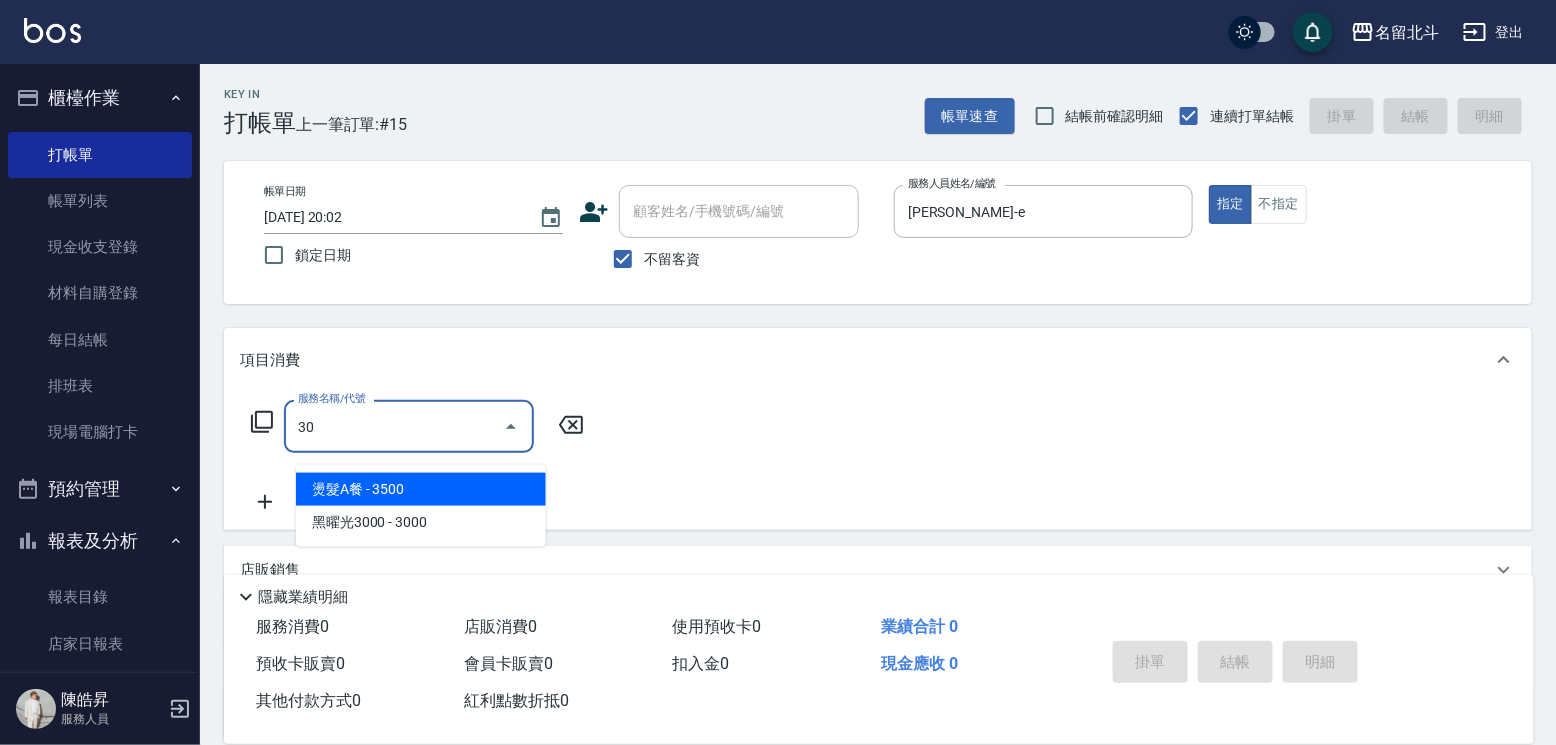 type on "燙髮A餐(30)" 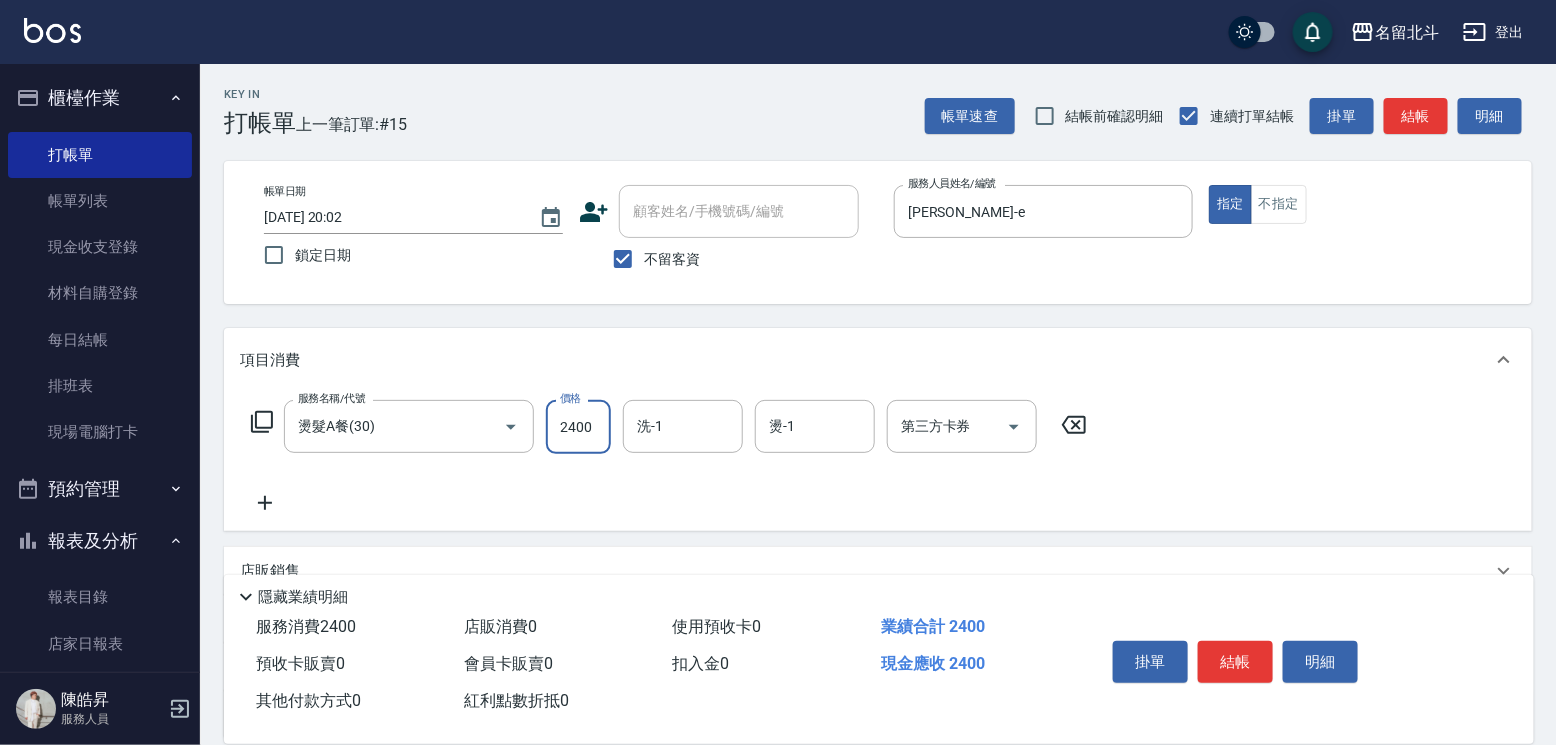 type on "2400" 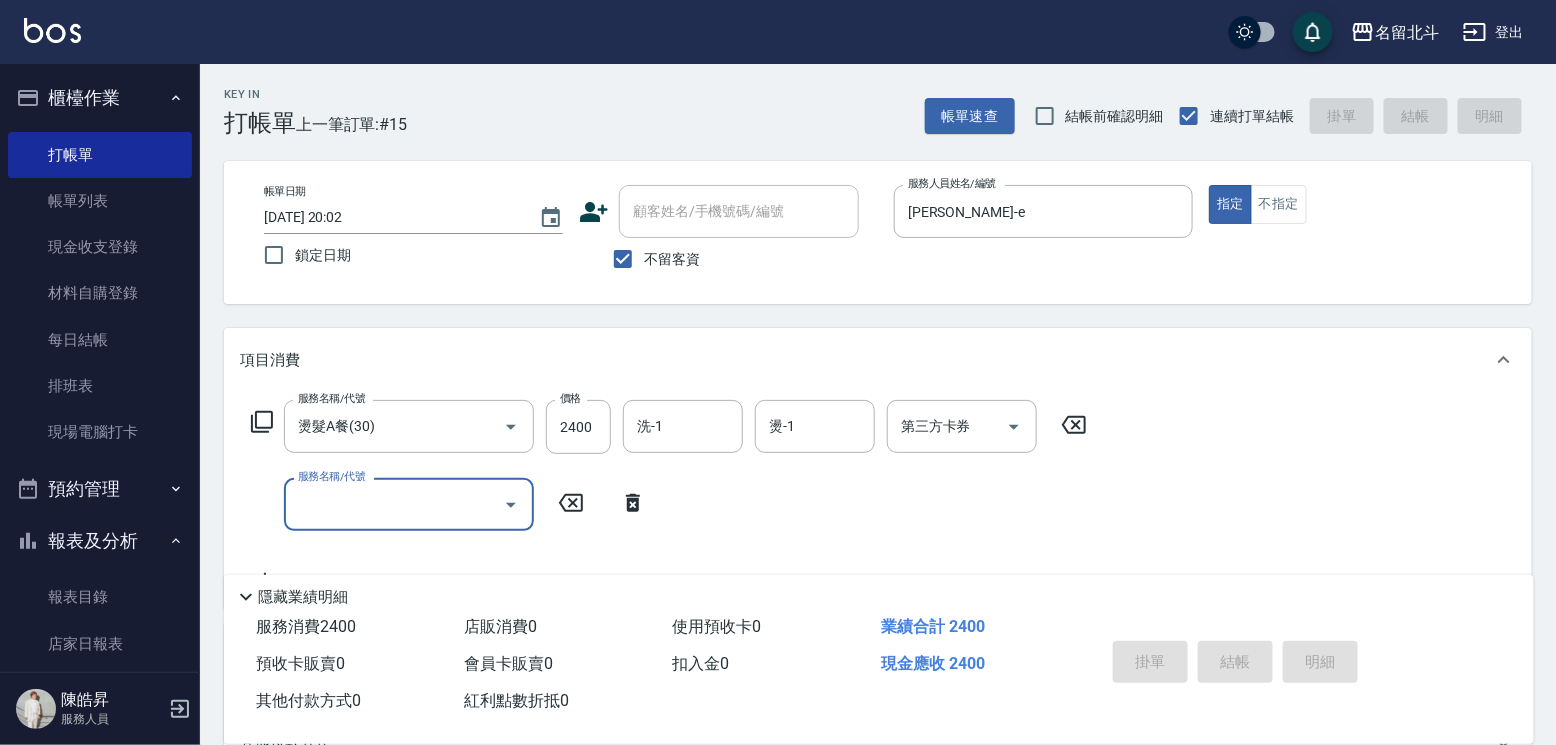 type 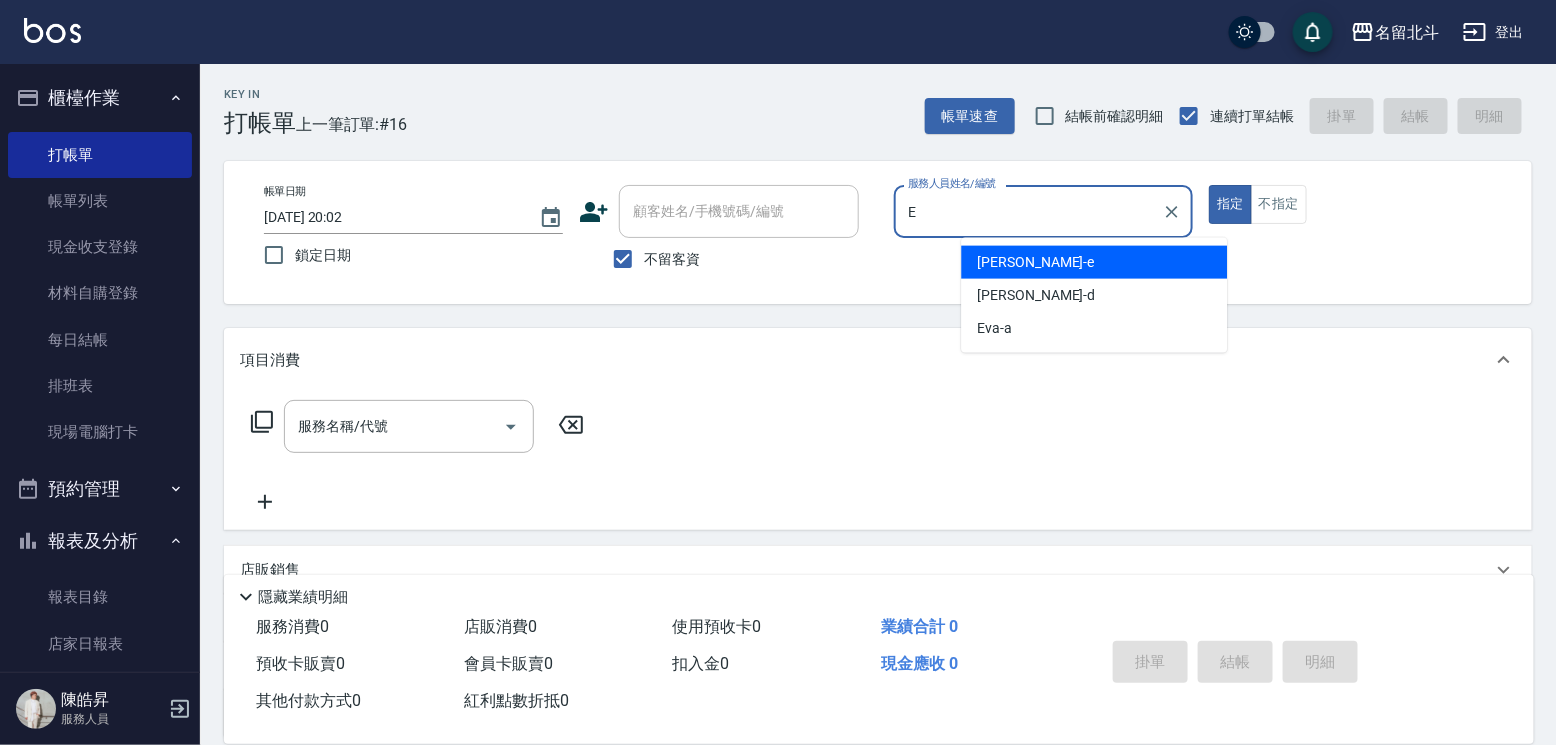 type on "[PERSON_NAME]-e" 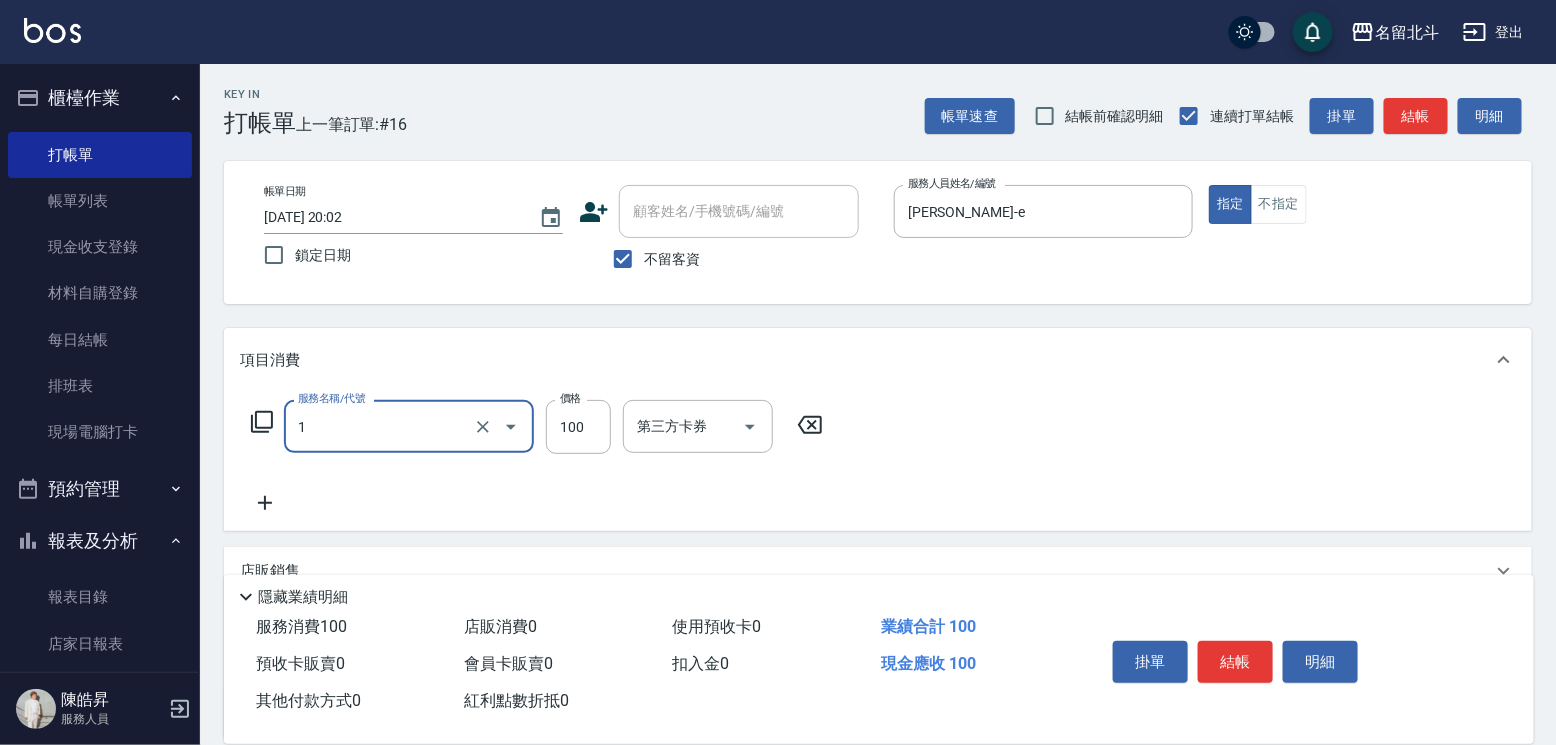 type on "剪髮(1)" 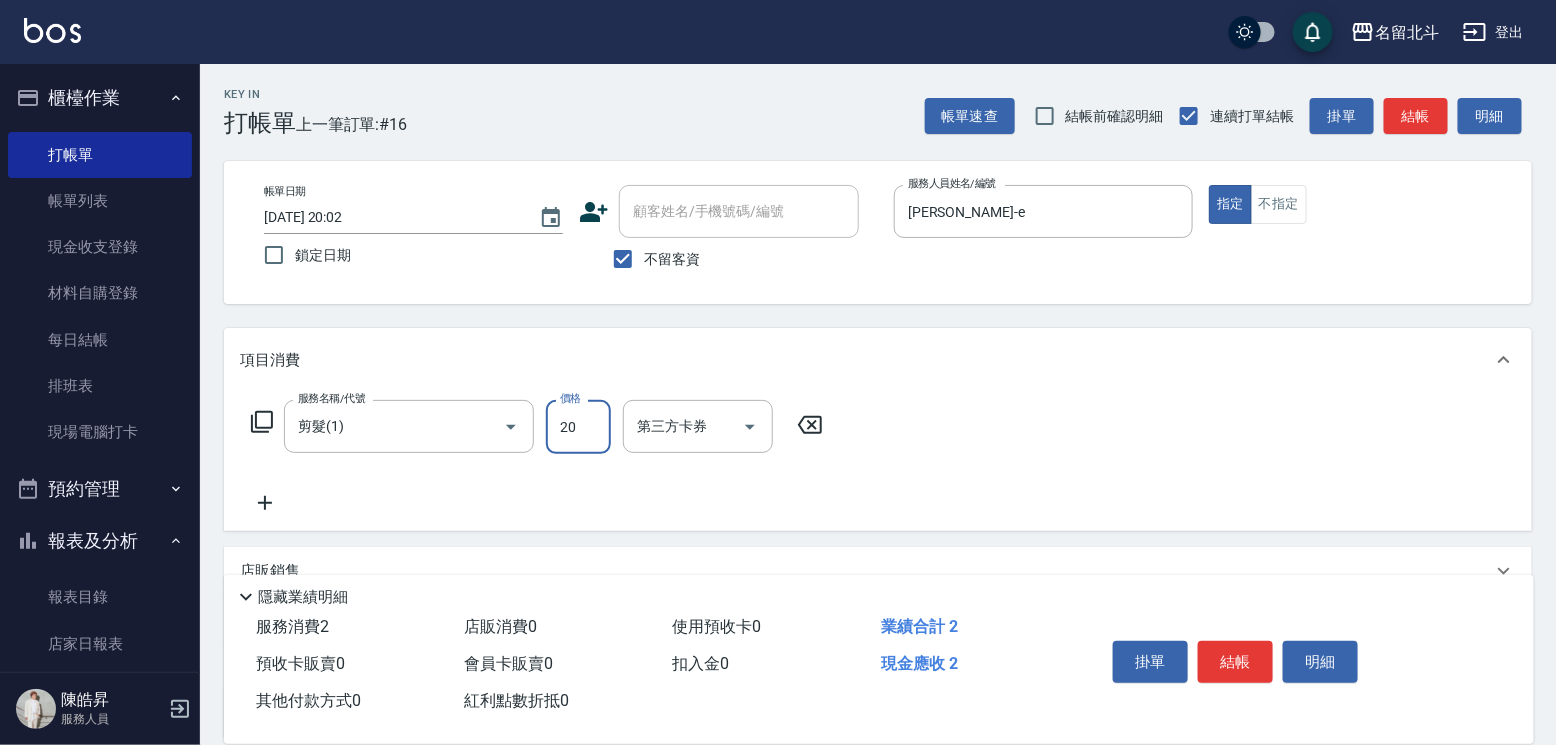 type on "200" 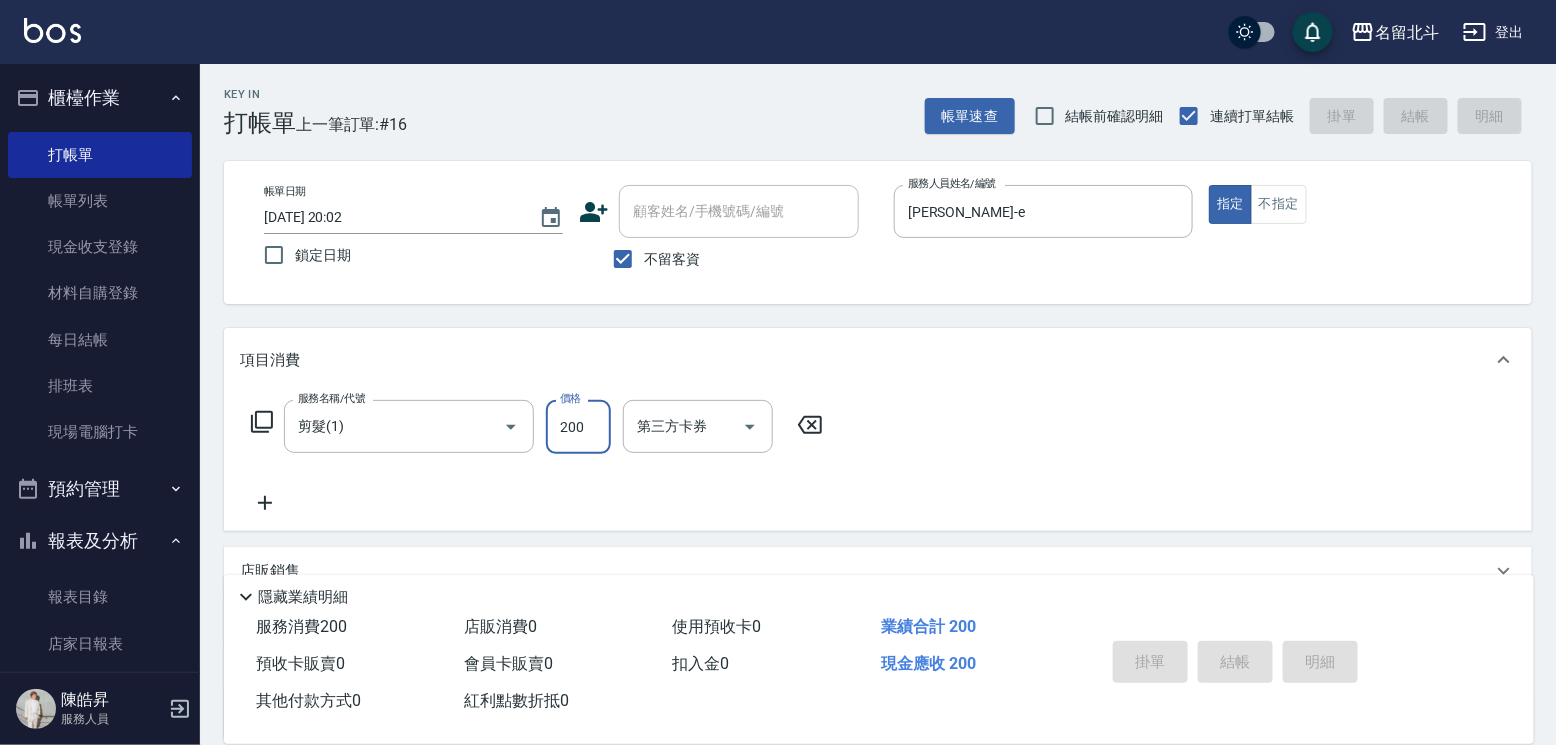 type on "[DATE] 20:03" 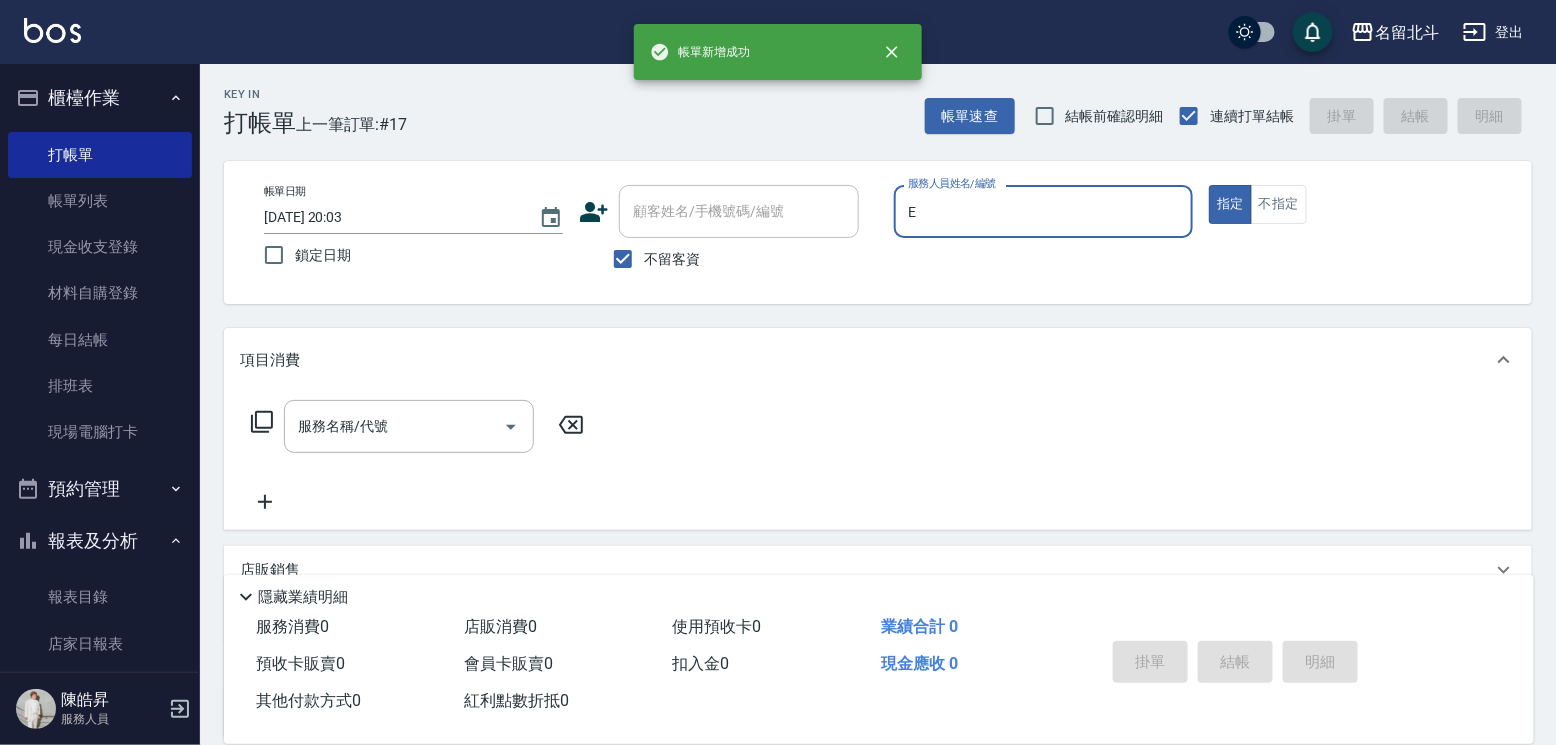 type on "[PERSON_NAME]-e" 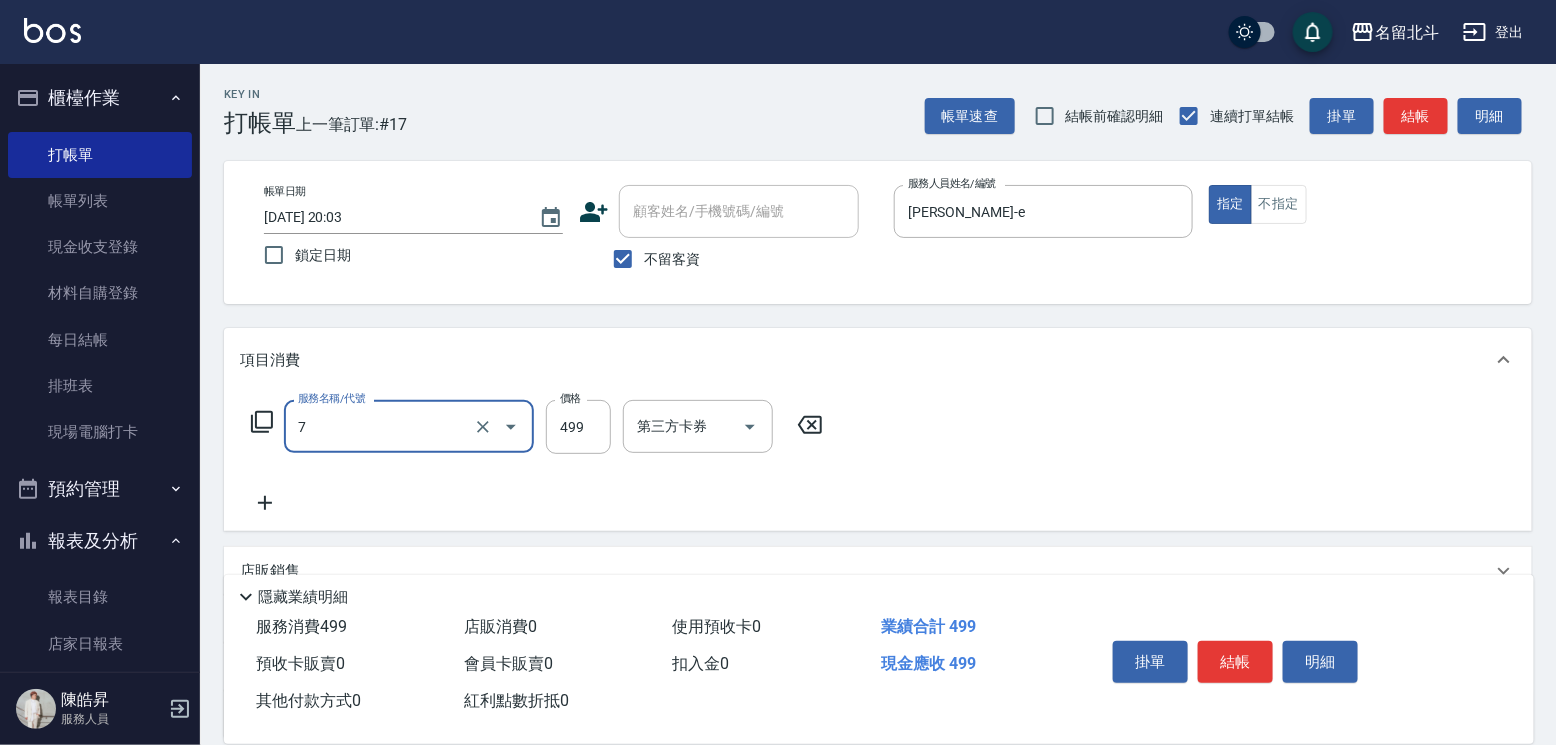 type on "去角質洗髮(7)" 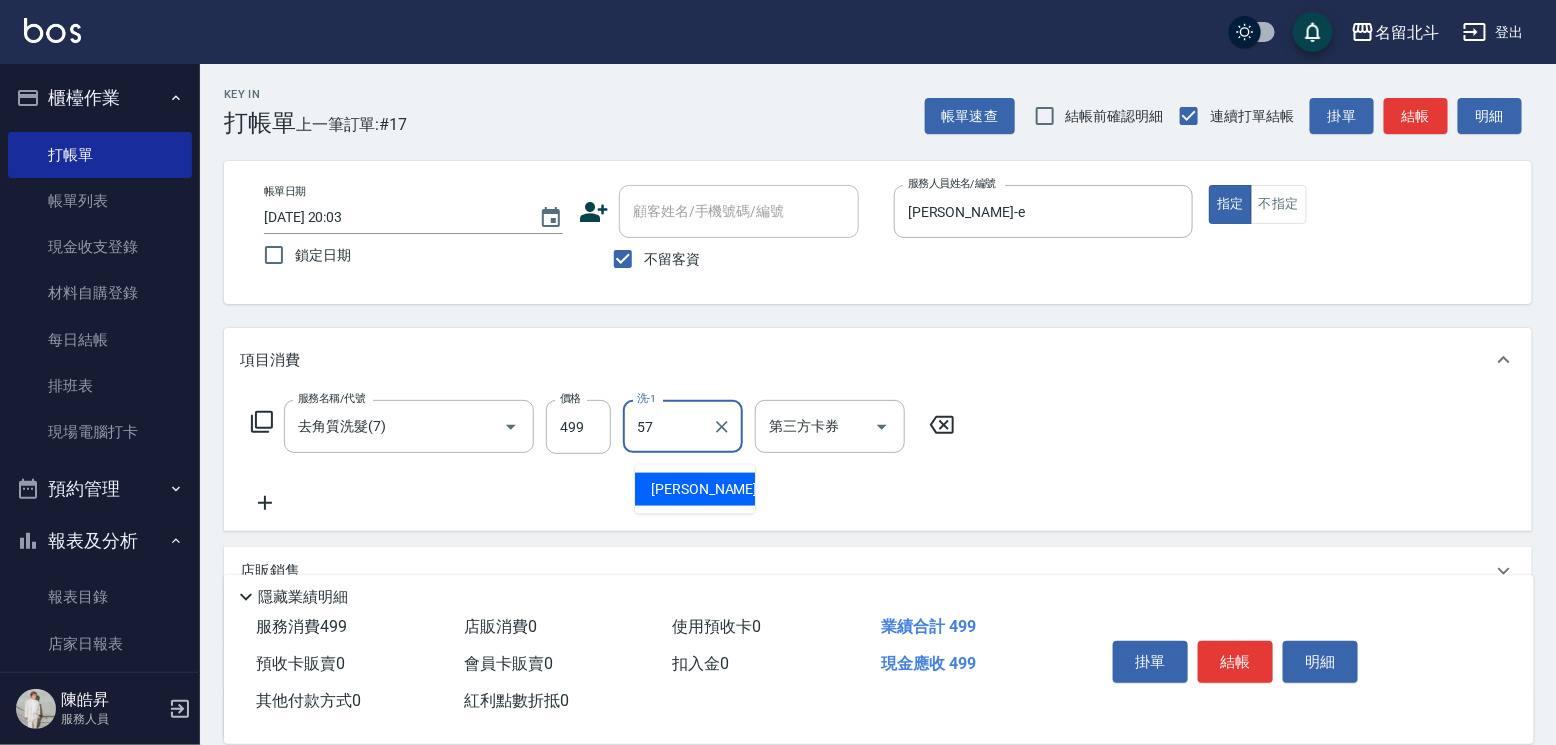type on "[PERSON_NAME]-57" 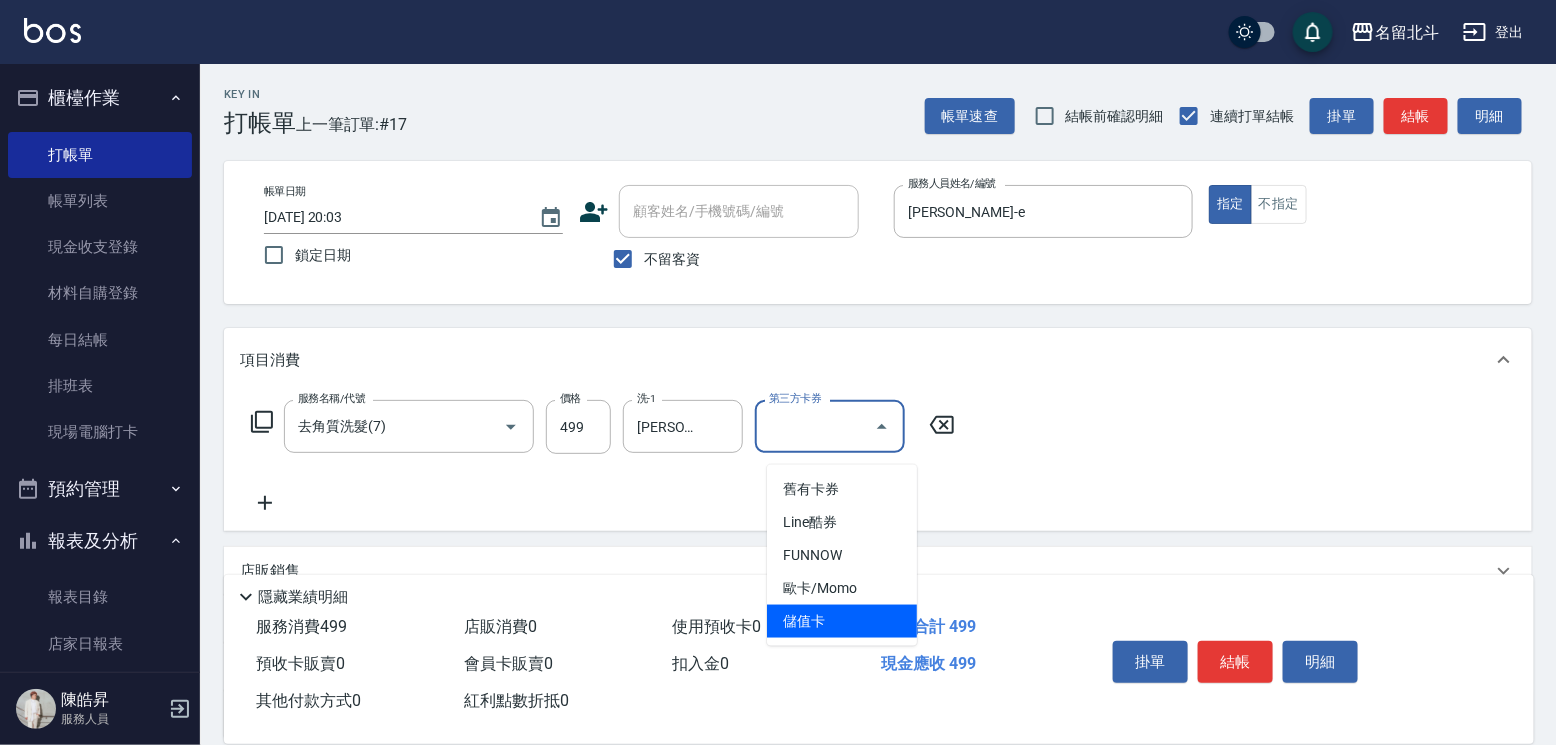 type on "儲值卡" 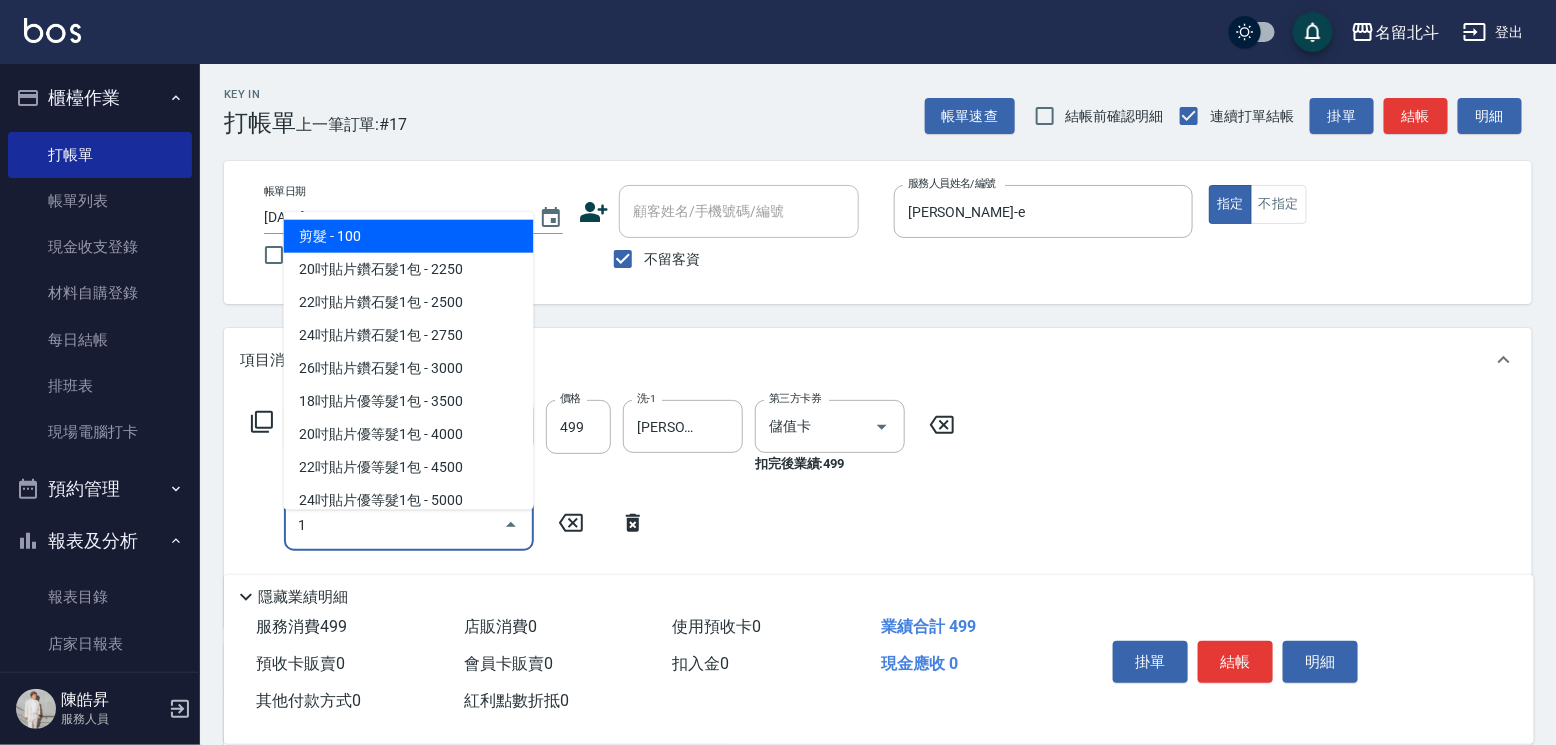 type on "剪髮(1)" 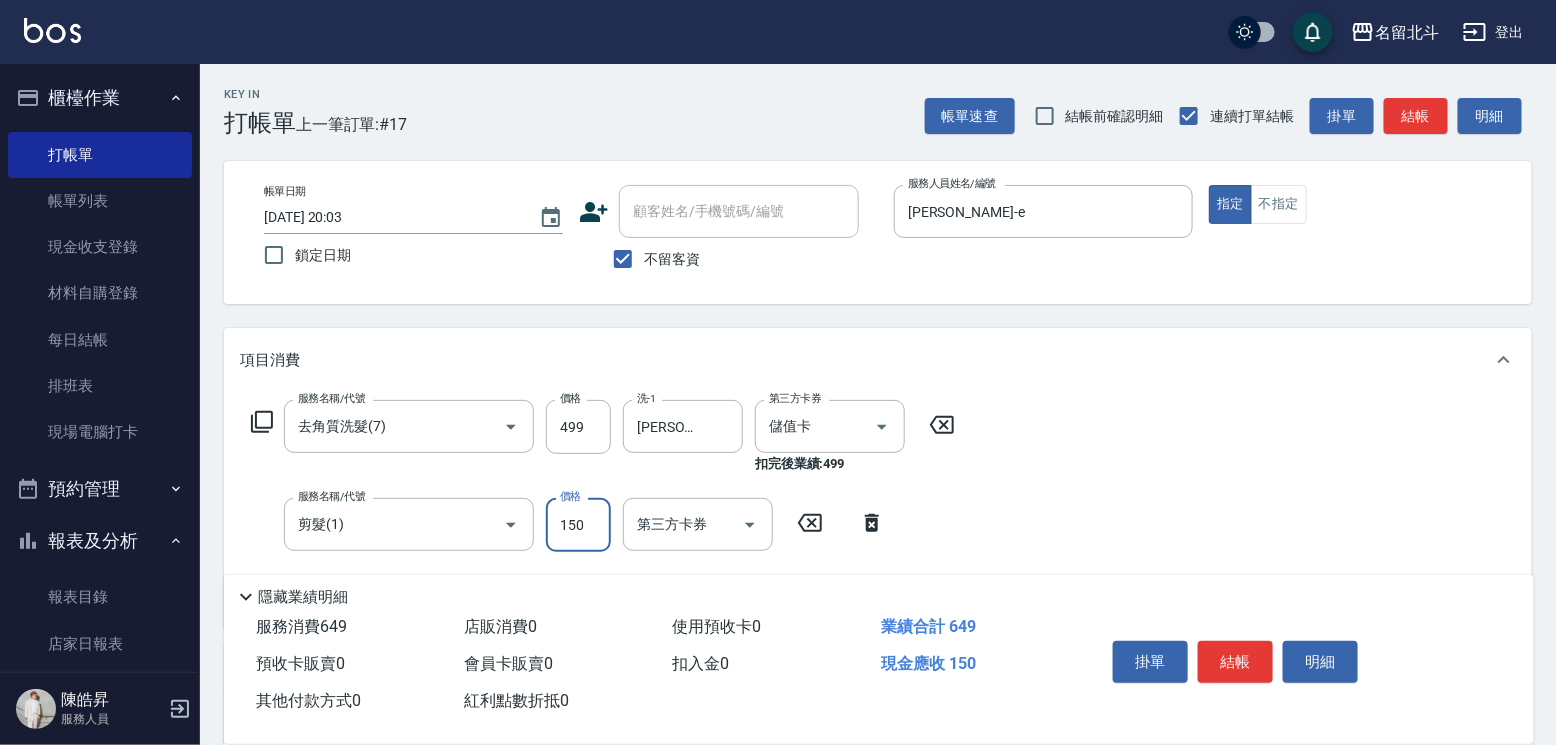type on "150" 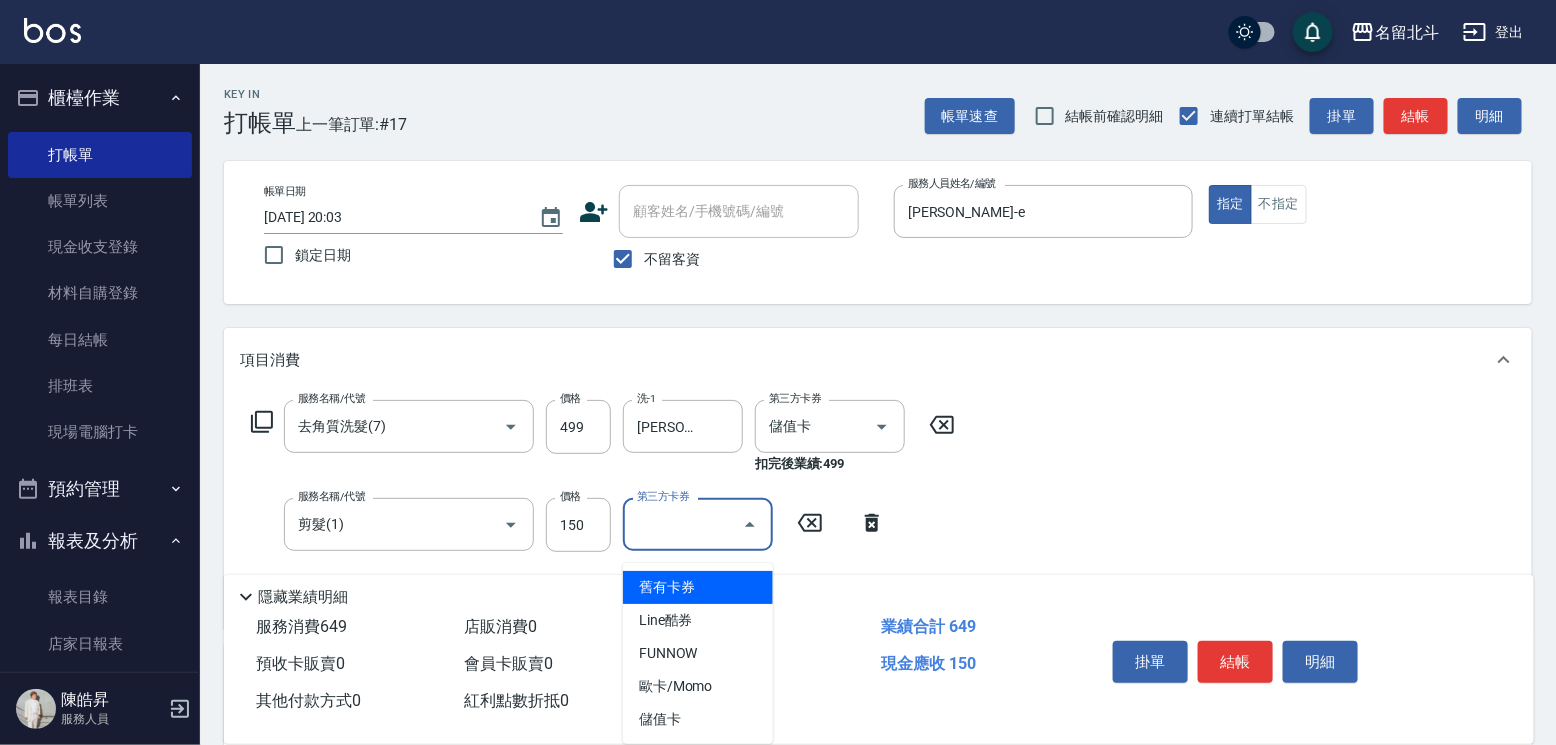 type on "儲值卡" 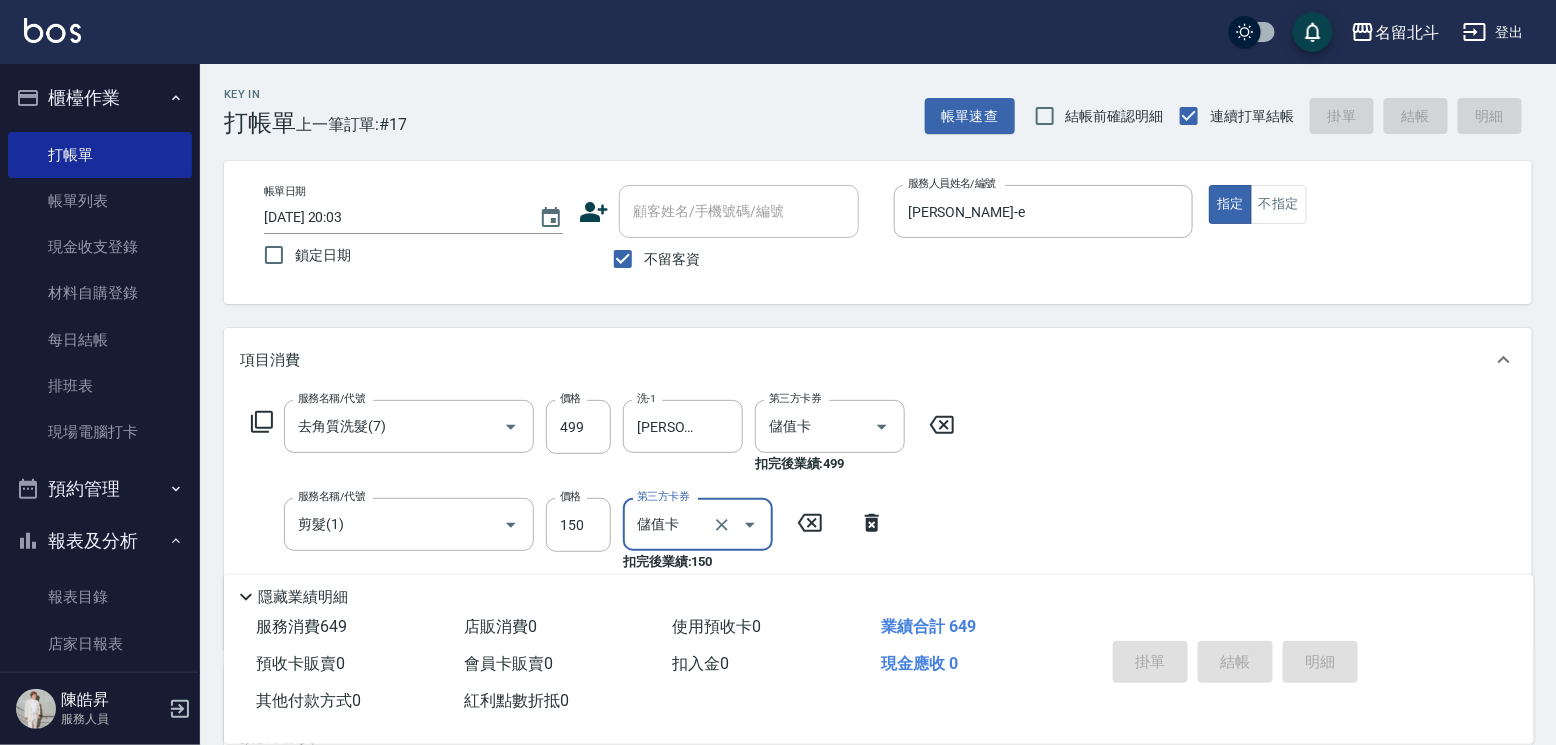 type 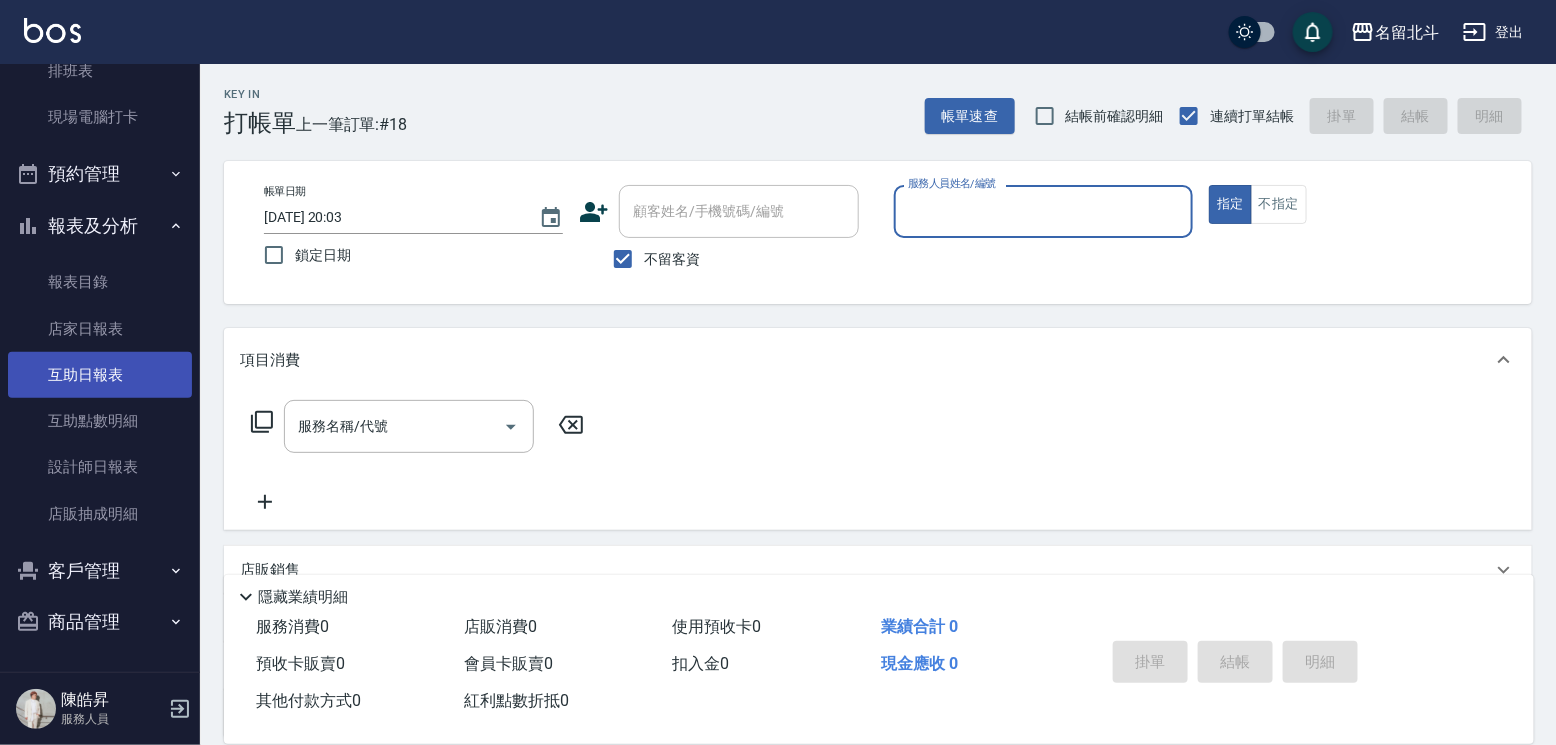 scroll, scrollTop: 336, scrollLeft: 0, axis: vertical 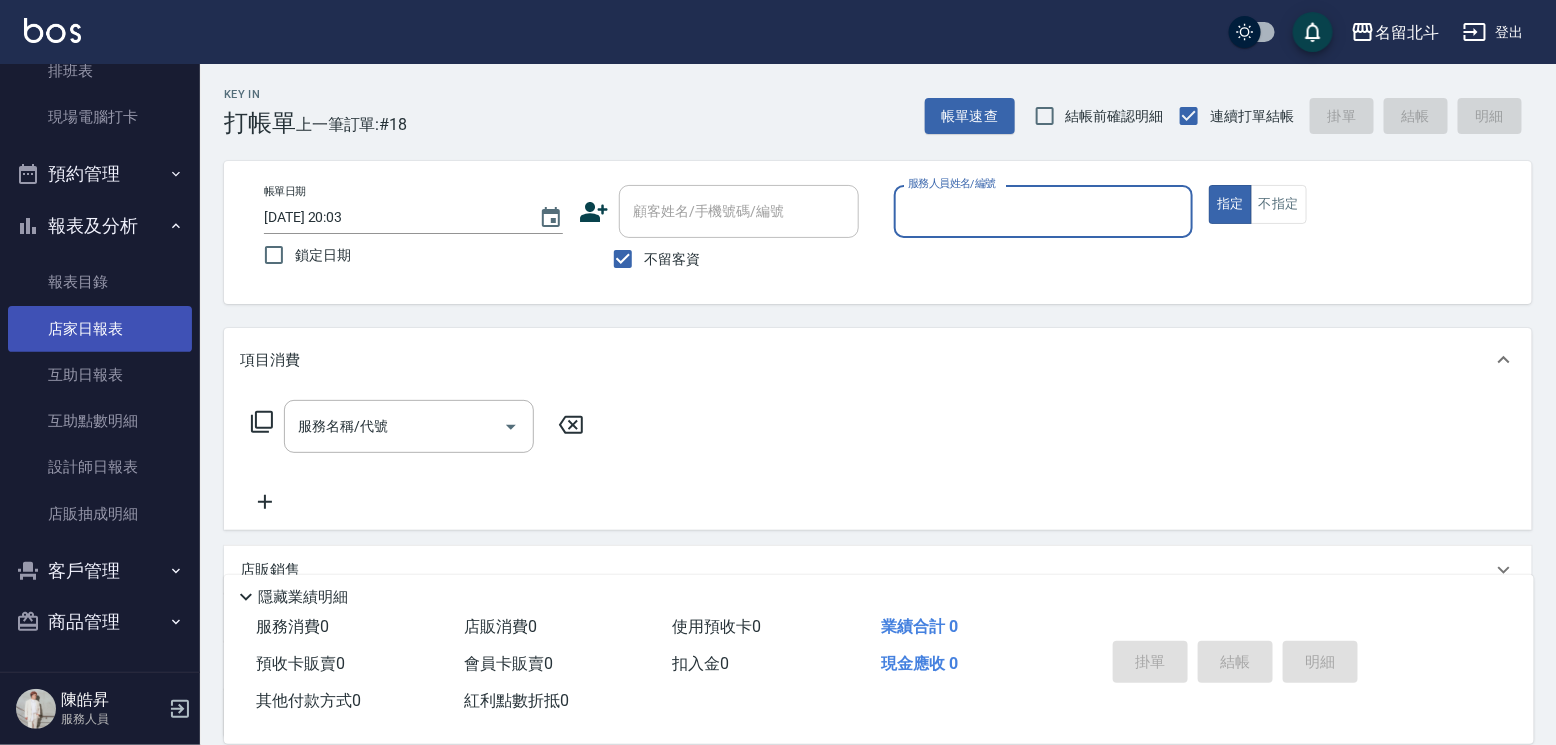 click on "店家日報表" at bounding box center [100, 329] 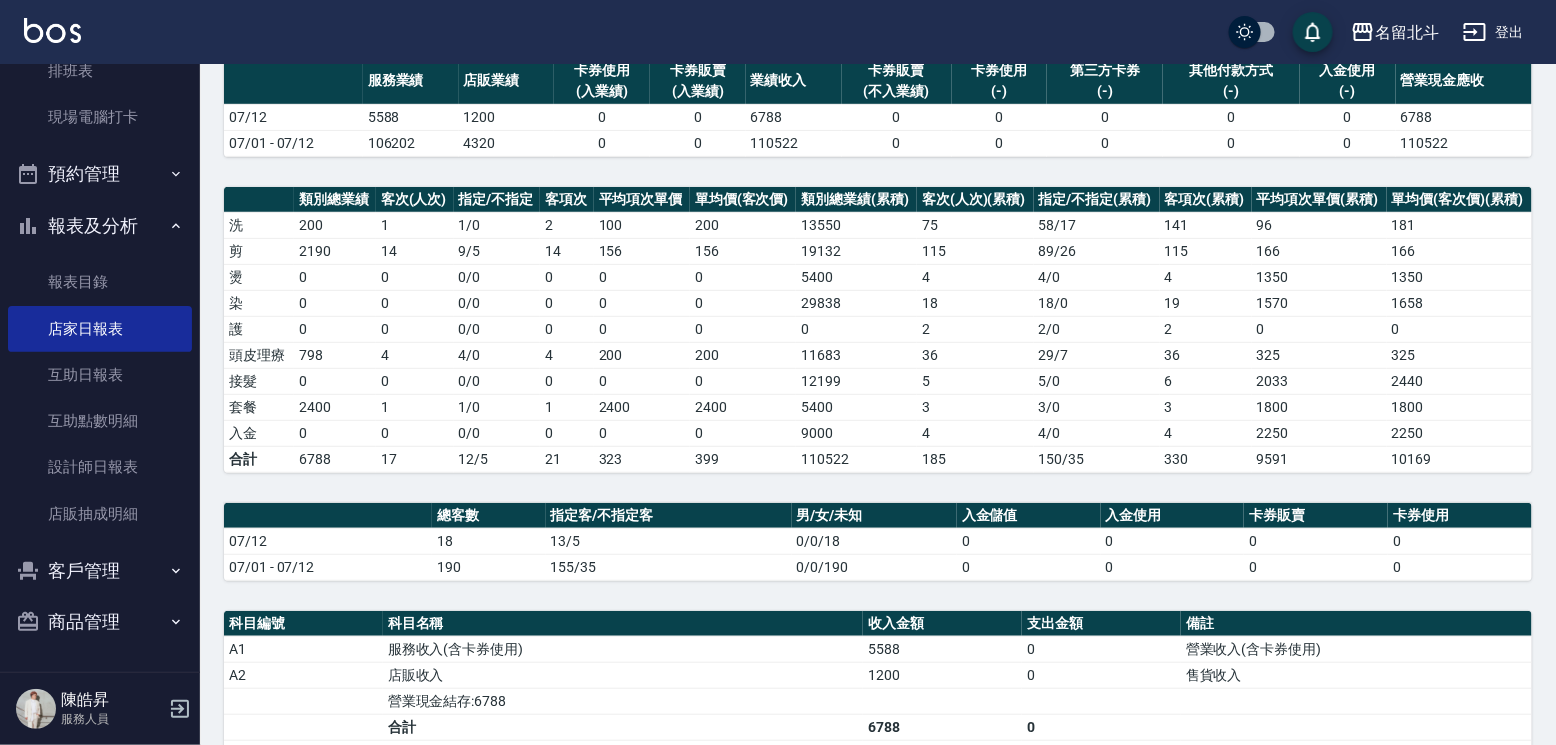 scroll, scrollTop: 492, scrollLeft: 0, axis: vertical 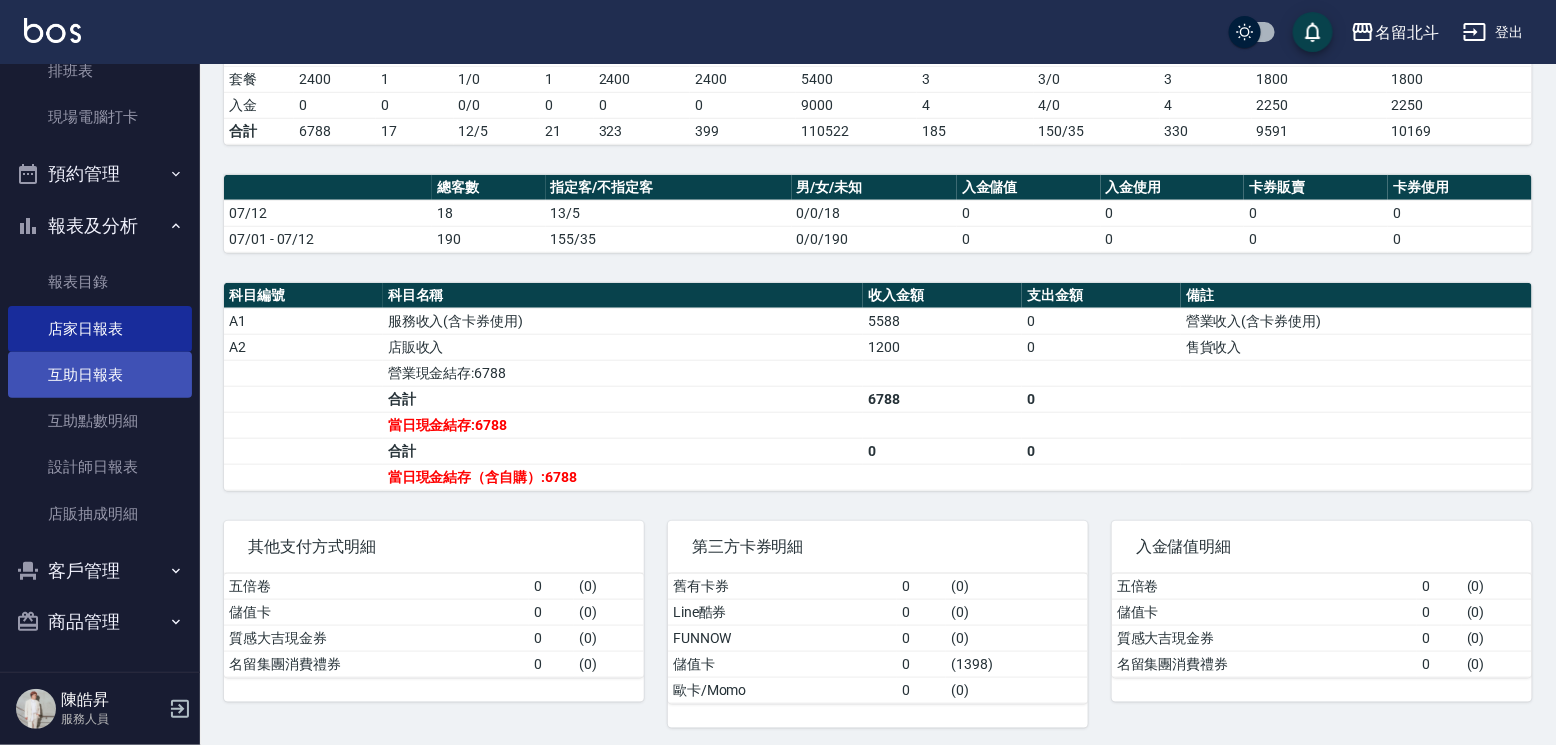 click on "互助日報表" at bounding box center [100, 375] 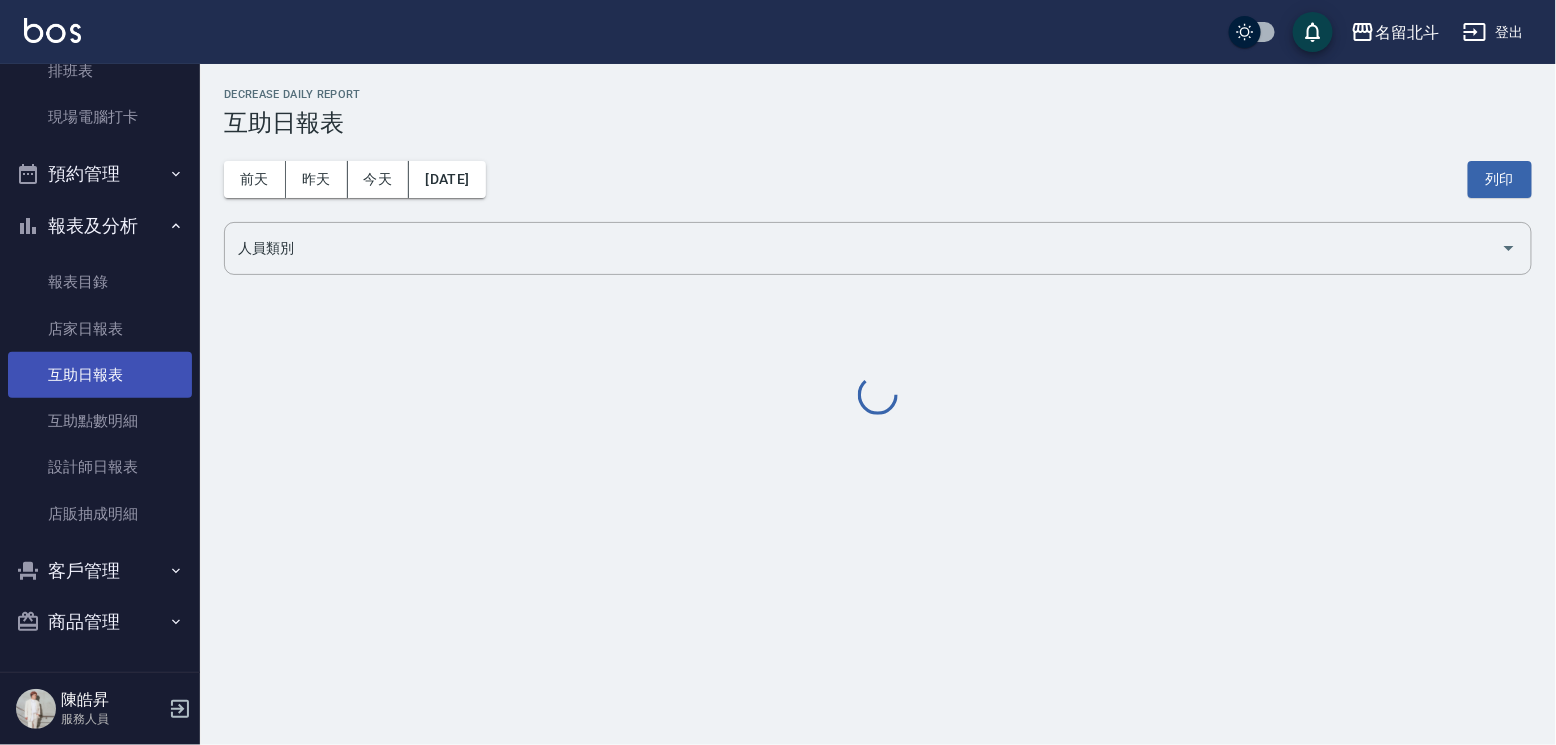 scroll, scrollTop: 0, scrollLeft: 0, axis: both 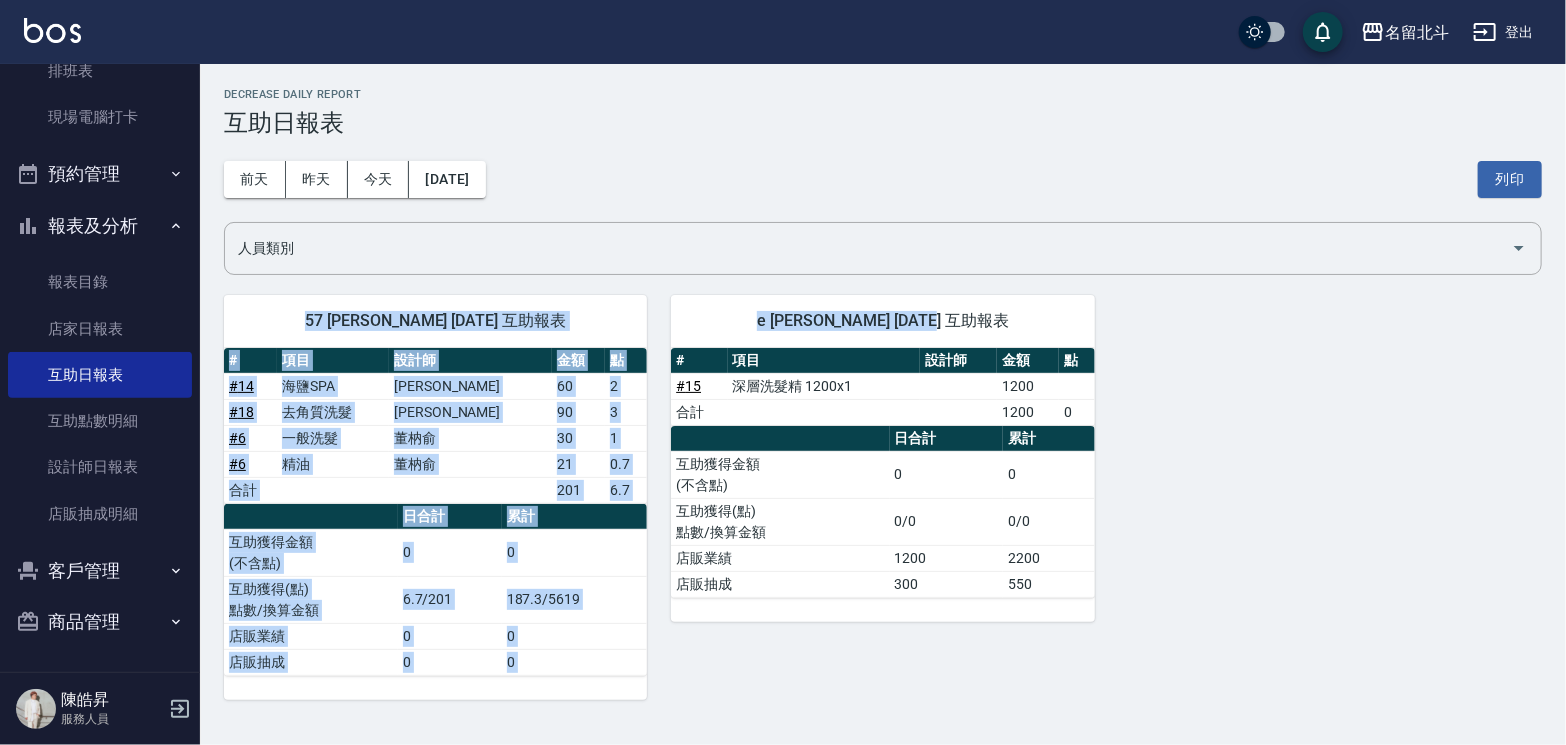 drag, startPoint x: 1565, startPoint y: 243, endPoint x: 1568, endPoint y: 278, distance: 35.128338 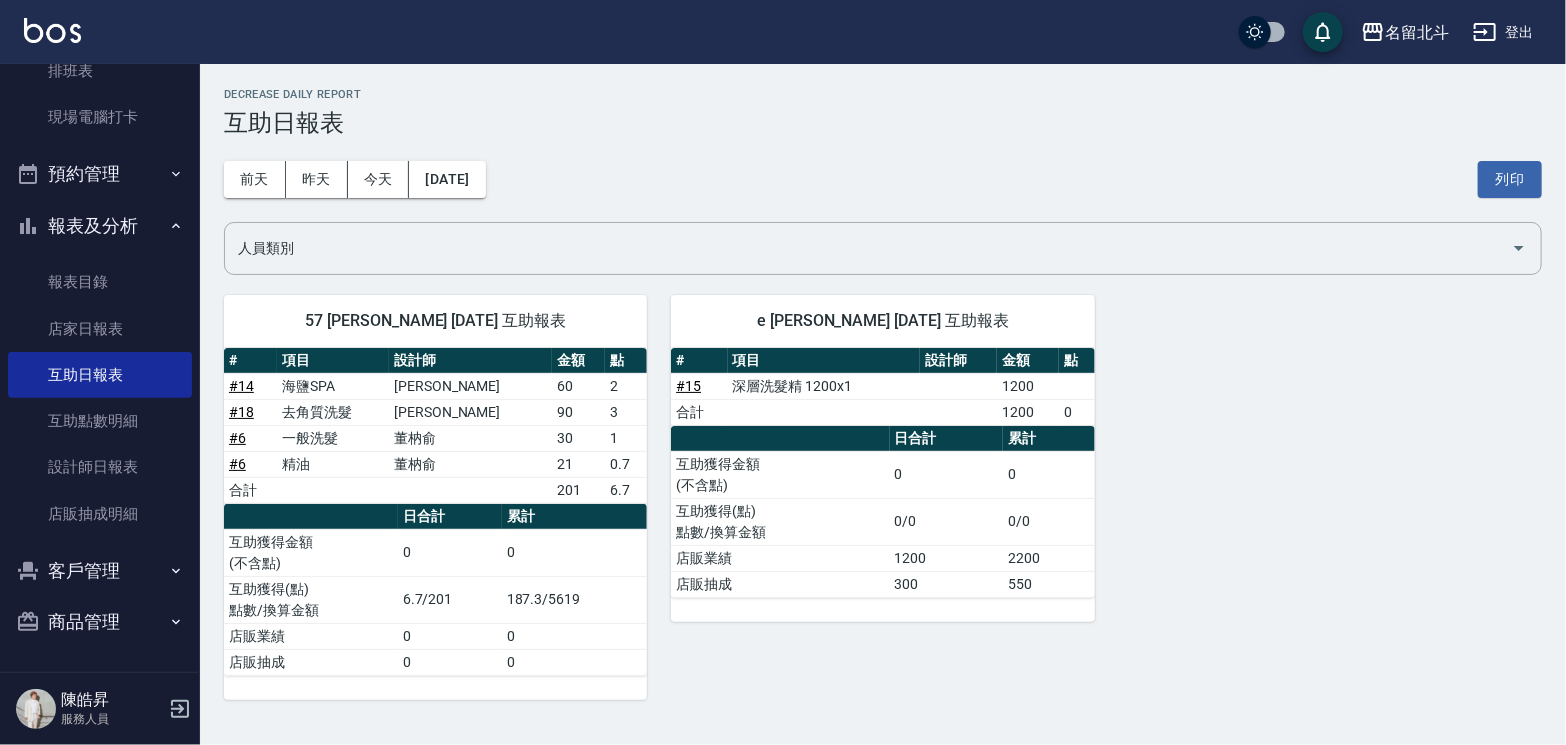 drag, startPoint x: 1568, startPoint y: 278, endPoint x: 1351, endPoint y: 431, distance: 265.5146 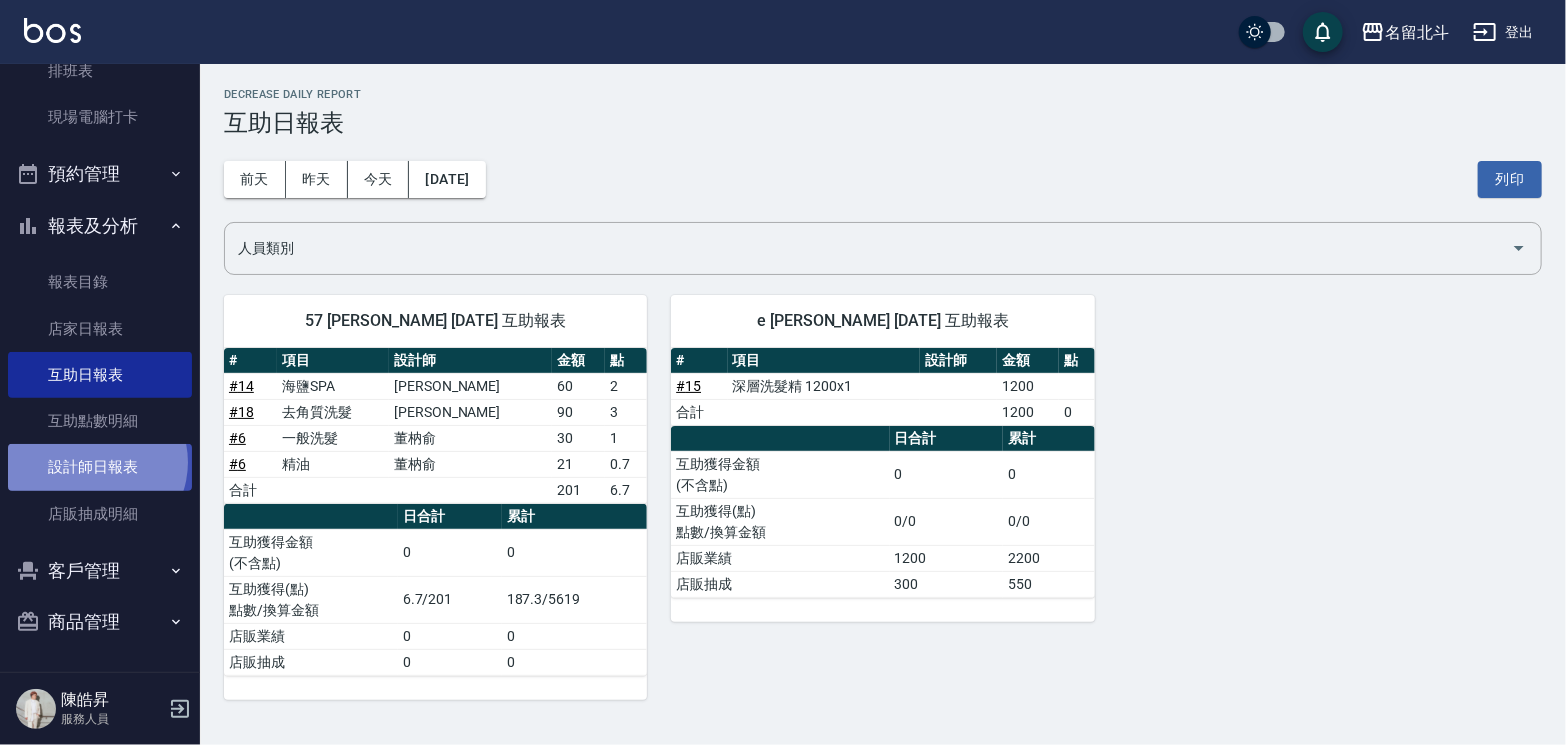 click on "設計師日報表" at bounding box center (100, 467) 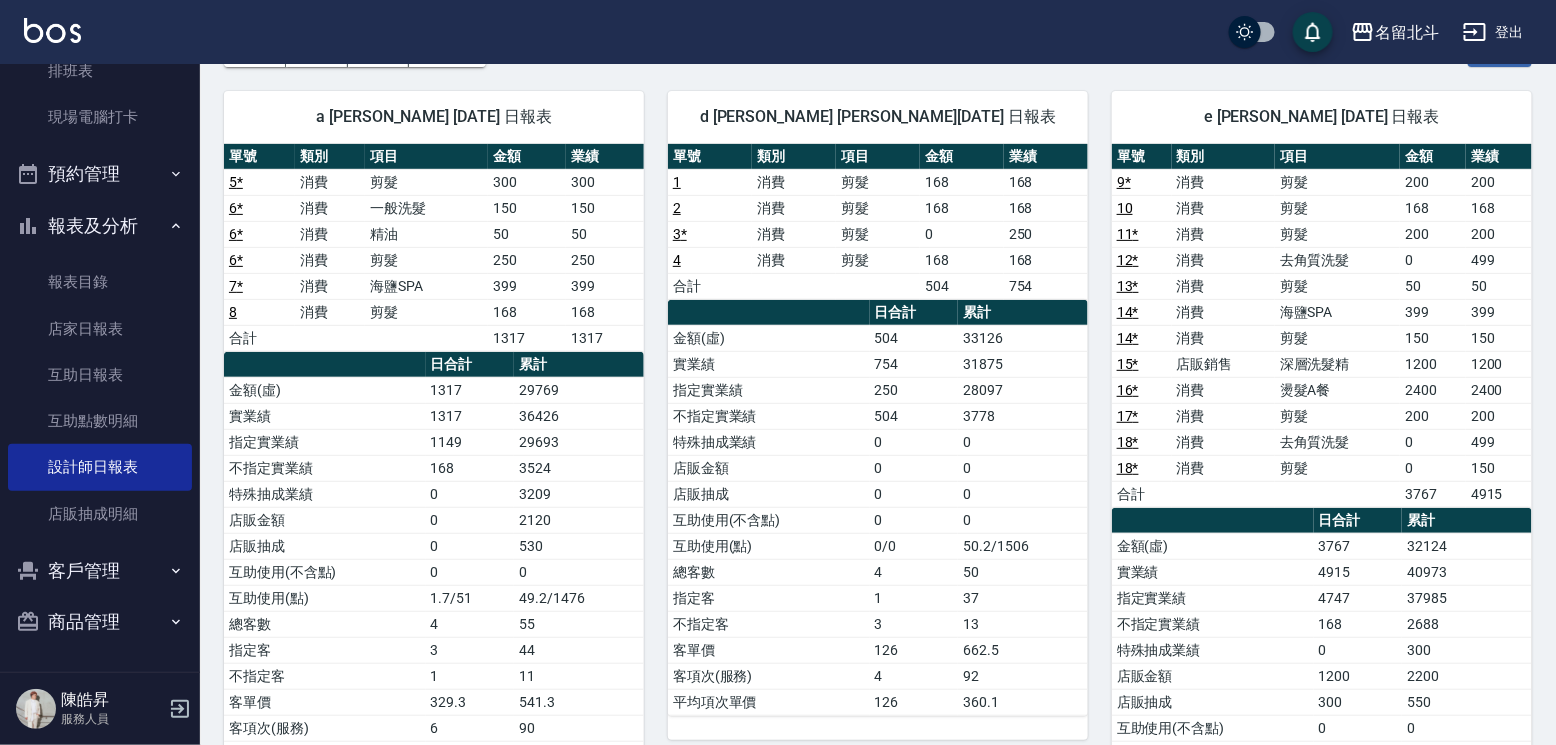 scroll, scrollTop: 140, scrollLeft: 0, axis: vertical 